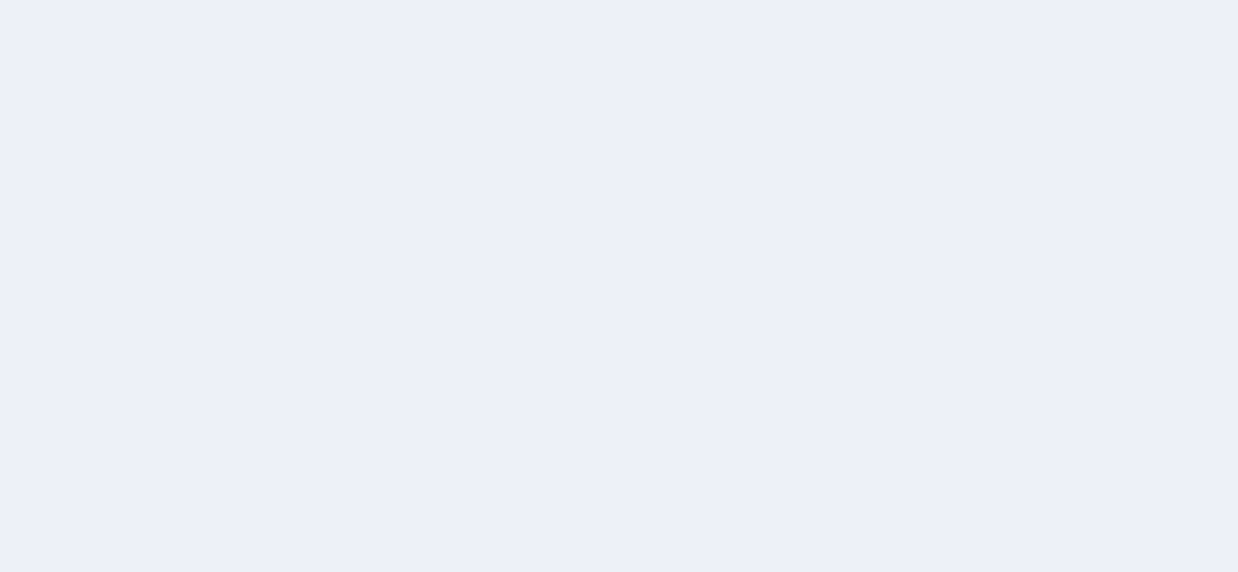 scroll, scrollTop: 0, scrollLeft: 0, axis: both 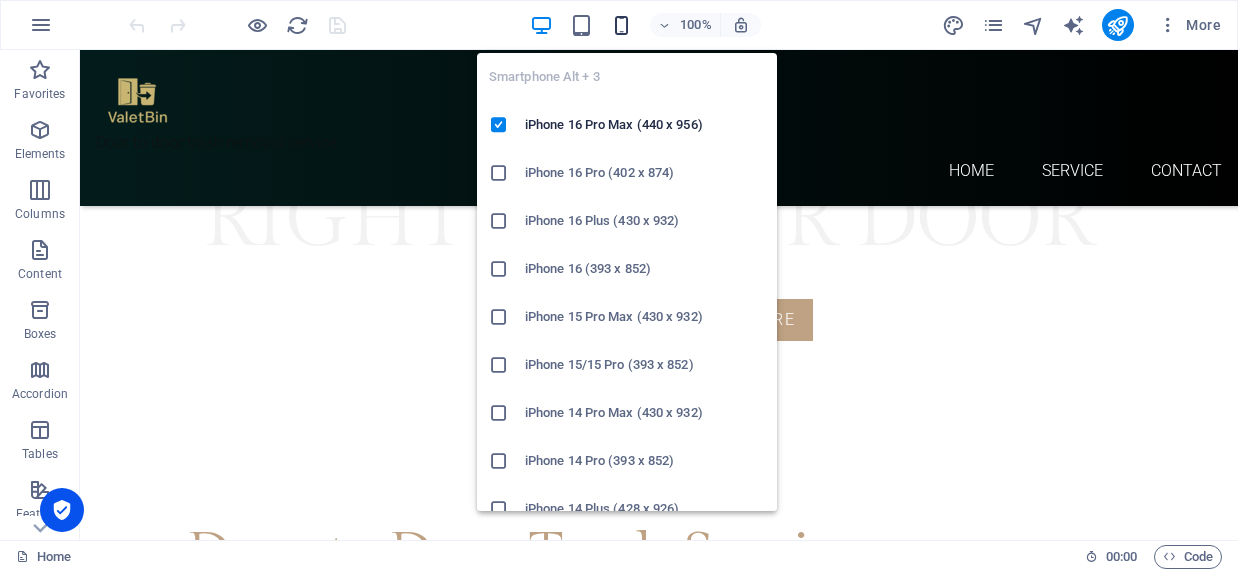 click at bounding box center (621, 25) 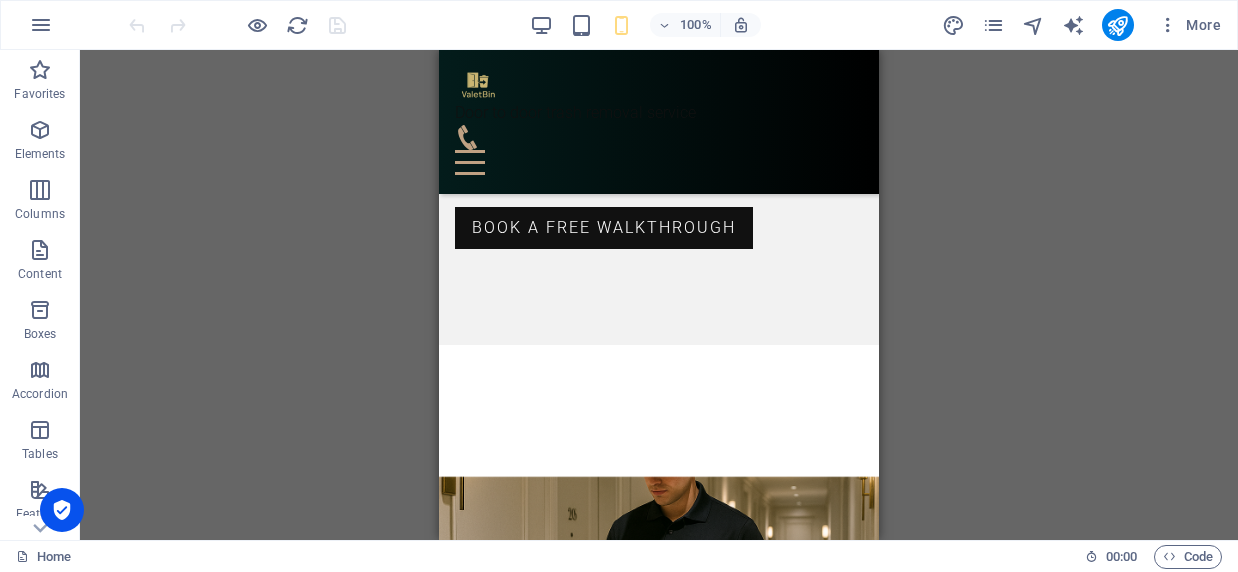scroll, scrollTop: 3700, scrollLeft: 0, axis: vertical 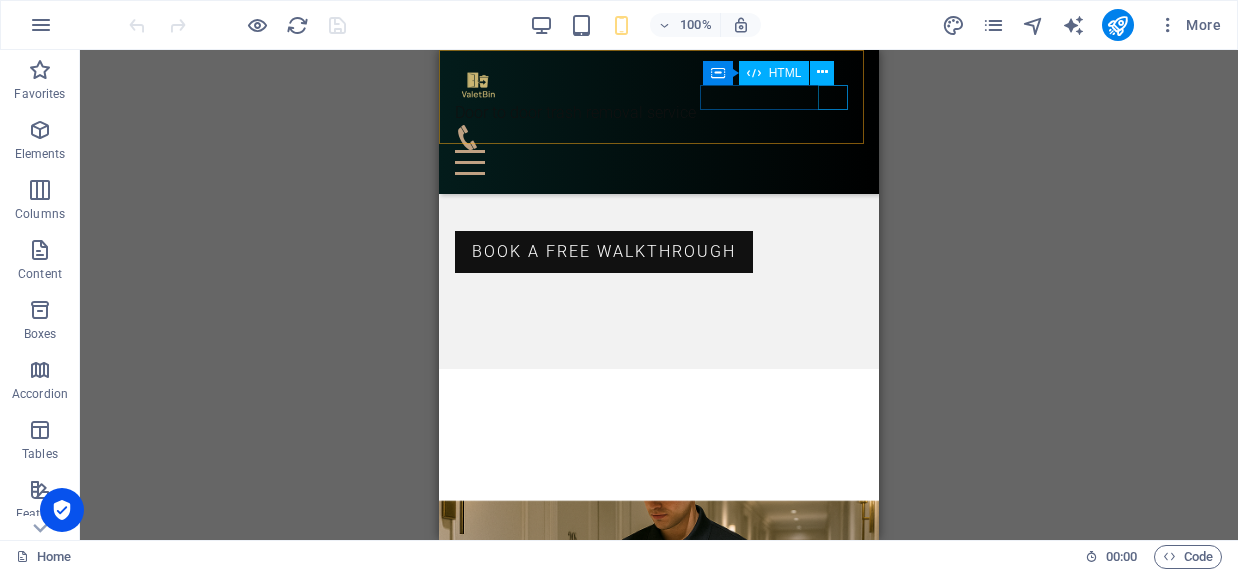 click at bounding box center [659, 162] 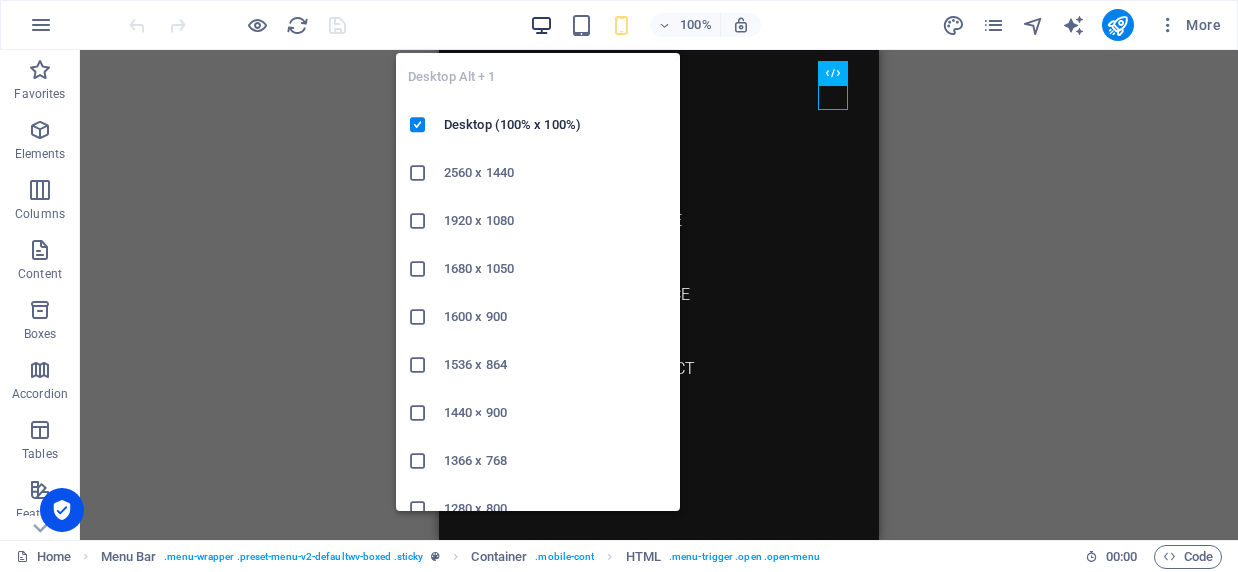 click at bounding box center [541, 25] 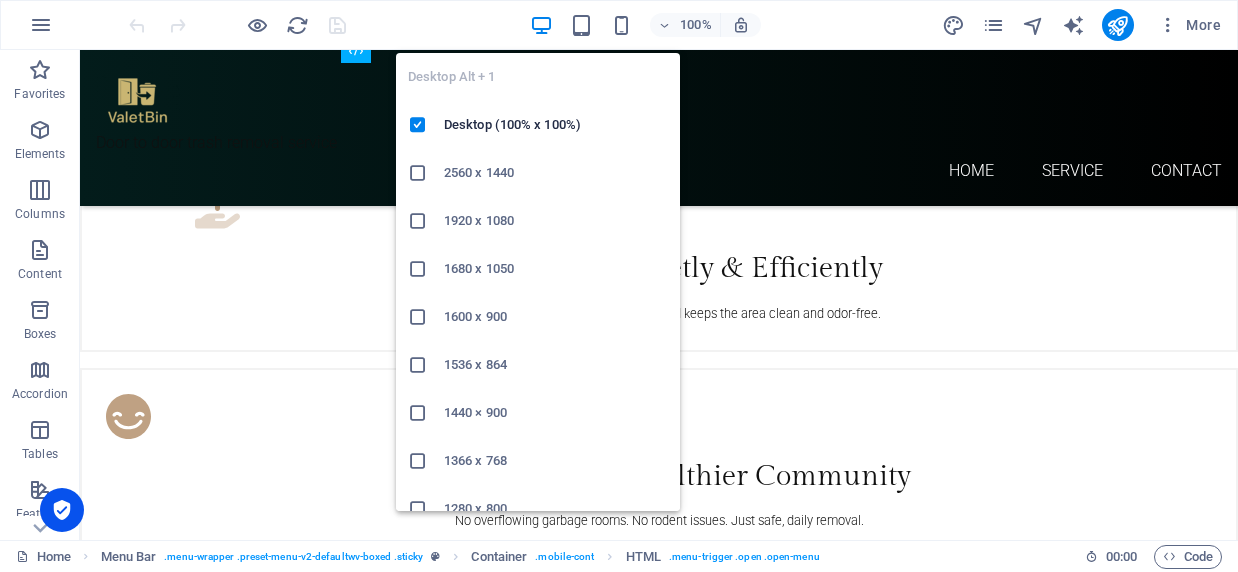 scroll, scrollTop: 3735, scrollLeft: 0, axis: vertical 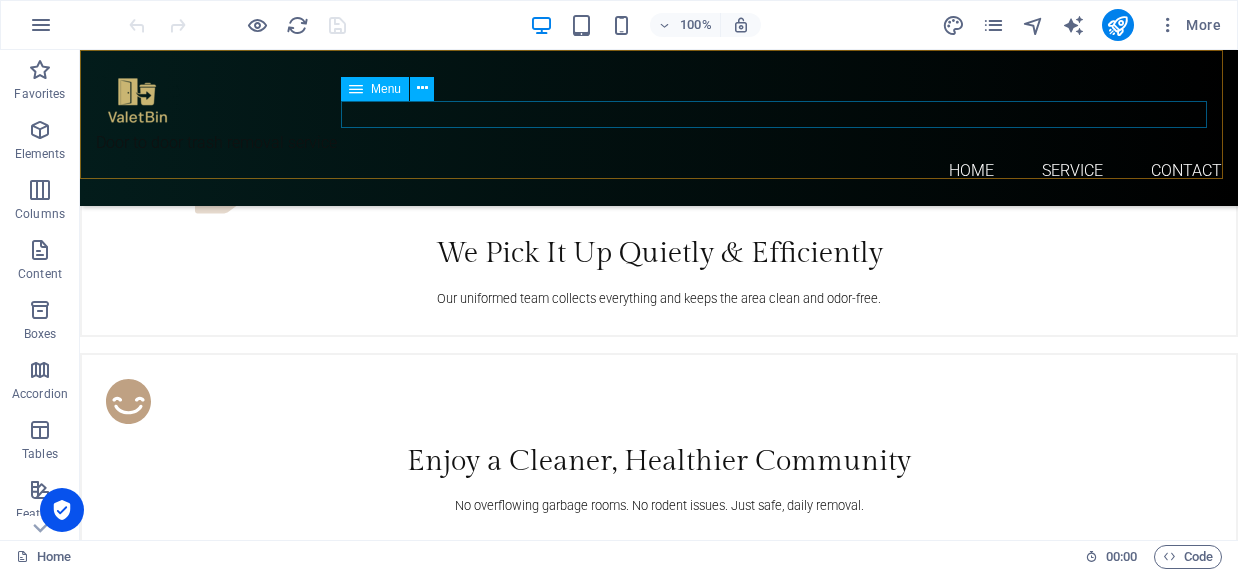 click on "Home SERVICE Contact" at bounding box center (659, 170) 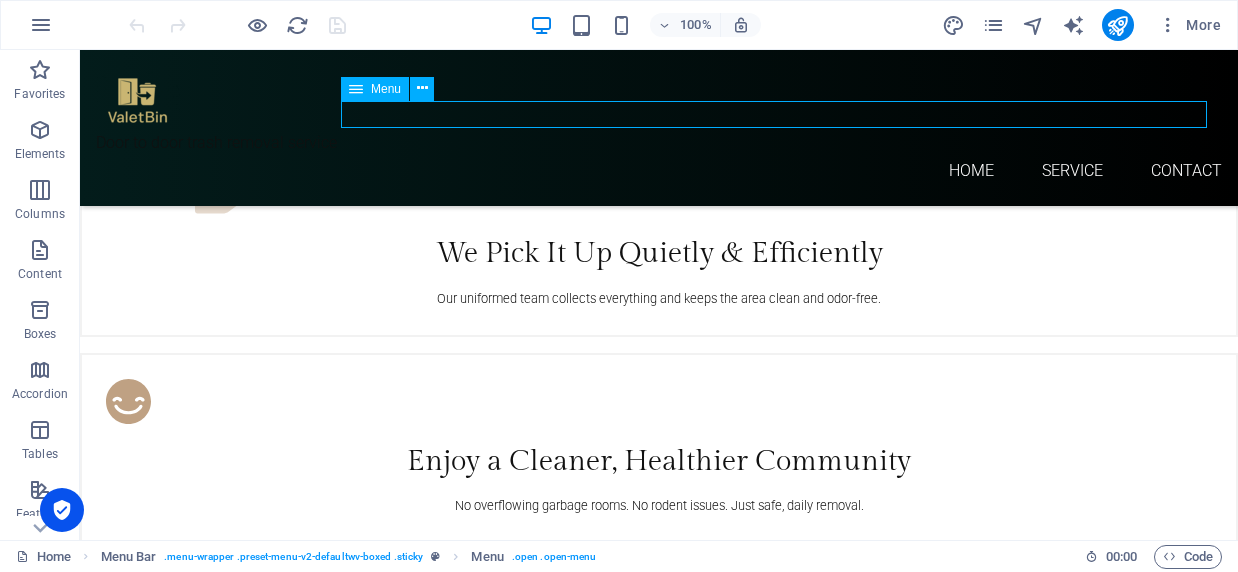 click on "Home SERVICE Contact" at bounding box center (659, 170) 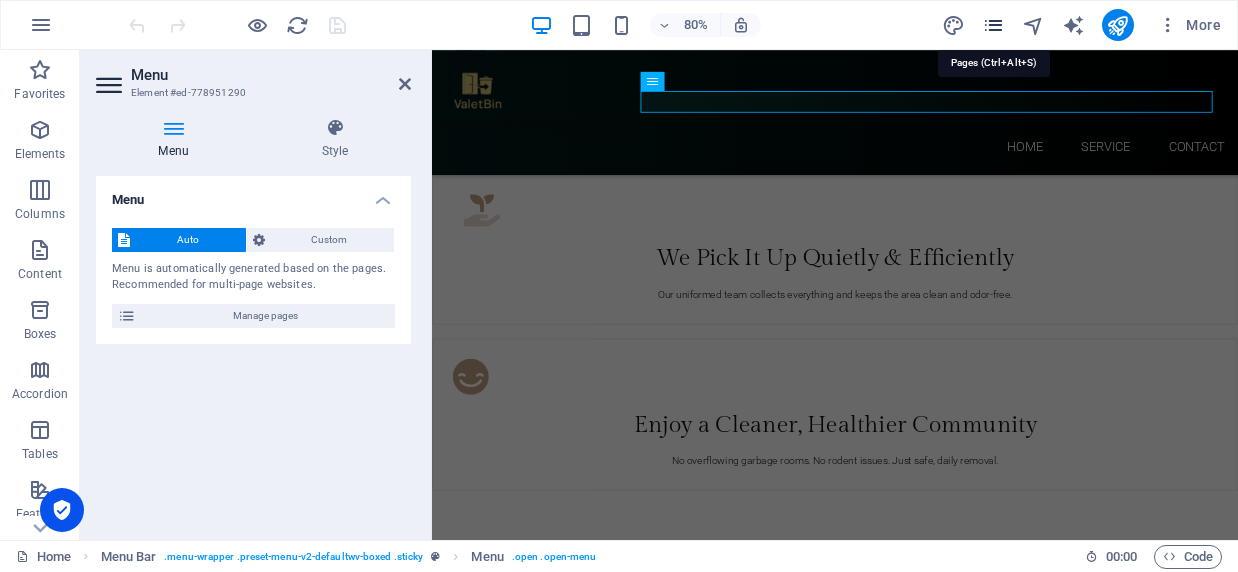 click at bounding box center (993, 25) 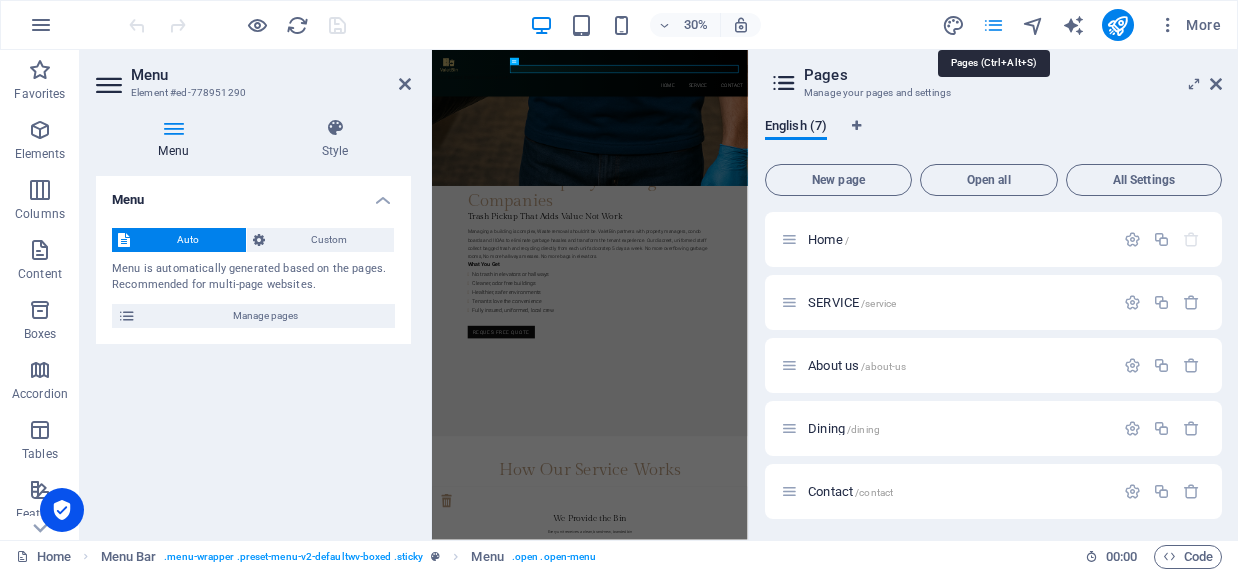scroll, scrollTop: 4796, scrollLeft: 0, axis: vertical 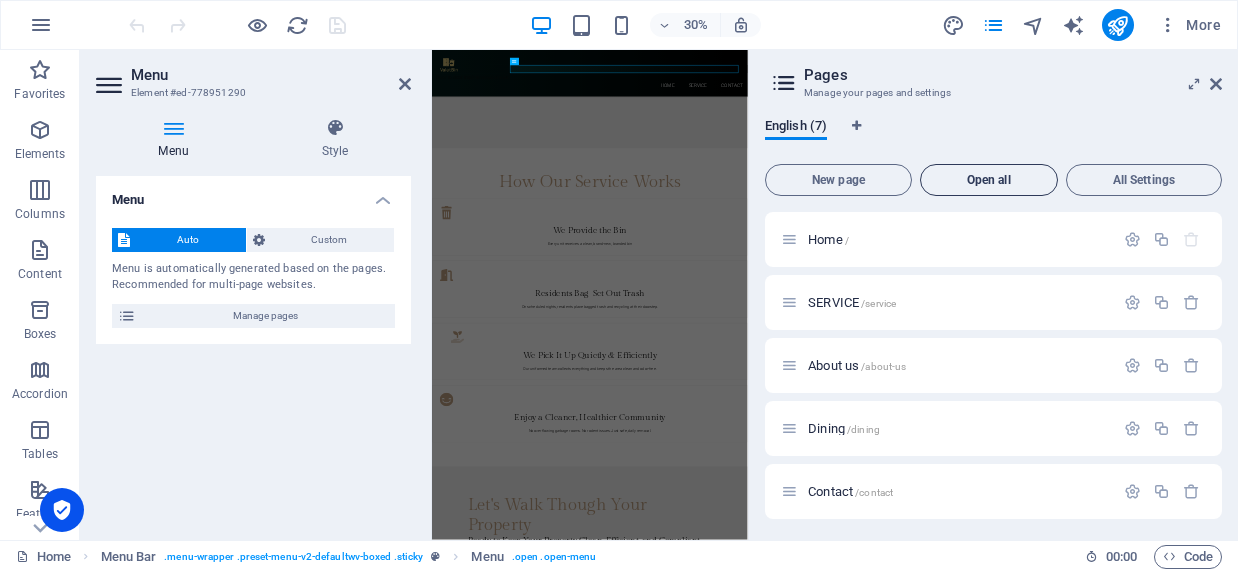 click on "Open all" at bounding box center [989, 180] 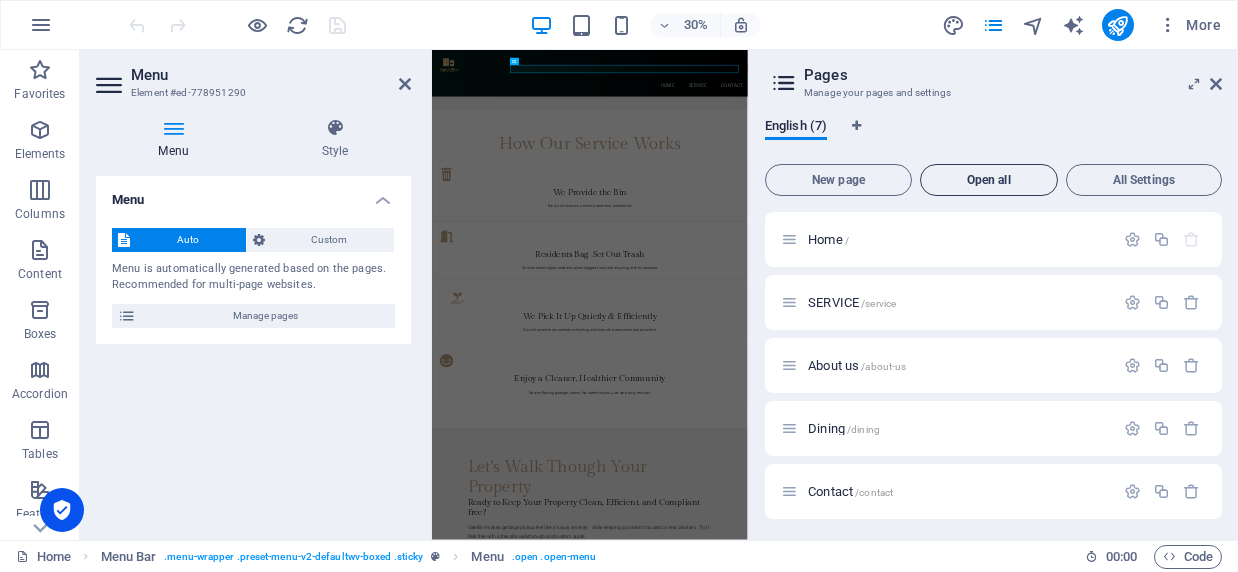 scroll, scrollTop: 0, scrollLeft: 0, axis: both 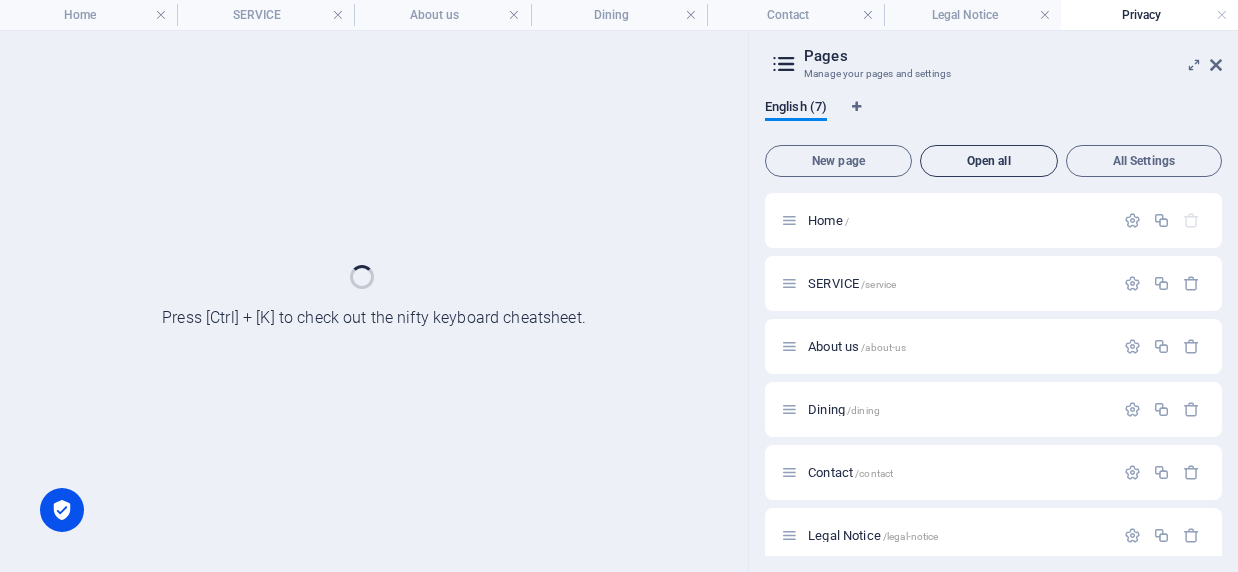 click on "Open all" at bounding box center (989, 161) 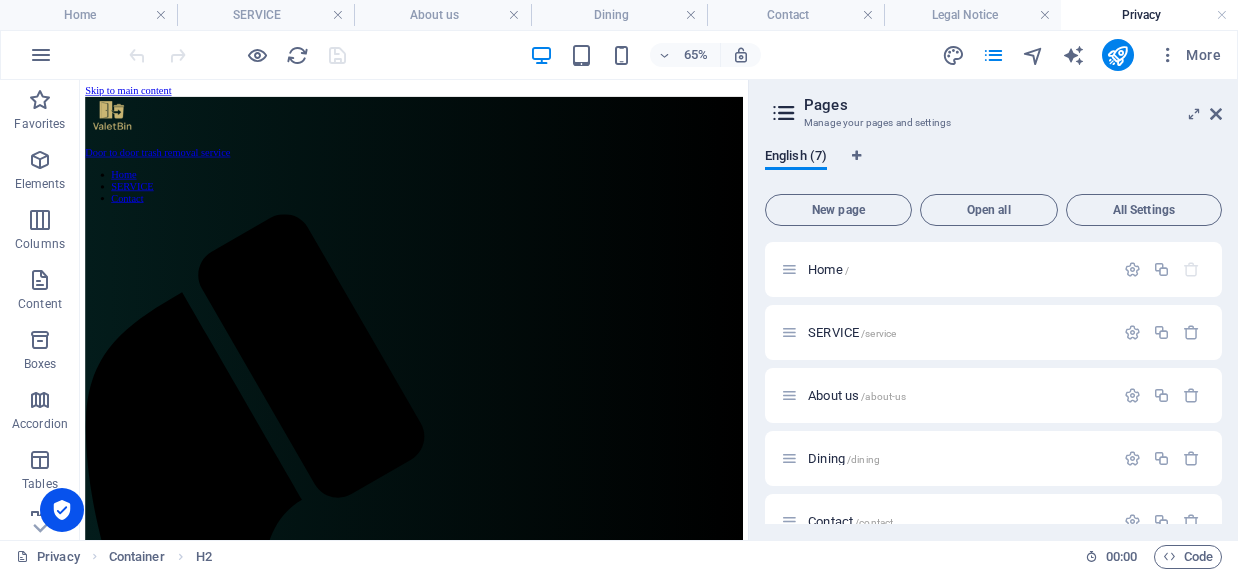 scroll, scrollTop: 0, scrollLeft: 0, axis: both 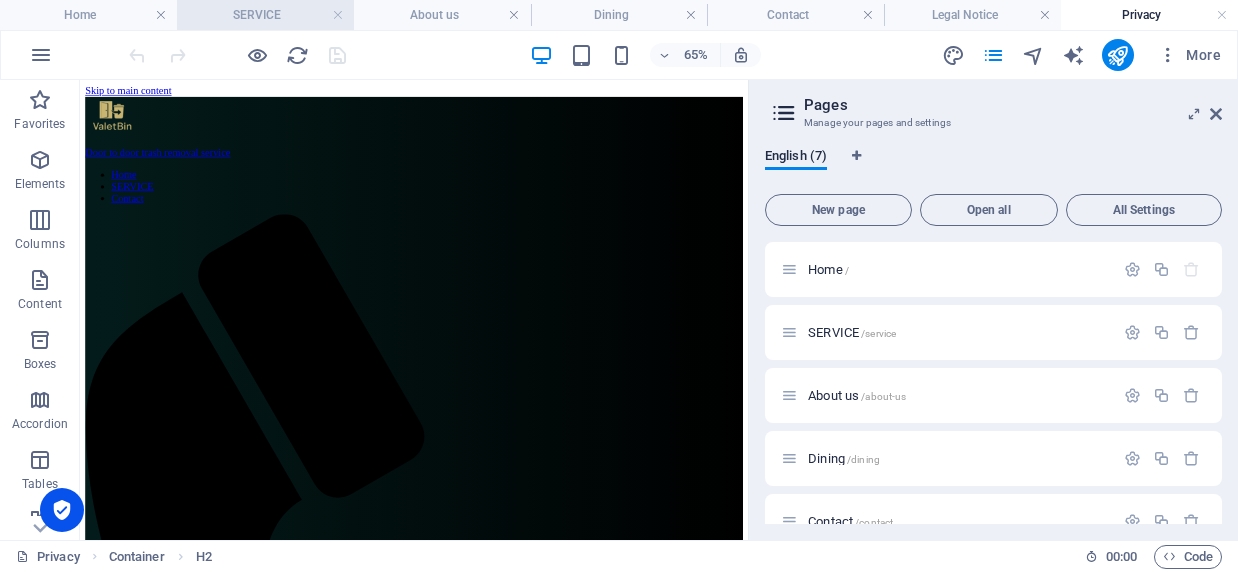 click on "SERVICE" at bounding box center [265, 15] 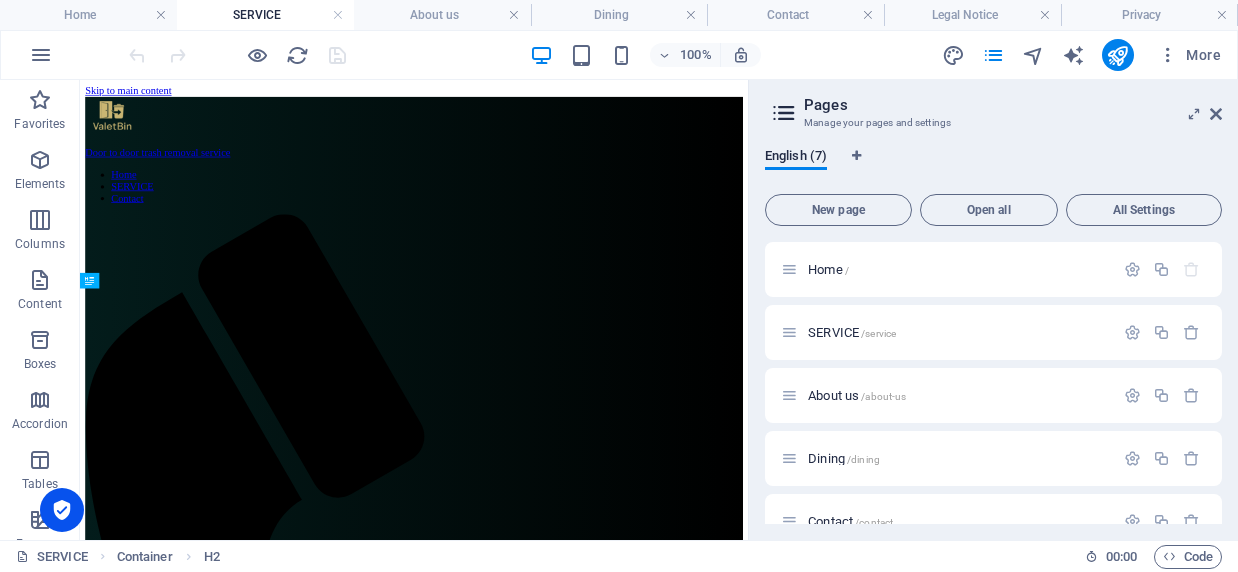 scroll, scrollTop: 396, scrollLeft: 0, axis: vertical 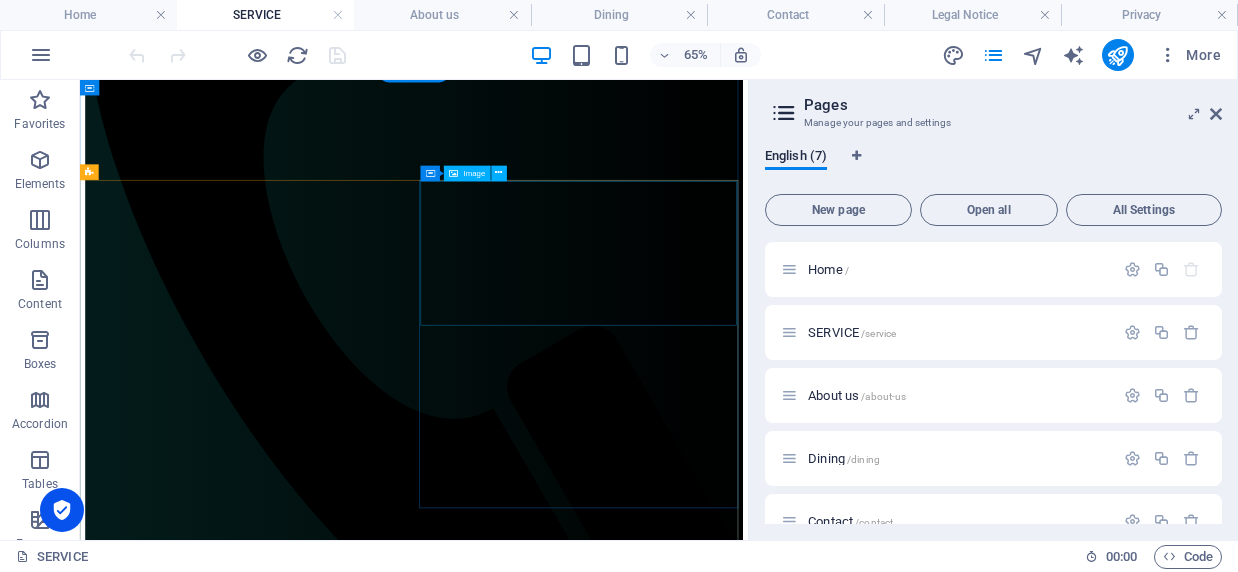 click at bounding box center [594, 2798] 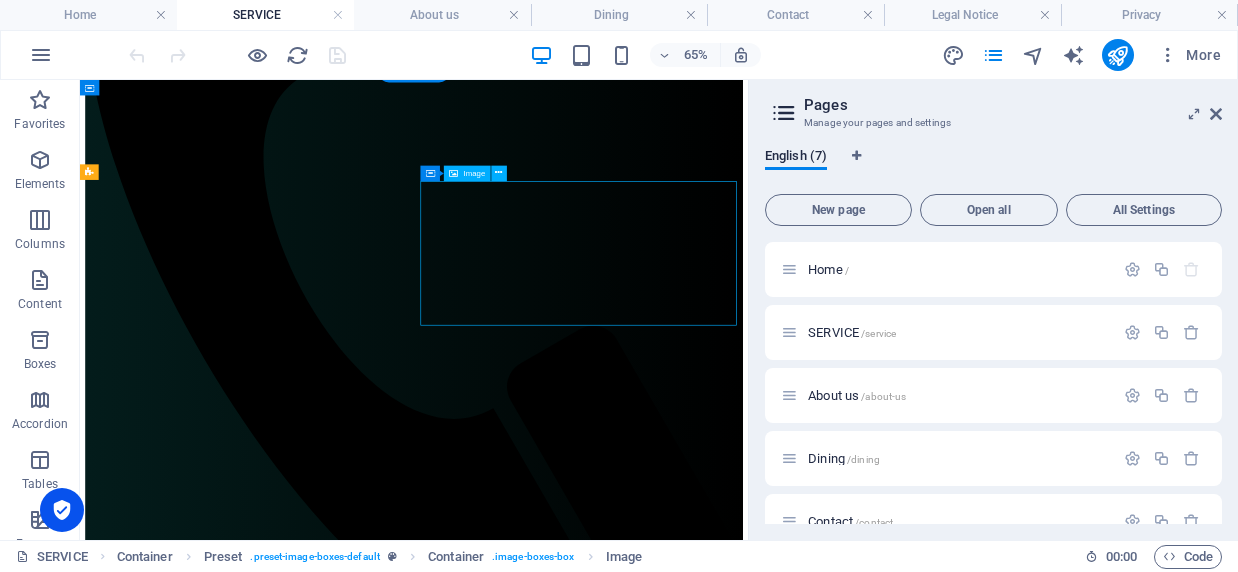 click at bounding box center [594, 2798] 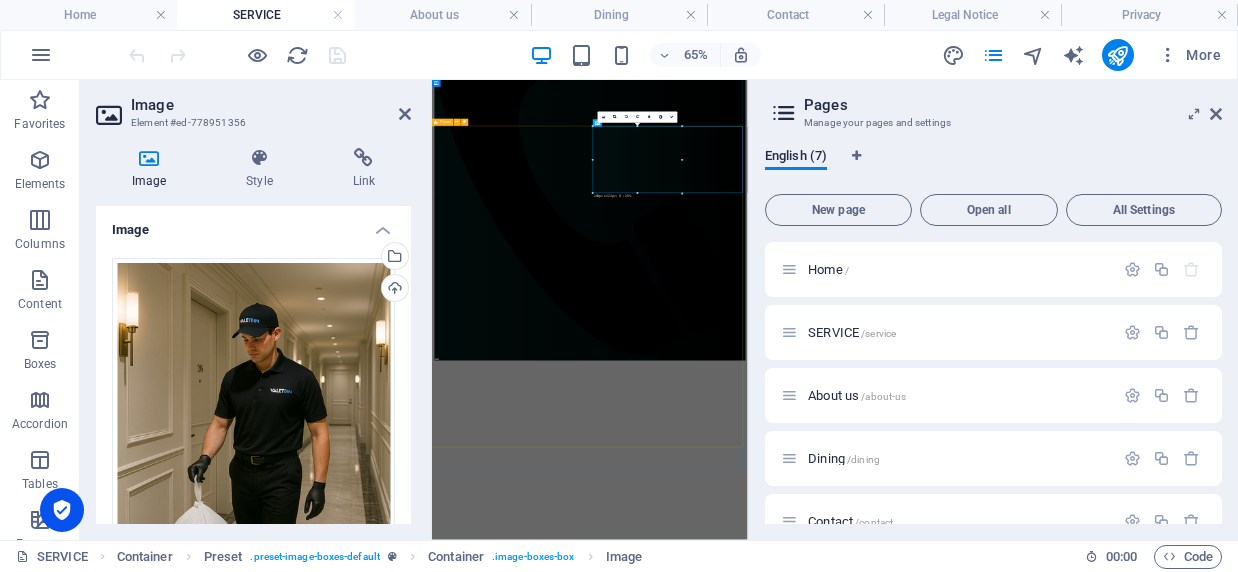scroll, scrollTop: 1393, scrollLeft: 0, axis: vertical 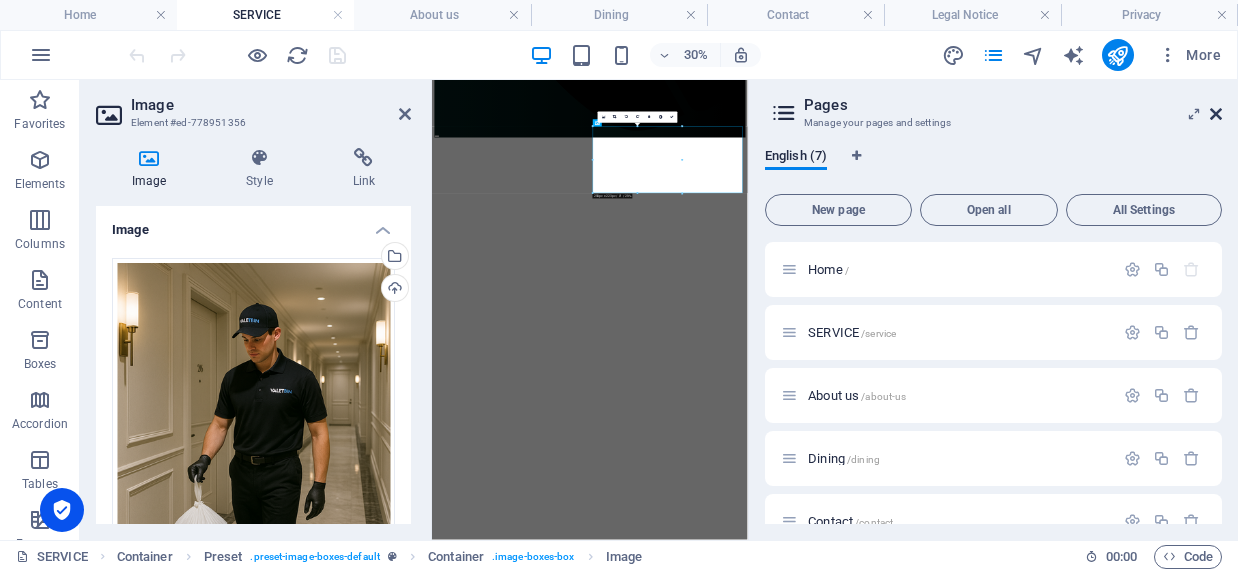 click at bounding box center [1216, 114] 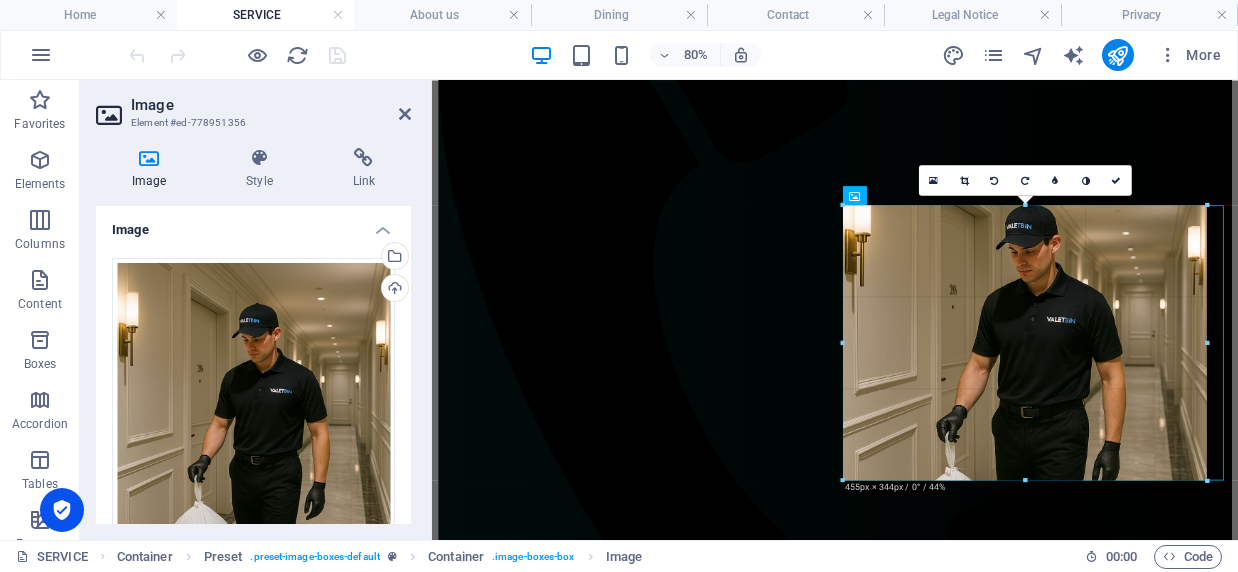 drag, startPoint x: 1078, startPoint y: 380, endPoint x: 1005, endPoint y: 347, distance: 80.11242 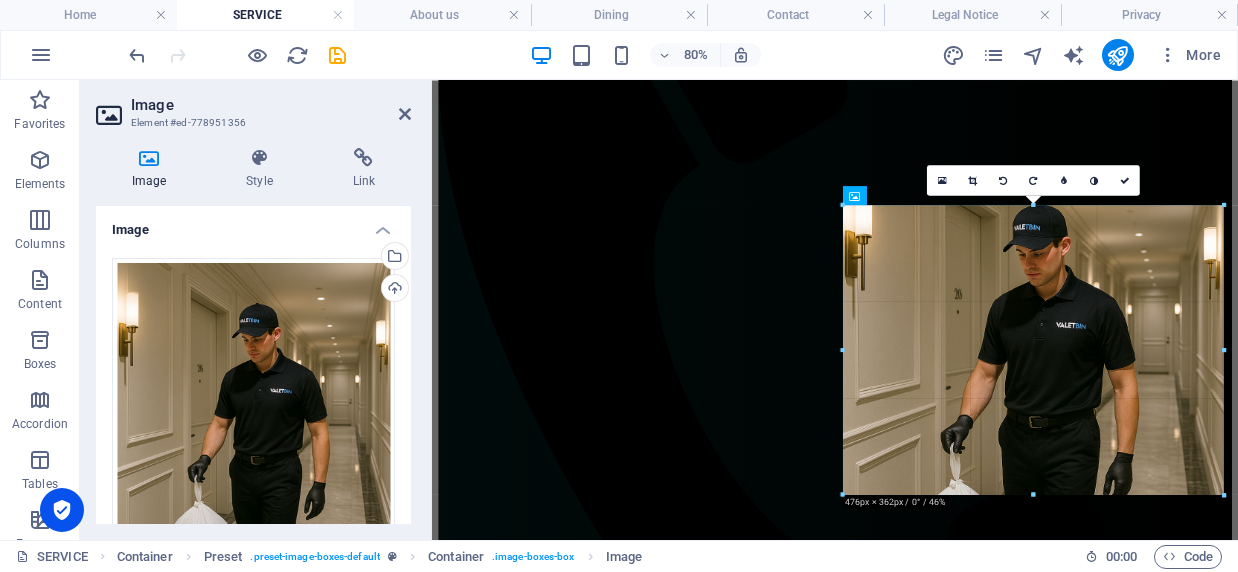 drag, startPoint x: 1206, startPoint y: 341, endPoint x: 1224, endPoint y: 347, distance: 18.973665 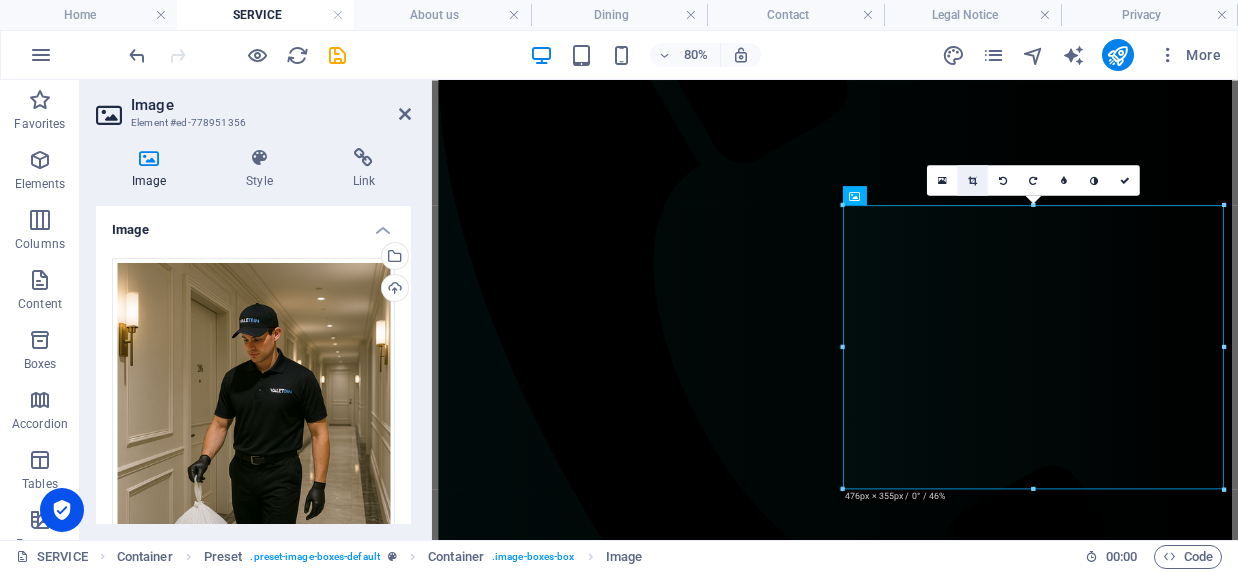 click at bounding box center (973, 180) 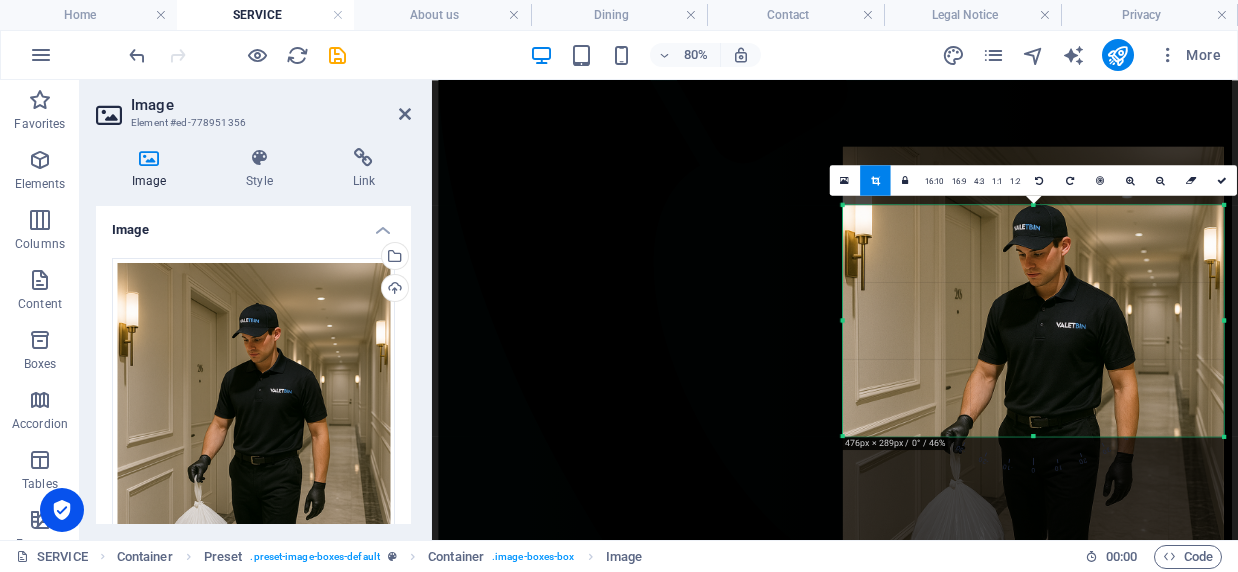 drag, startPoint x: 1031, startPoint y: 489, endPoint x: 1041, endPoint y: 423, distance: 66.75328 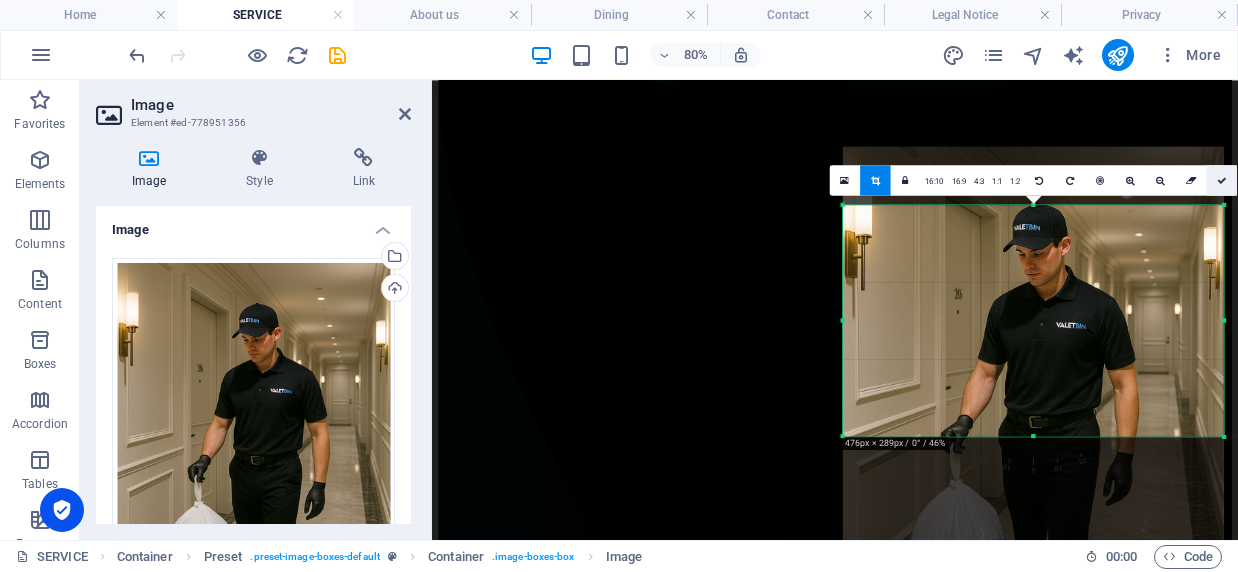click at bounding box center (1222, 180) 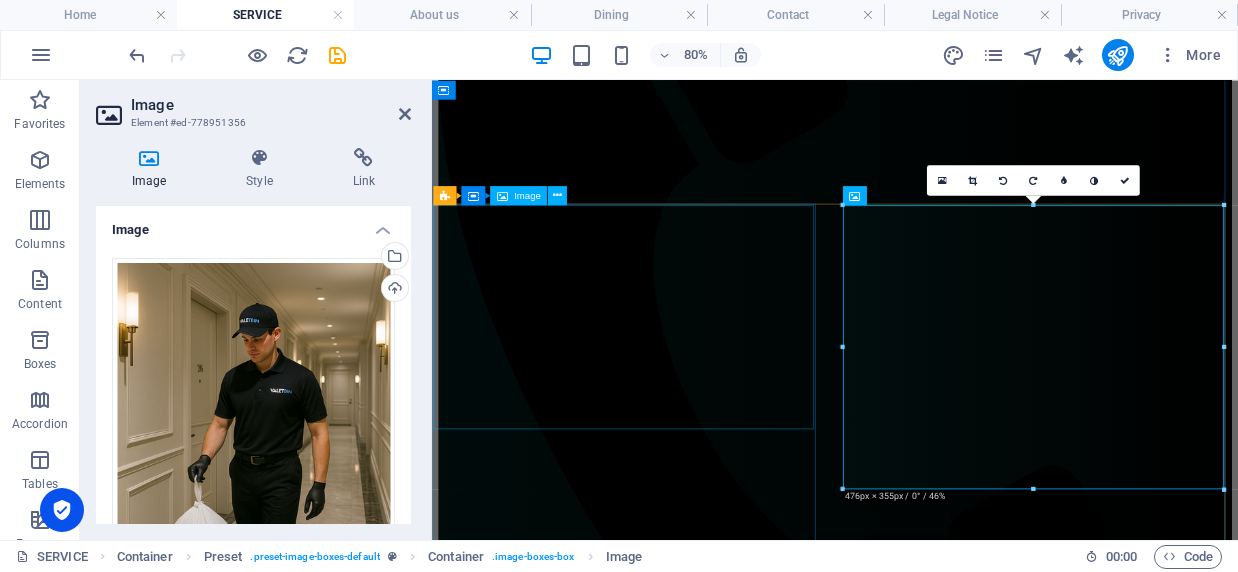 click at bounding box center (936, 2144) 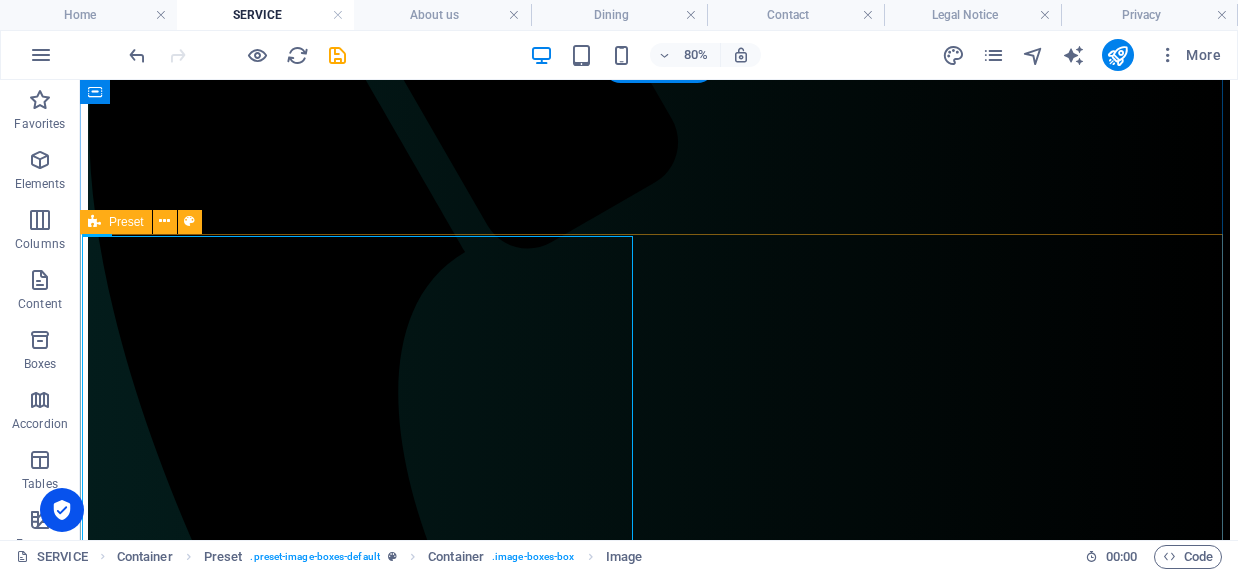 scroll, scrollTop: 444, scrollLeft: 0, axis: vertical 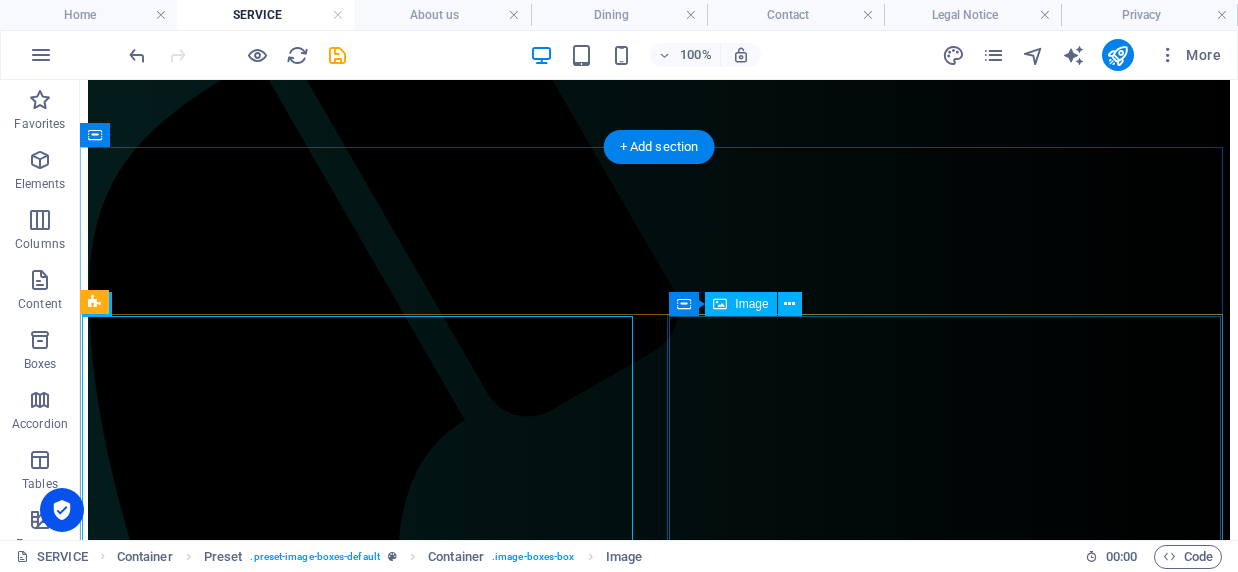 click at bounding box center [659, 3139] 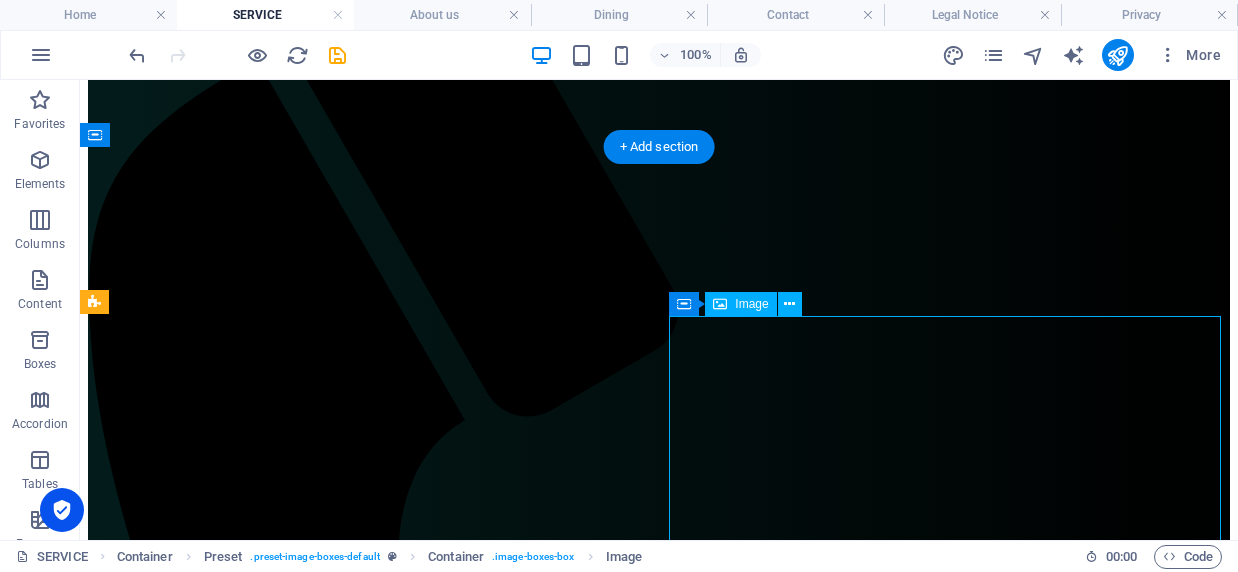 click at bounding box center (659, 3139) 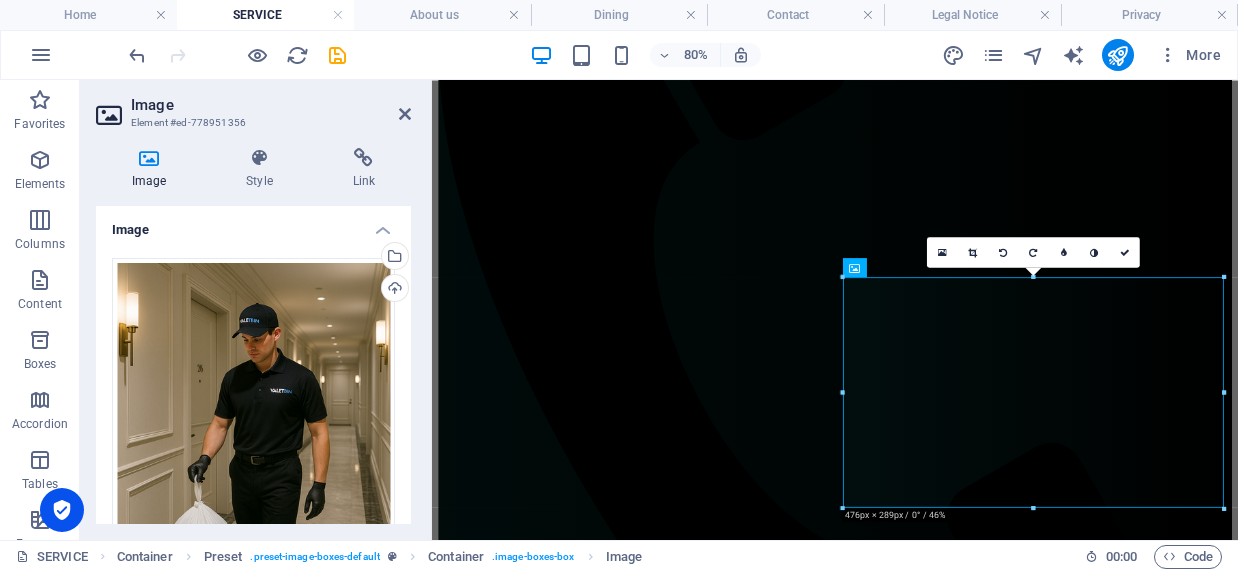 scroll, scrollTop: 632, scrollLeft: 0, axis: vertical 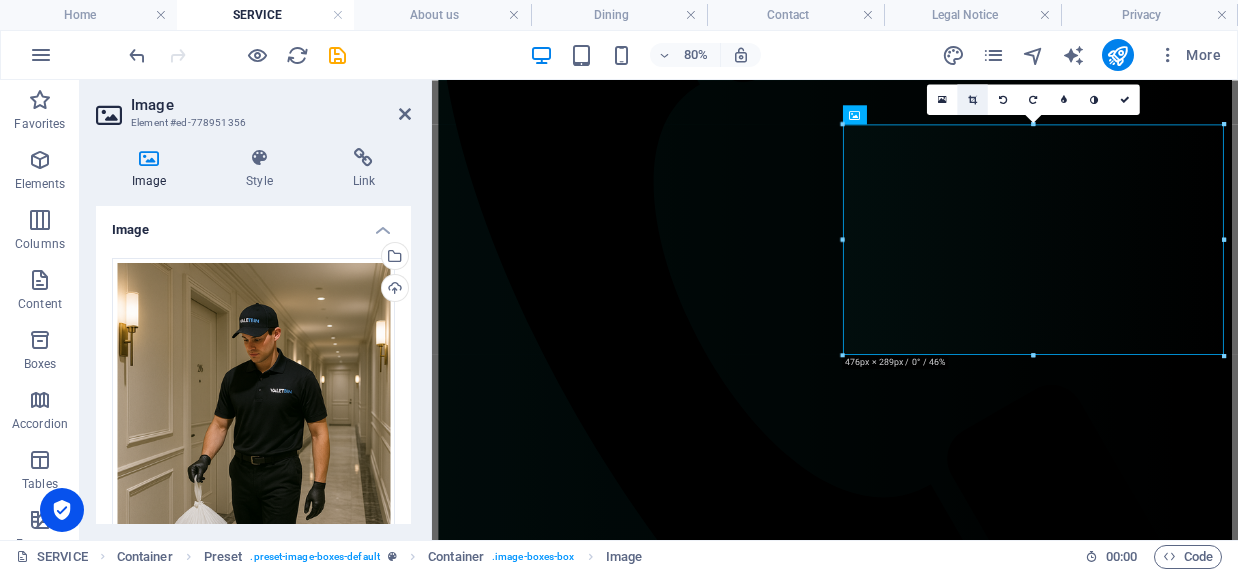 click at bounding box center (973, 99) 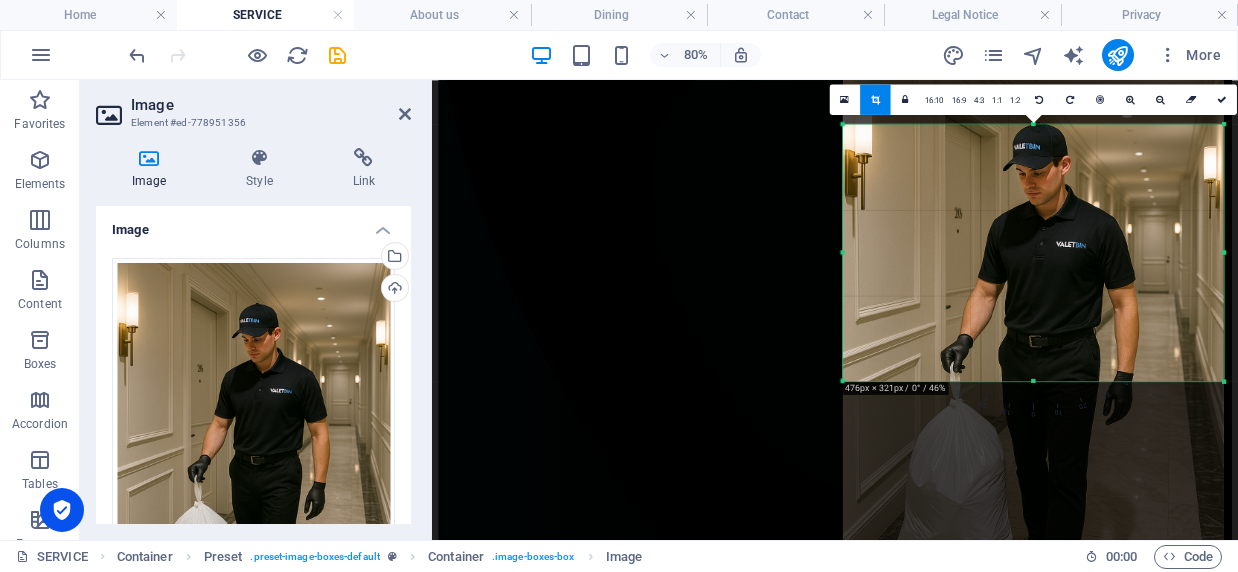 drag, startPoint x: 1032, startPoint y: 357, endPoint x: 1034, endPoint y: 389, distance: 32.06244 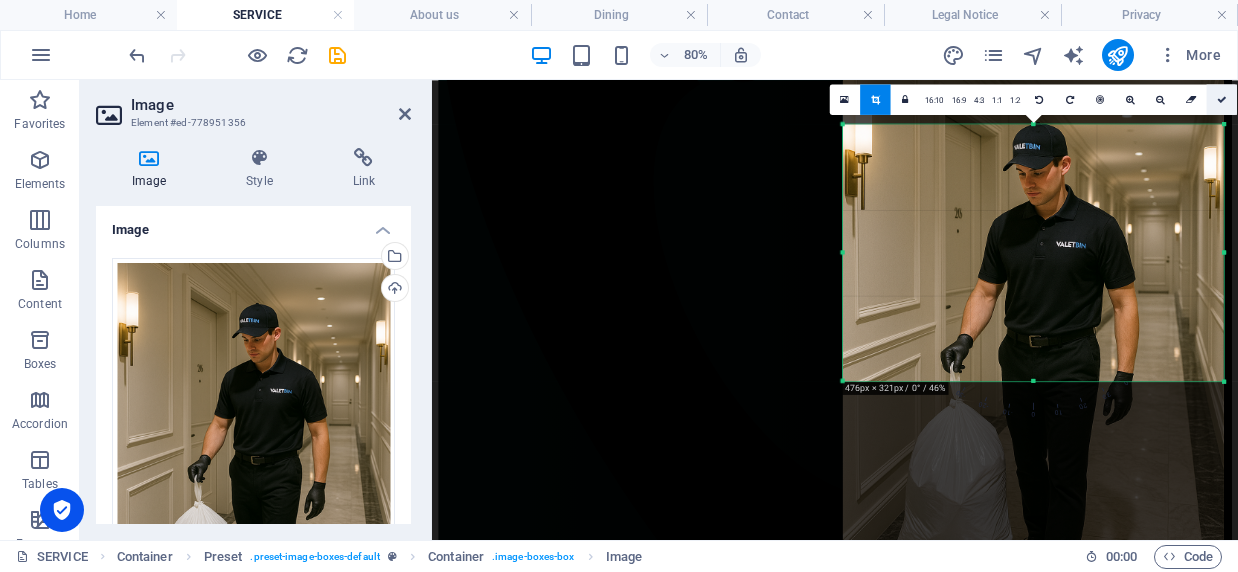 click at bounding box center (1222, 99) 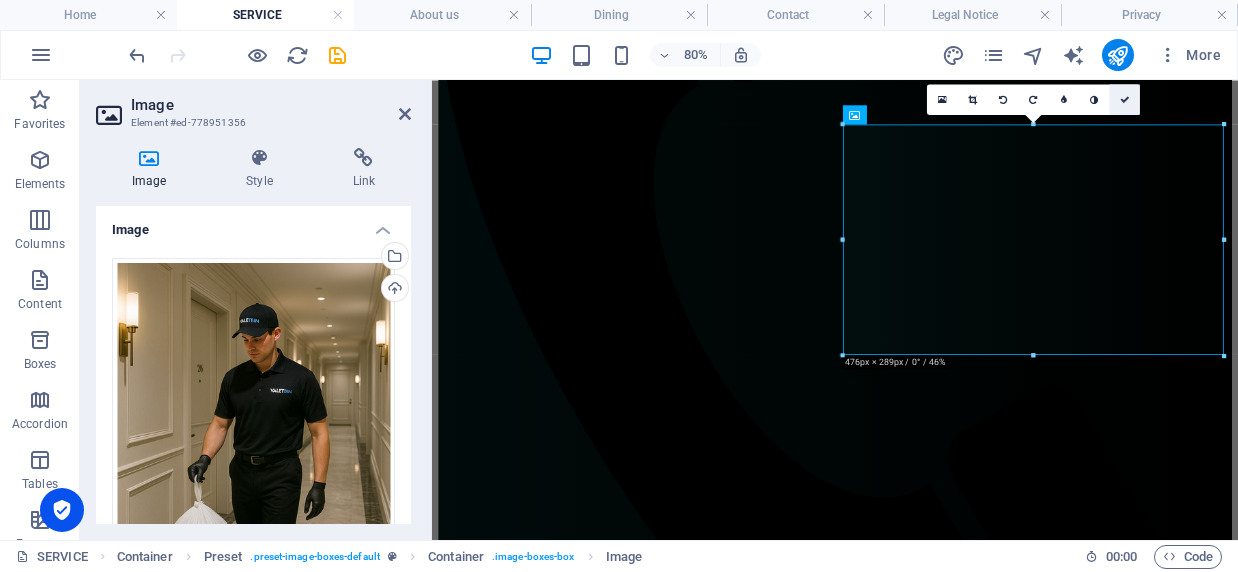 click at bounding box center (1125, 99) 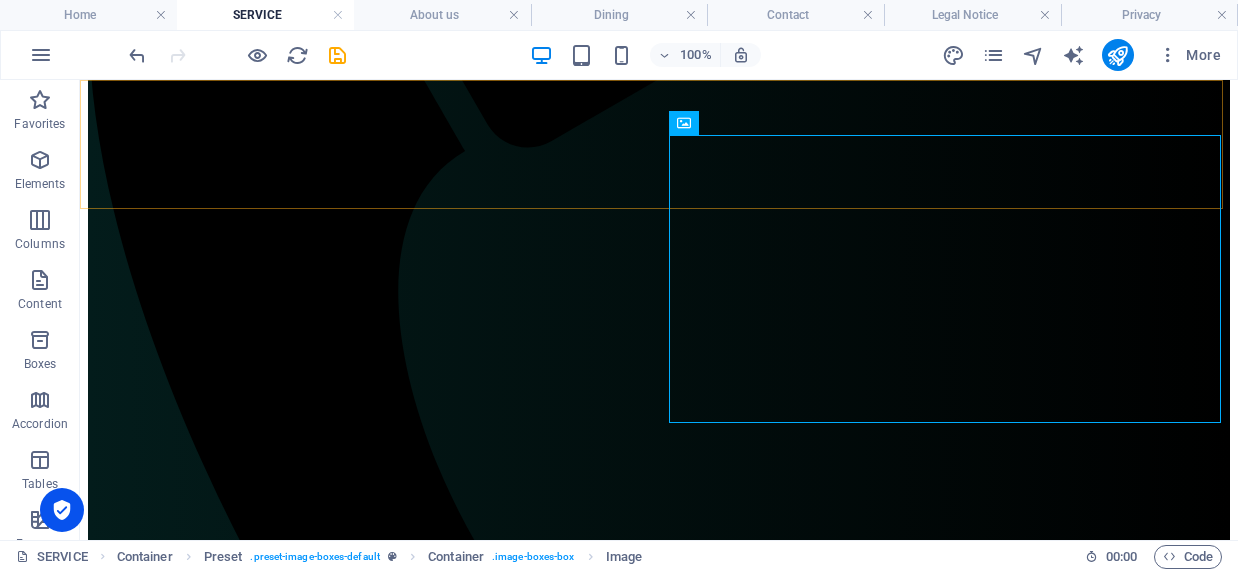 scroll, scrollTop: 544, scrollLeft: 0, axis: vertical 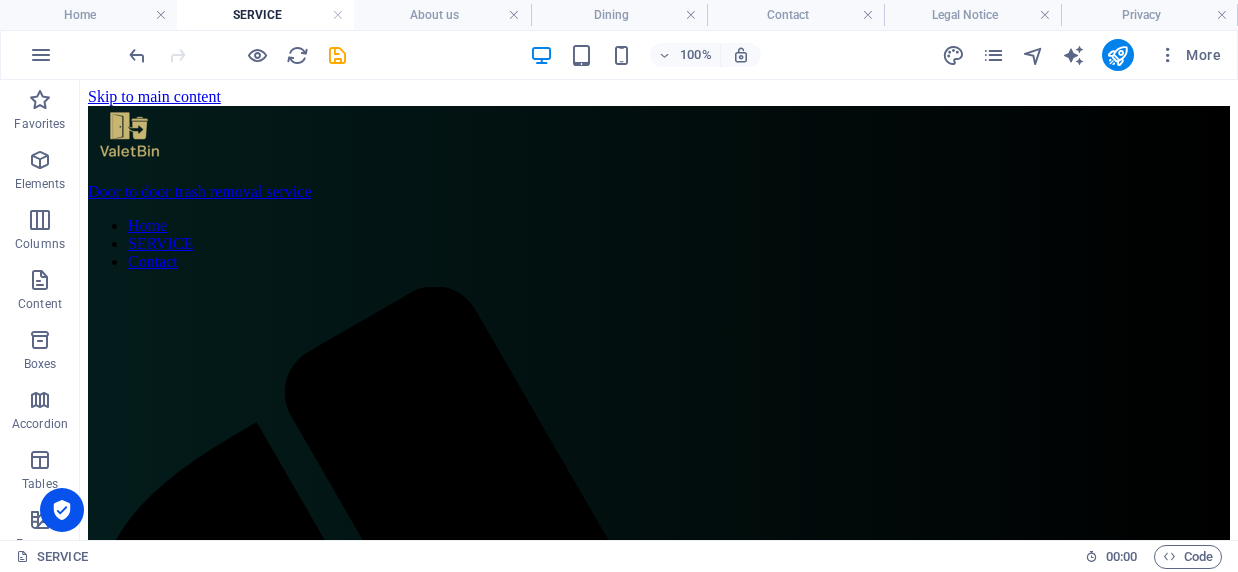 drag, startPoint x: 1230, startPoint y: 207, endPoint x: 1306, endPoint y: 136, distance: 104.00481 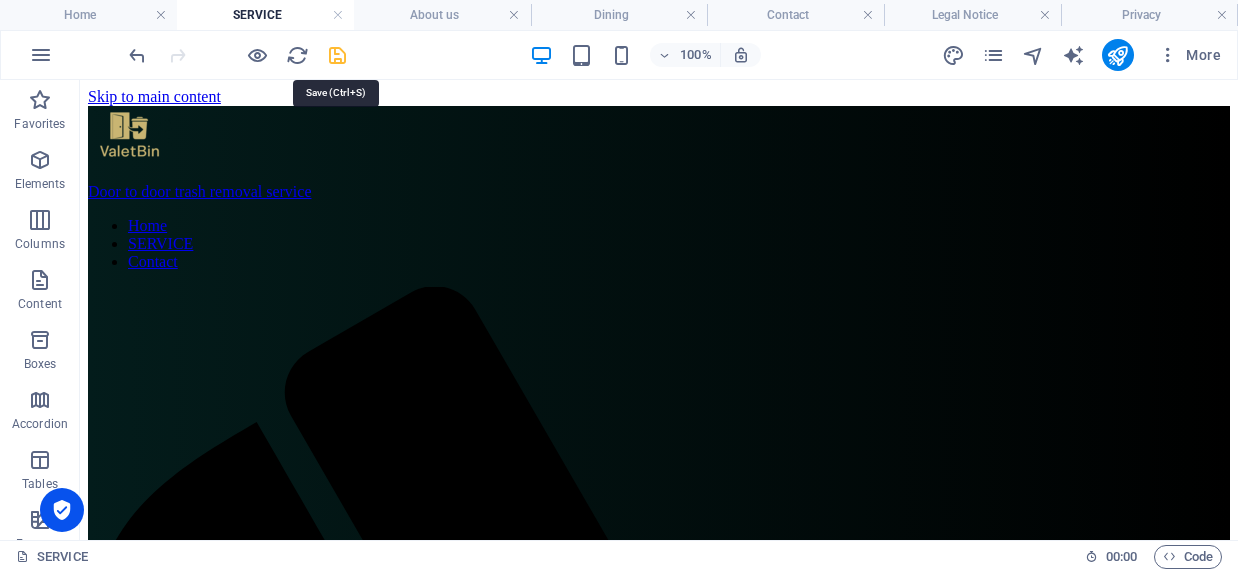 drag, startPoint x: 338, startPoint y: 54, endPoint x: 638, endPoint y: 3, distance: 304.30414 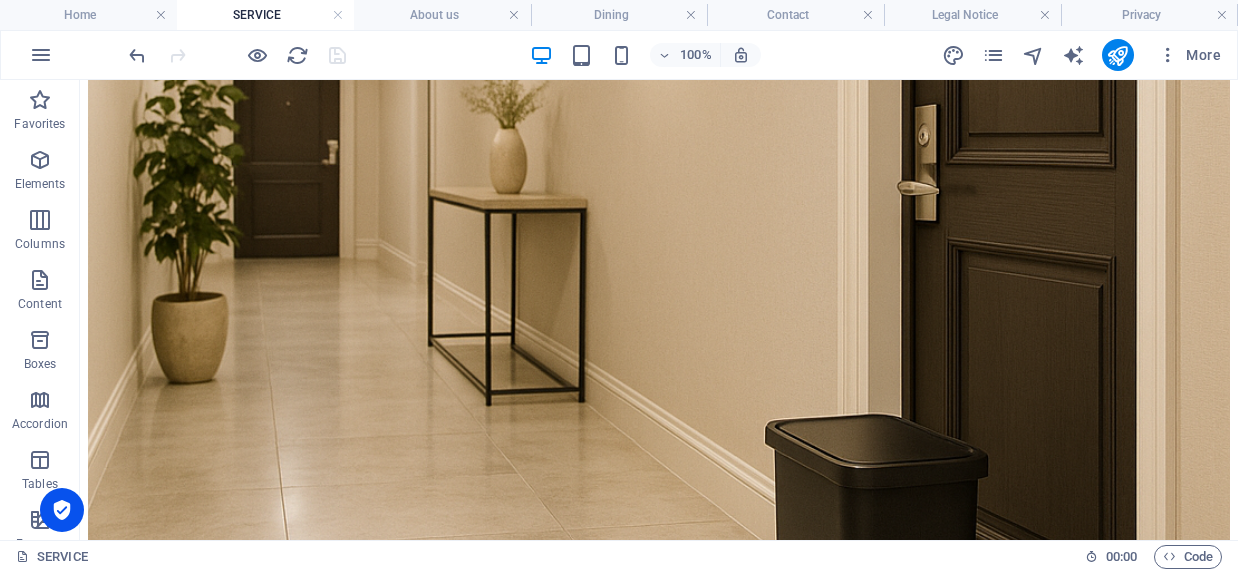 scroll, scrollTop: 2396, scrollLeft: 0, axis: vertical 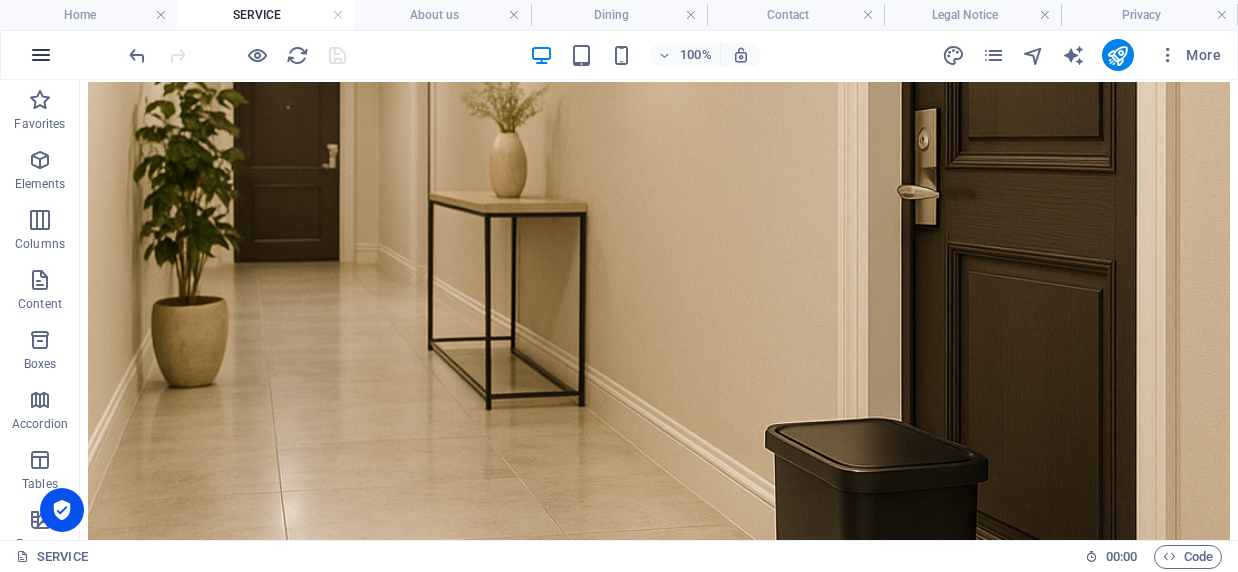 click at bounding box center [41, 55] 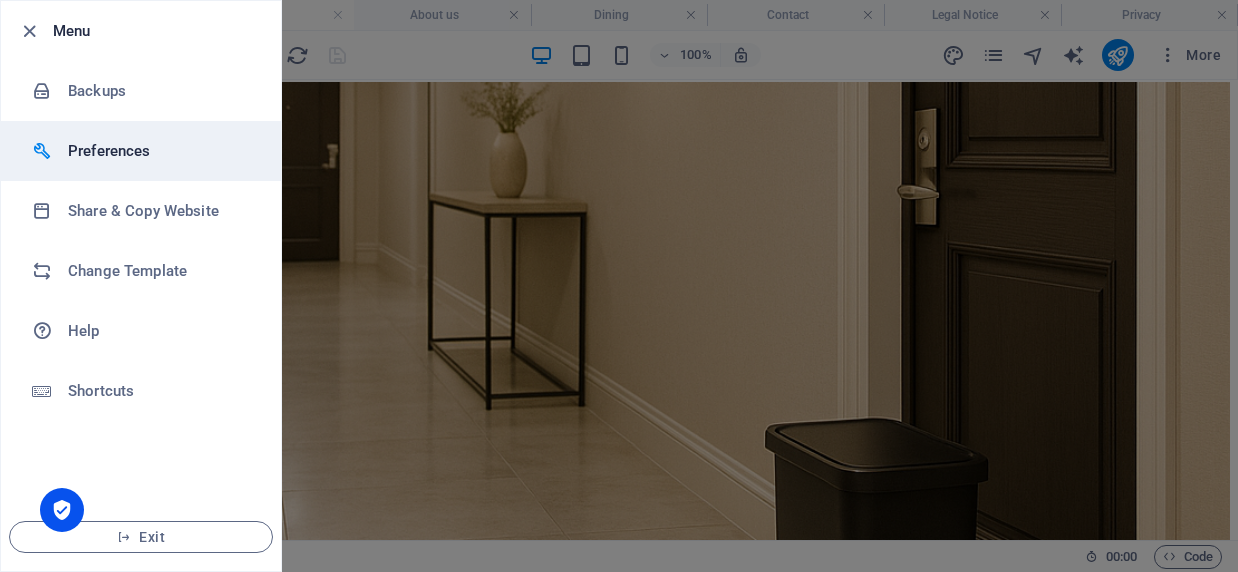 click on "Preferences" at bounding box center [141, 151] 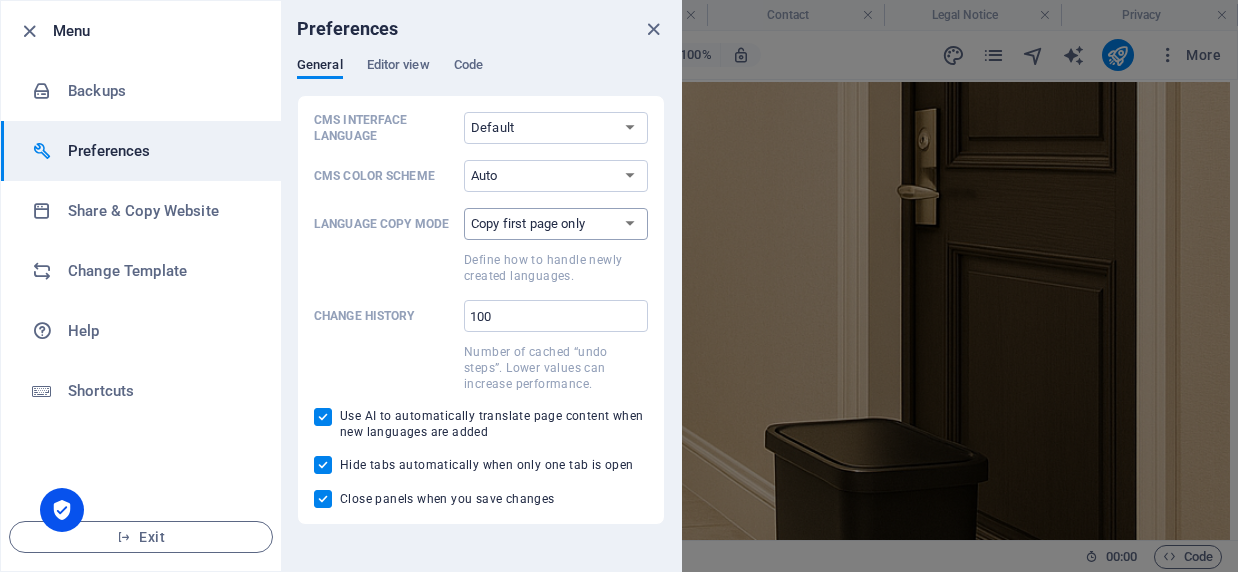 click on "Copy first page only Copy all pages" at bounding box center [556, 224] 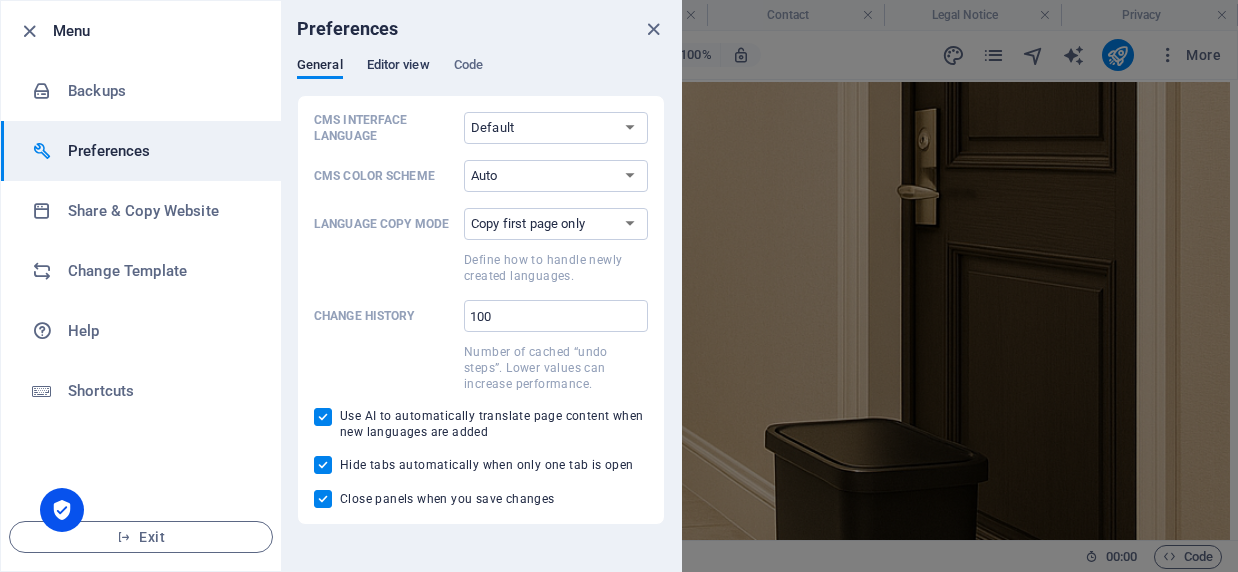 click on "Editor view" at bounding box center [398, 67] 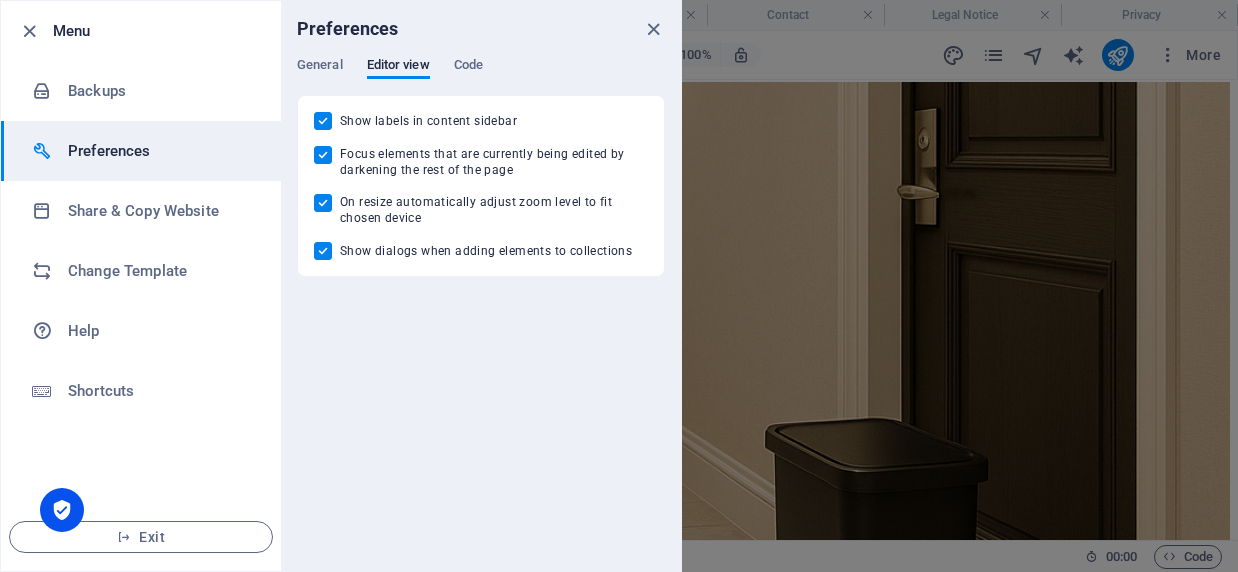 click on "General Editor view Code" at bounding box center [481, 76] 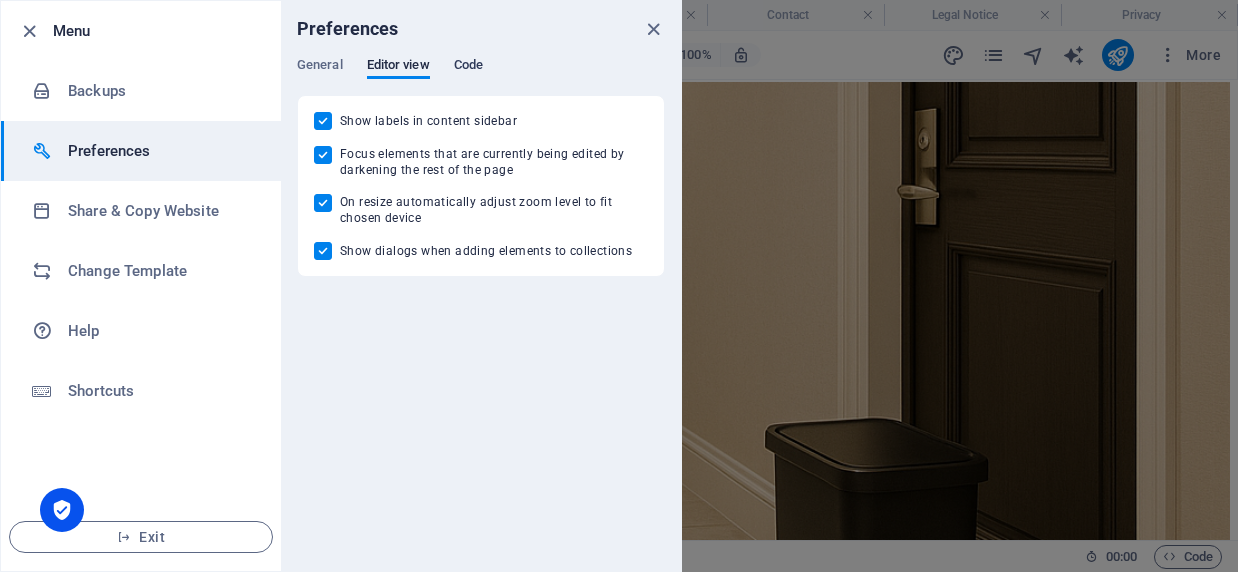 click on "Code" at bounding box center (468, 67) 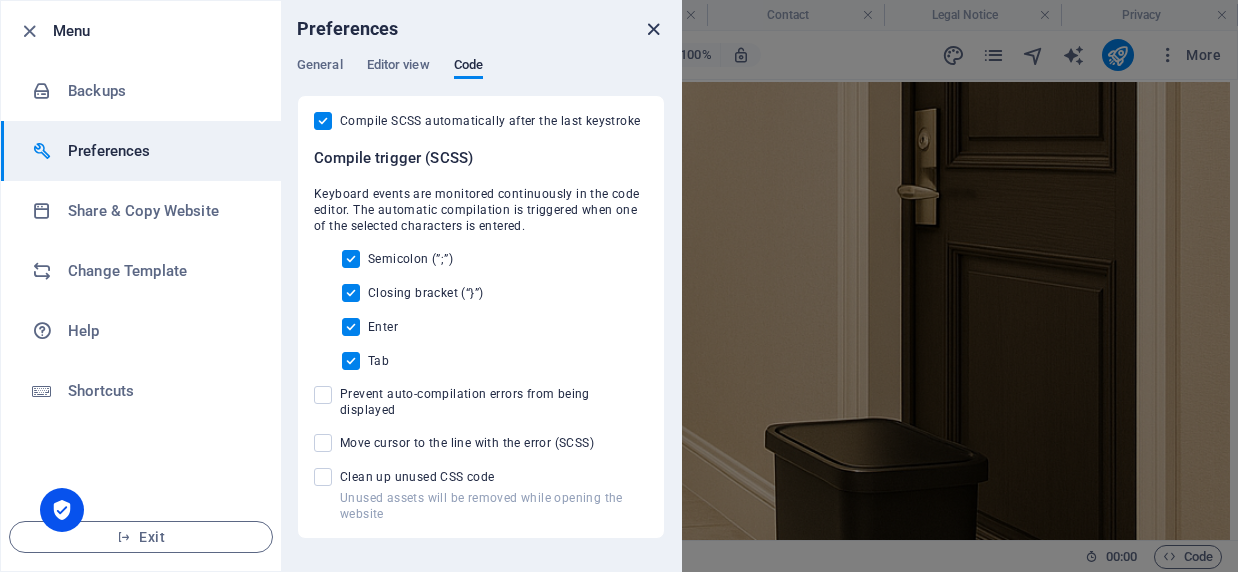 click at bounding box center [653, 29] 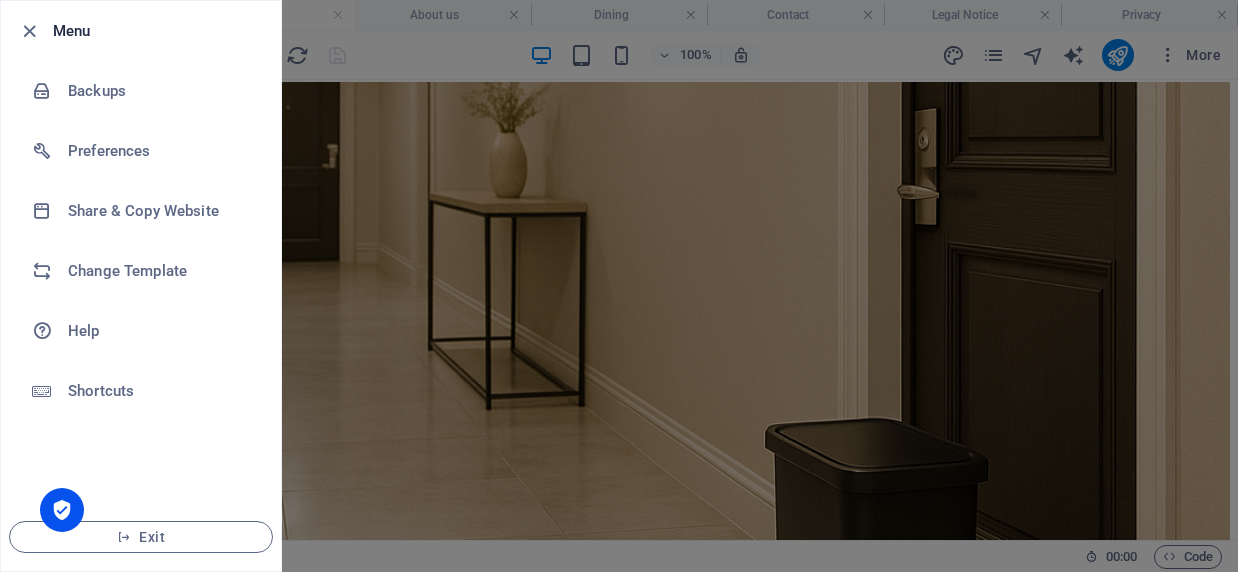 click at bounding box center (619, 286) 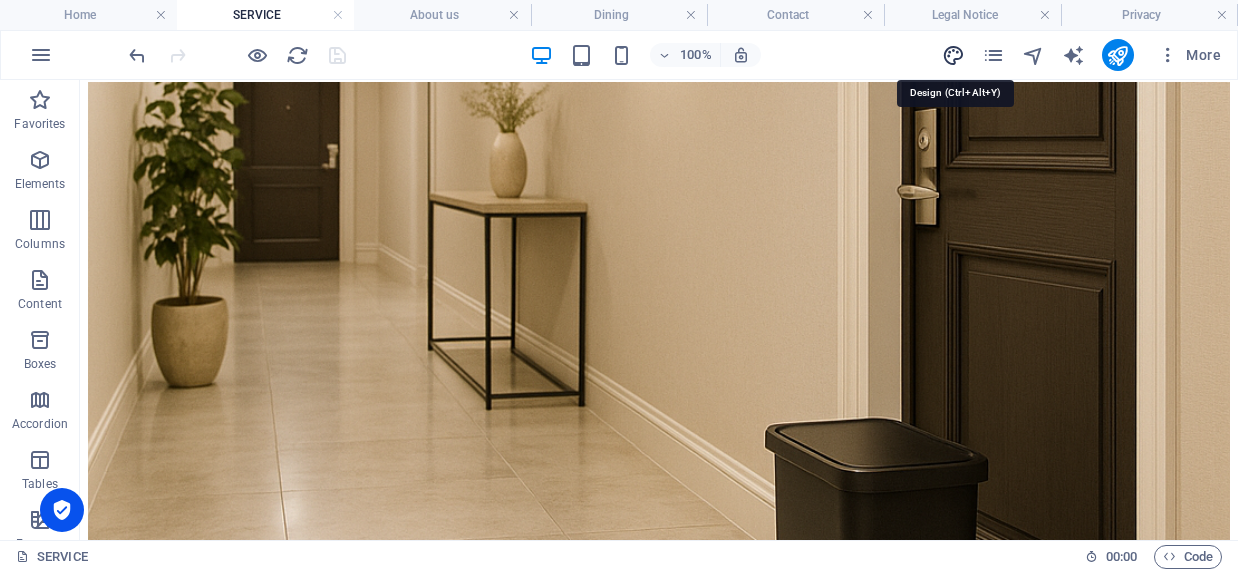 click at bounding box center (953, 55) 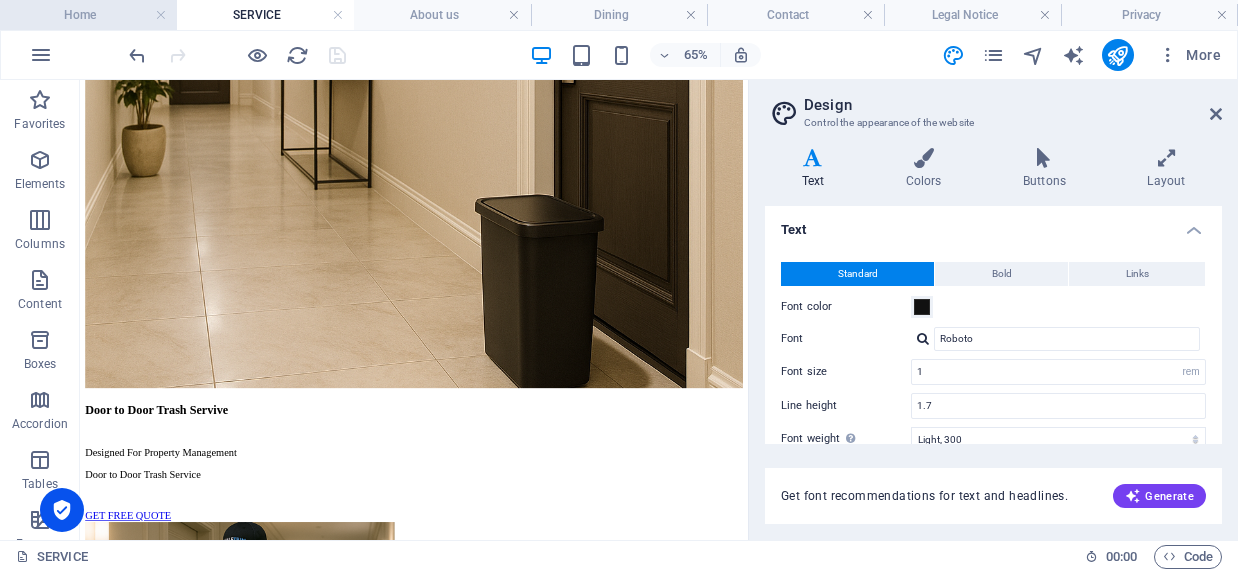 click on "Home" at bounding box center [88, 15] 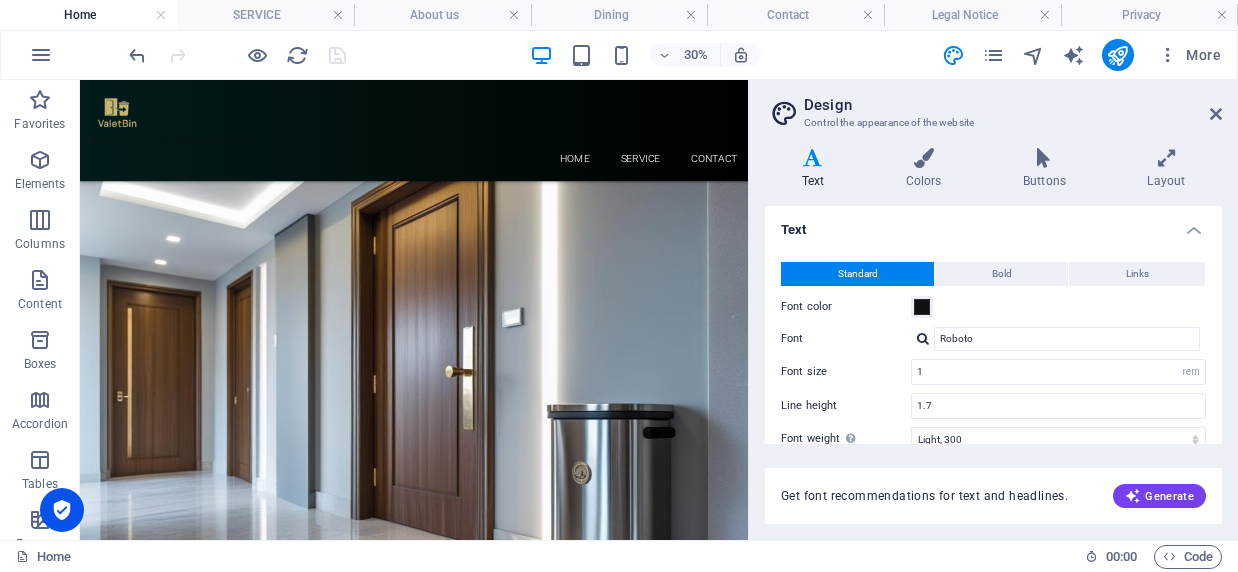 scroll, scrollTop: 0, scrollLeft: 0, axis: both 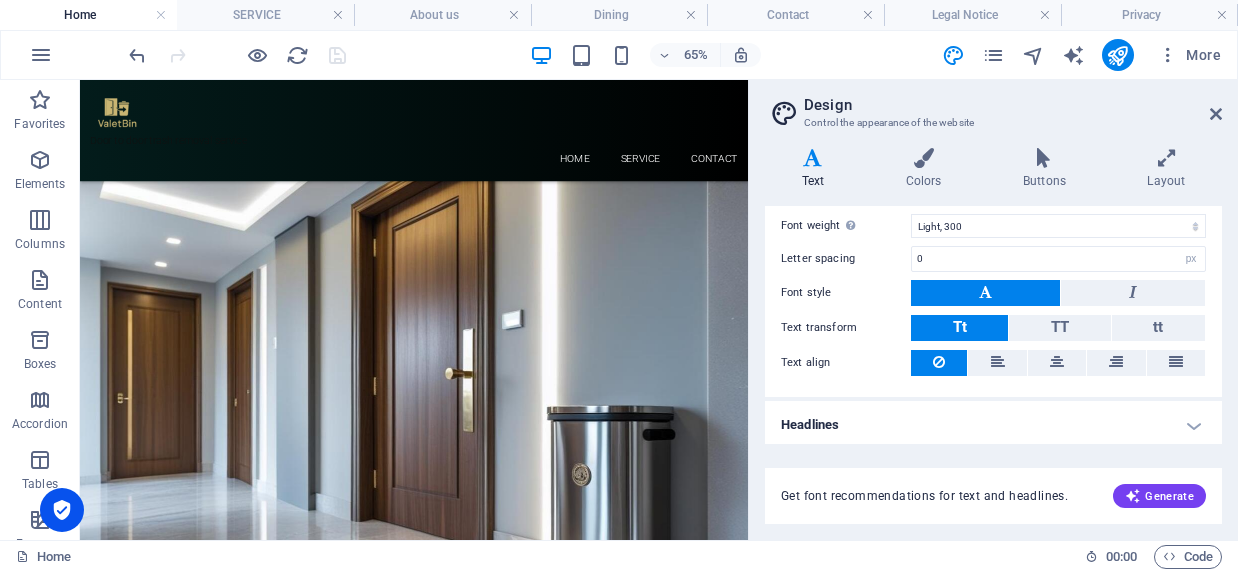 click on "Headlines" at bounding box center (993, 425) 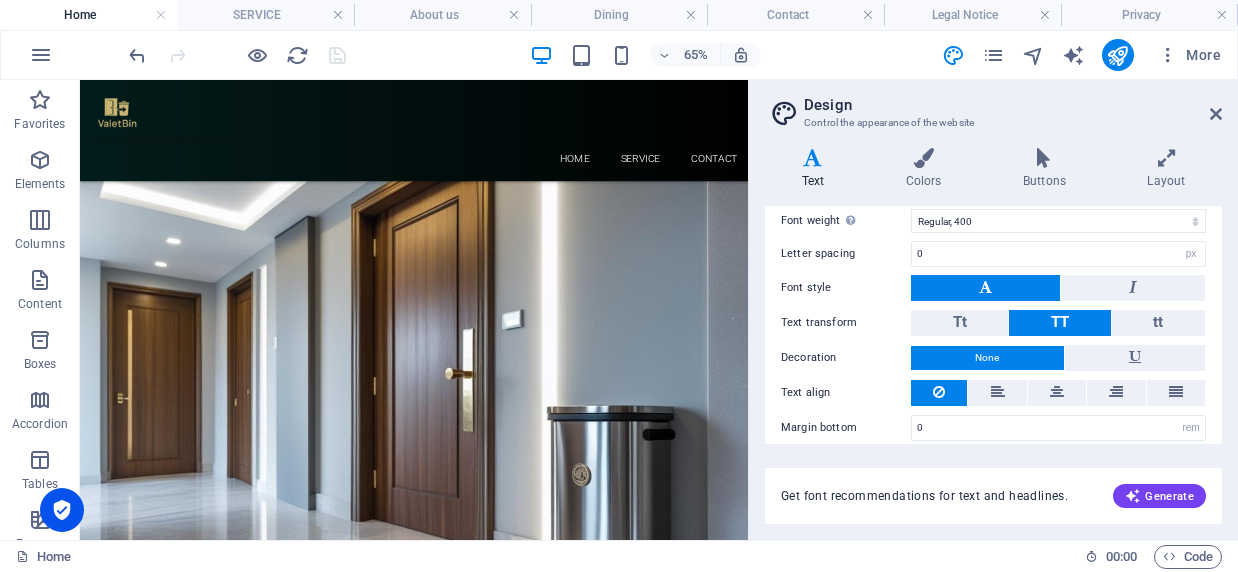 scroll, scrollTop: 633, scrollLeft: 0, axis: vertical 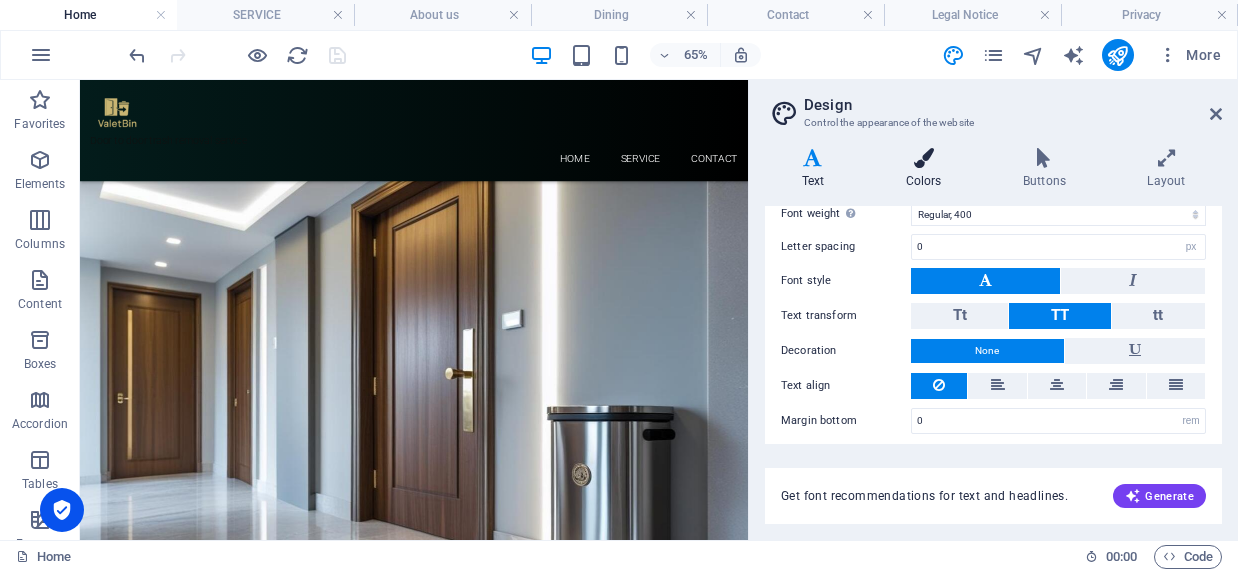 click on "Colors" at bounding box center [927, 169] 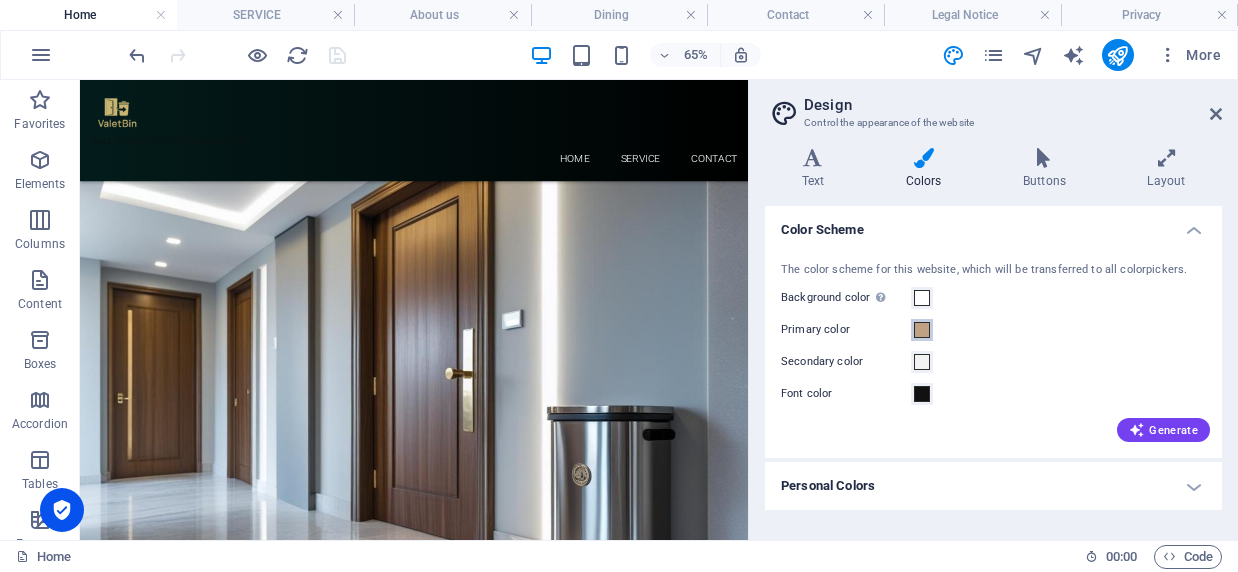 click at bounding box center (922, 330) 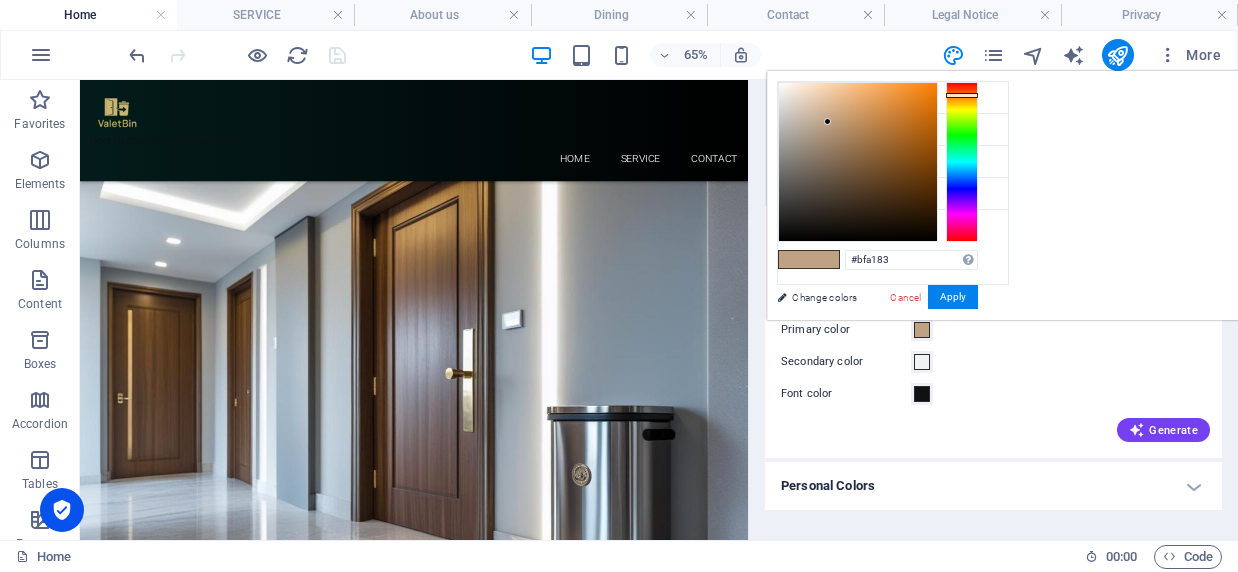 click at bounding box center [922, 330] 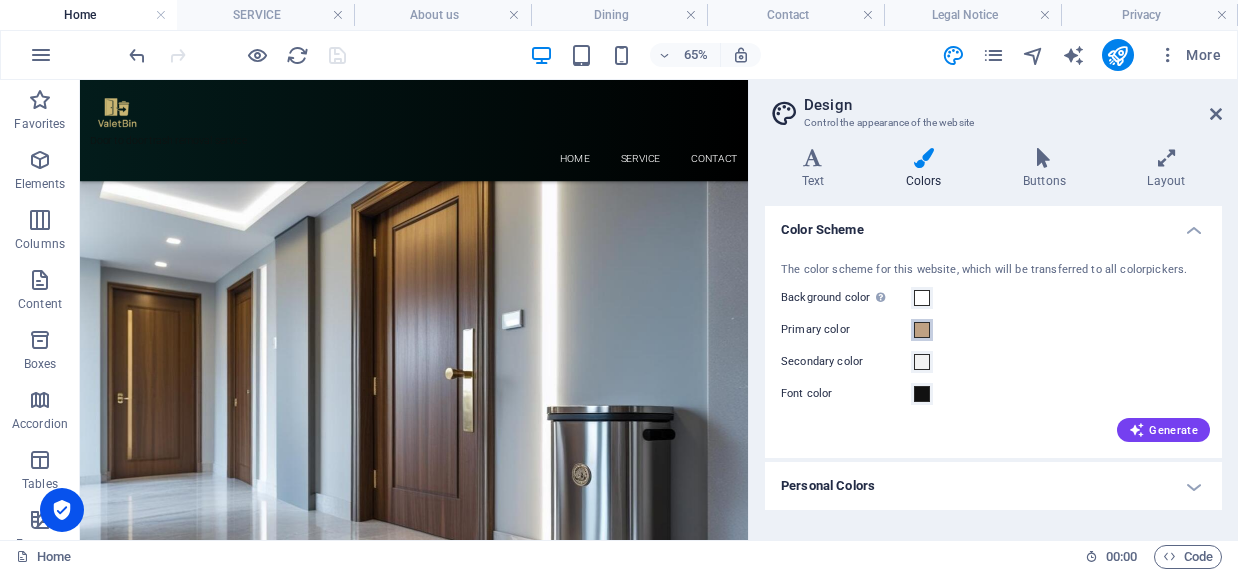 click at bounding box center (922, 330) 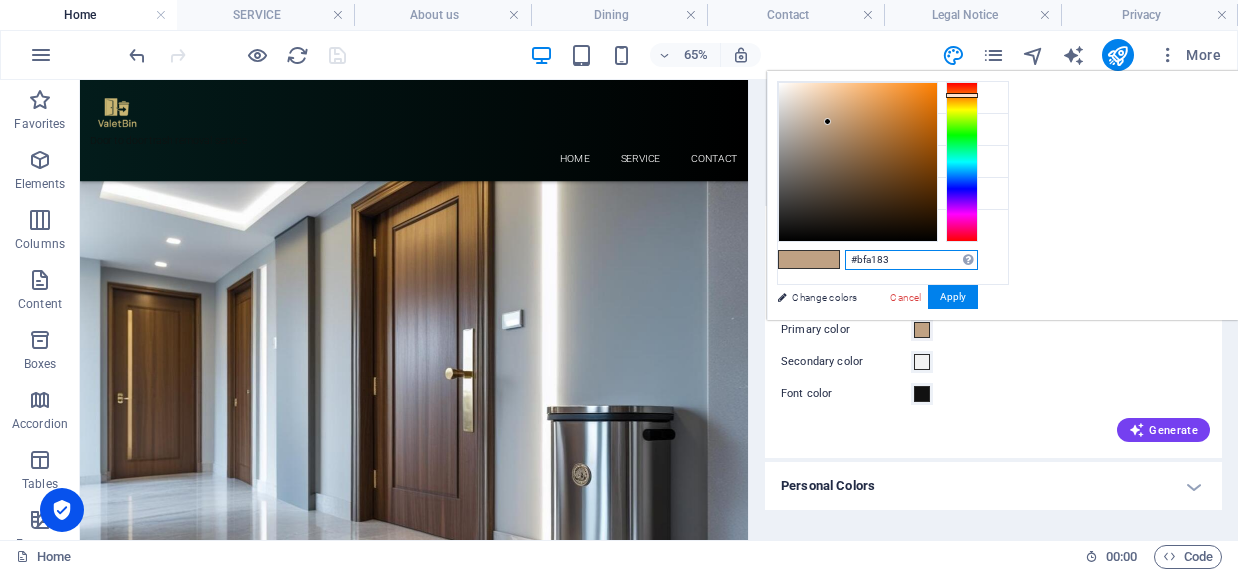 drag, startPoint x: 1146, startPoint y: 255, endPoint x: 1092, endPoint y: 259, distance: 54.147945 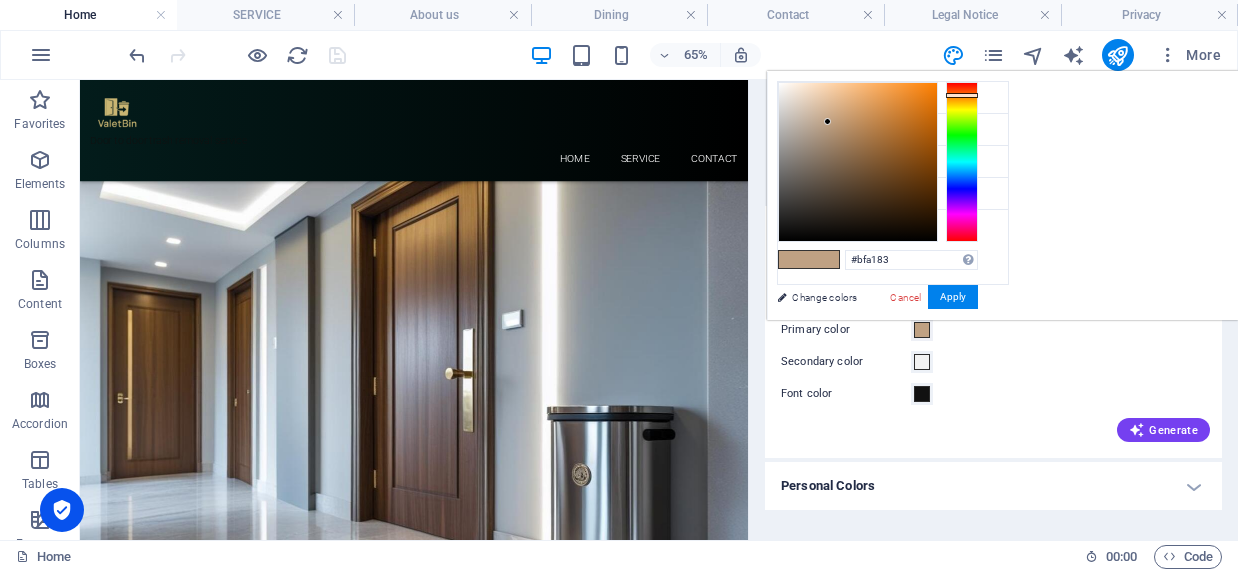 click on "Secondary color" at bounding box center (846, 362) 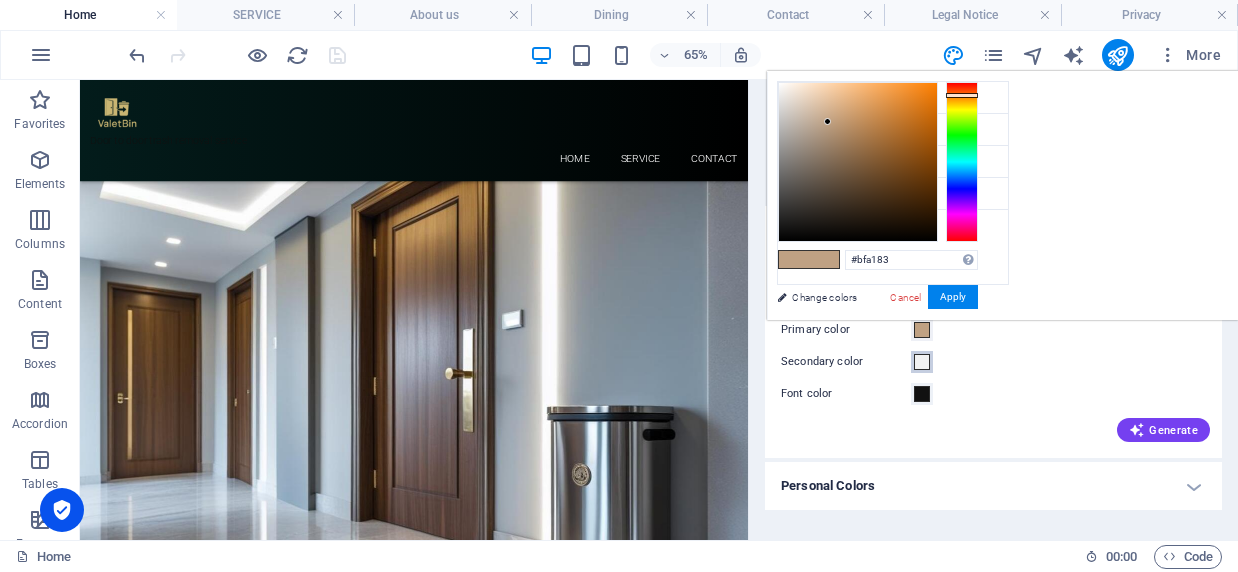click on "Secondary color" at bounding box center (922, 362) 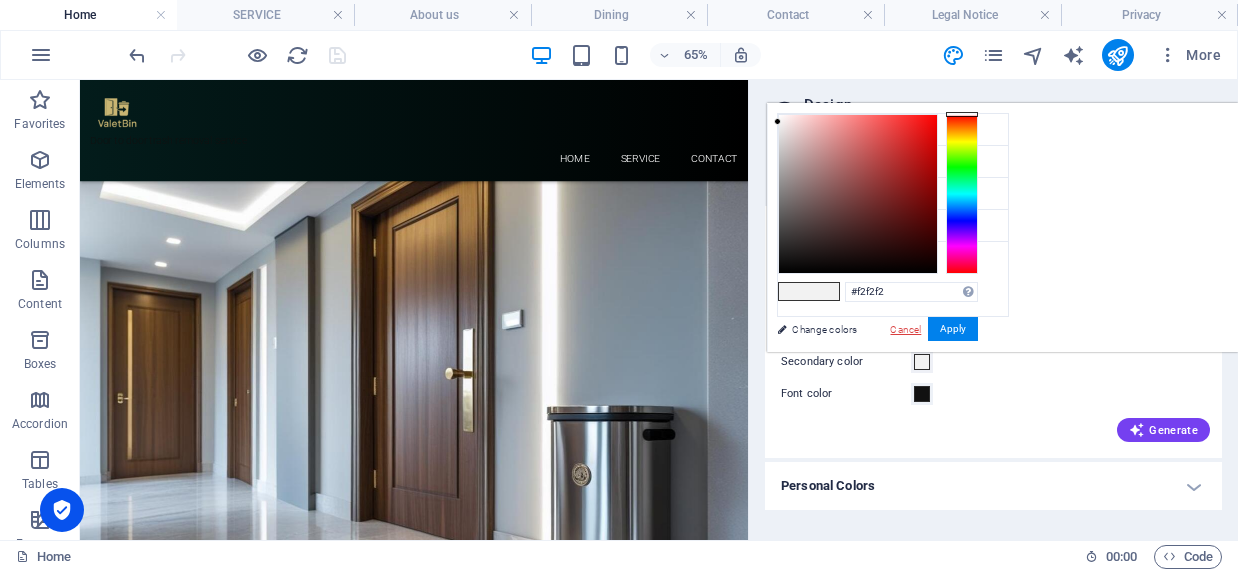 click on "Cancel" at bounding box center (905, 329) 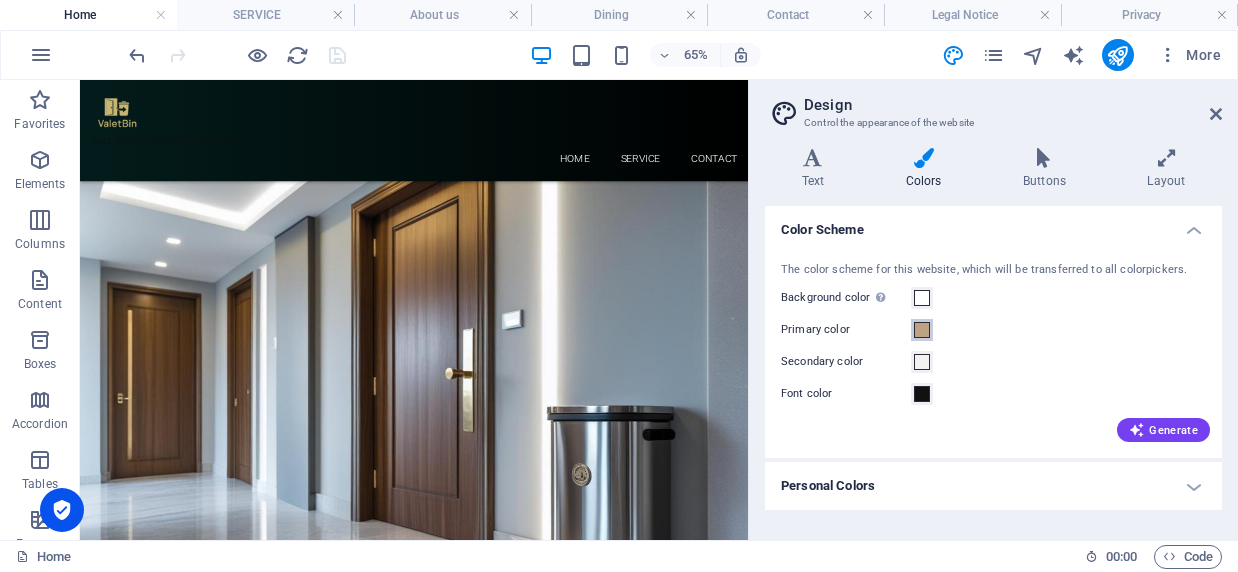 click at bounding box center [922, 330] 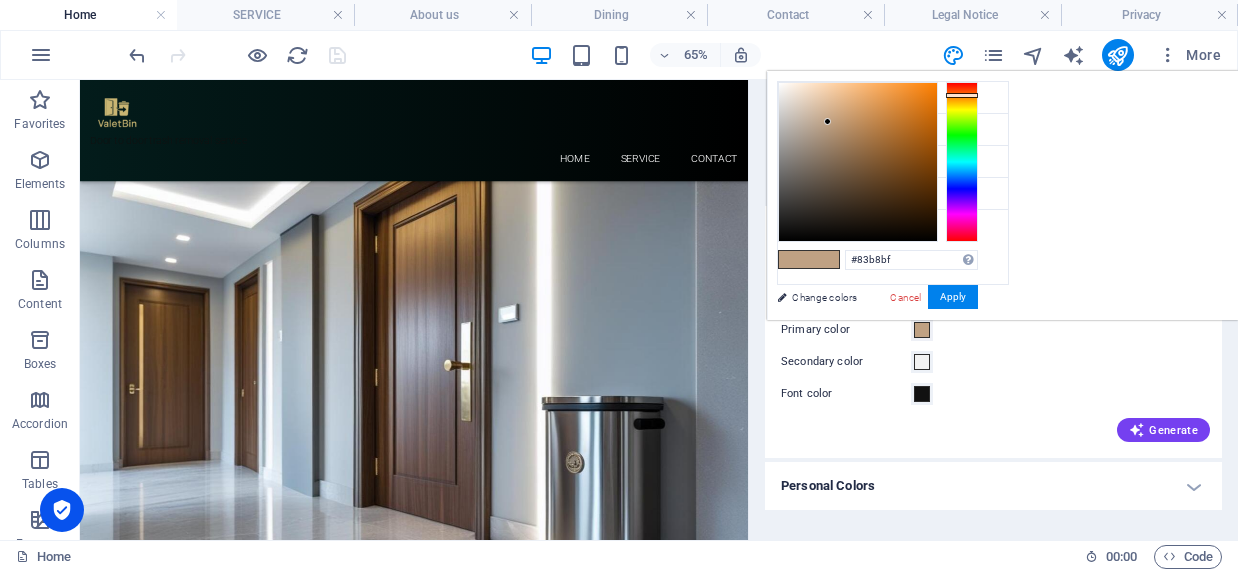 click at bounding box center (962, 162) 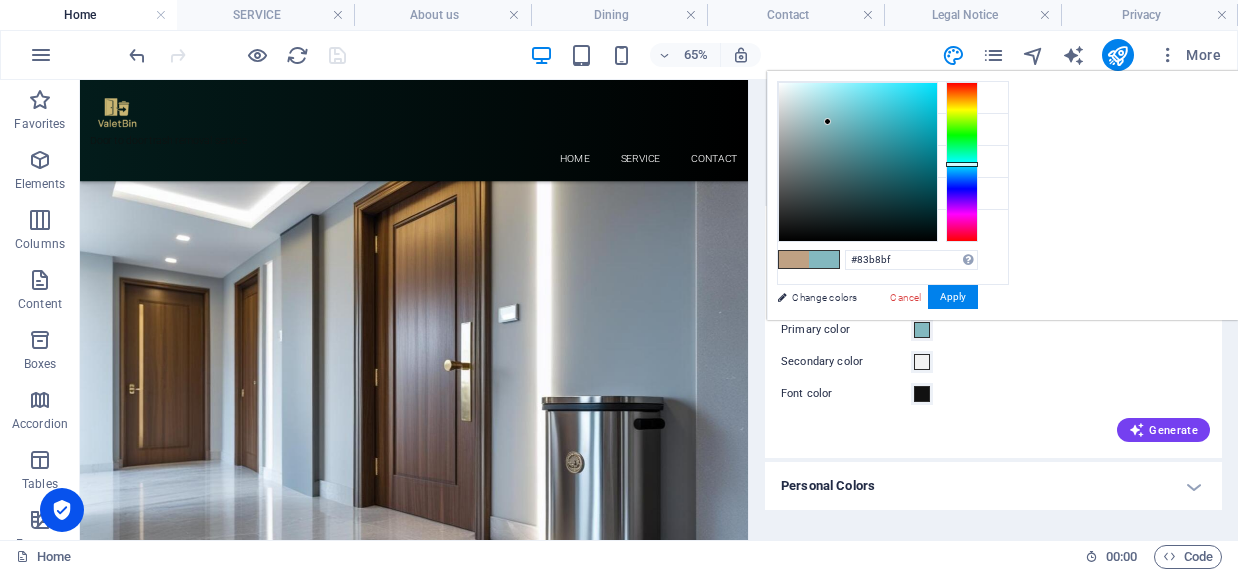 type on "#0b565f" 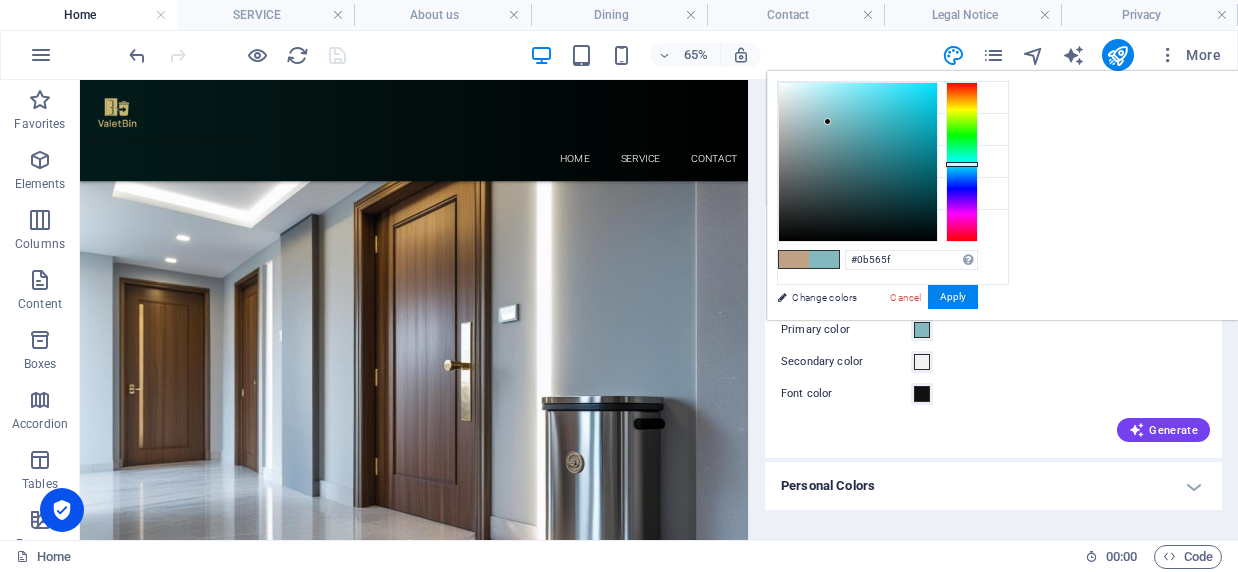 click at bounding box center [858, 162] 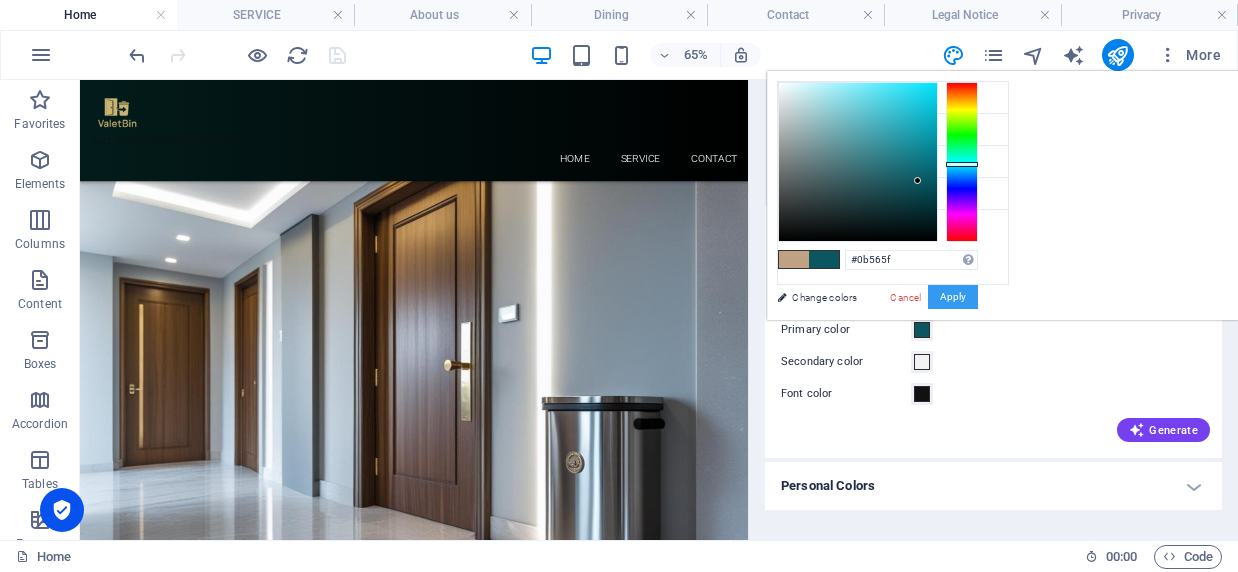 click on "Apply" at bounding box center [953, 297] 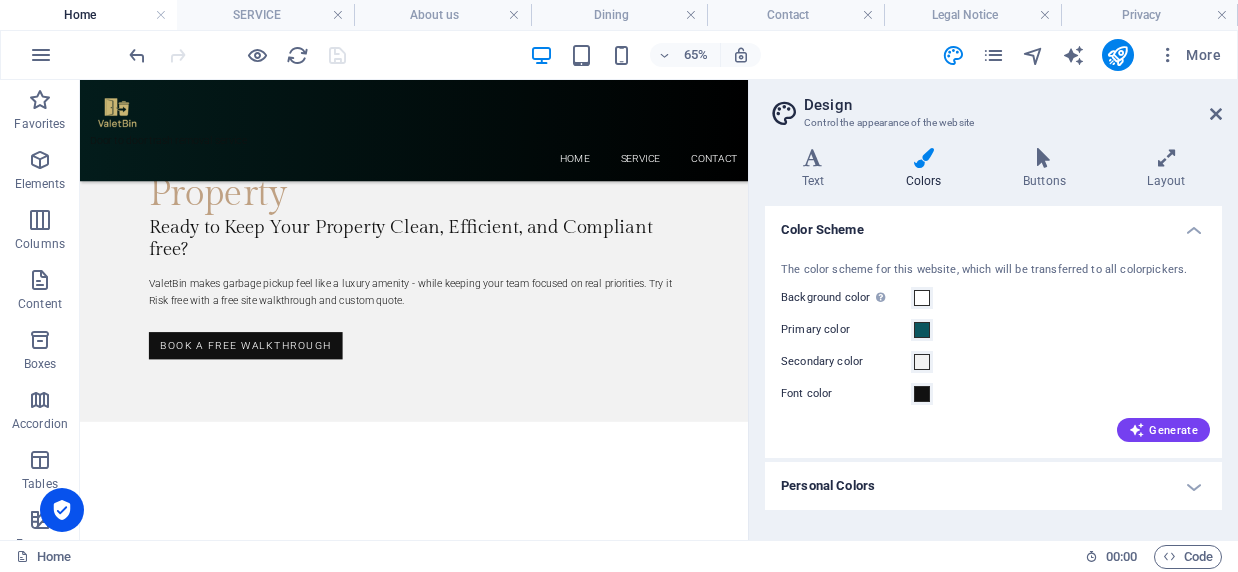 scroll, scrollTop: 0, scrollLeft: 0, axis: both 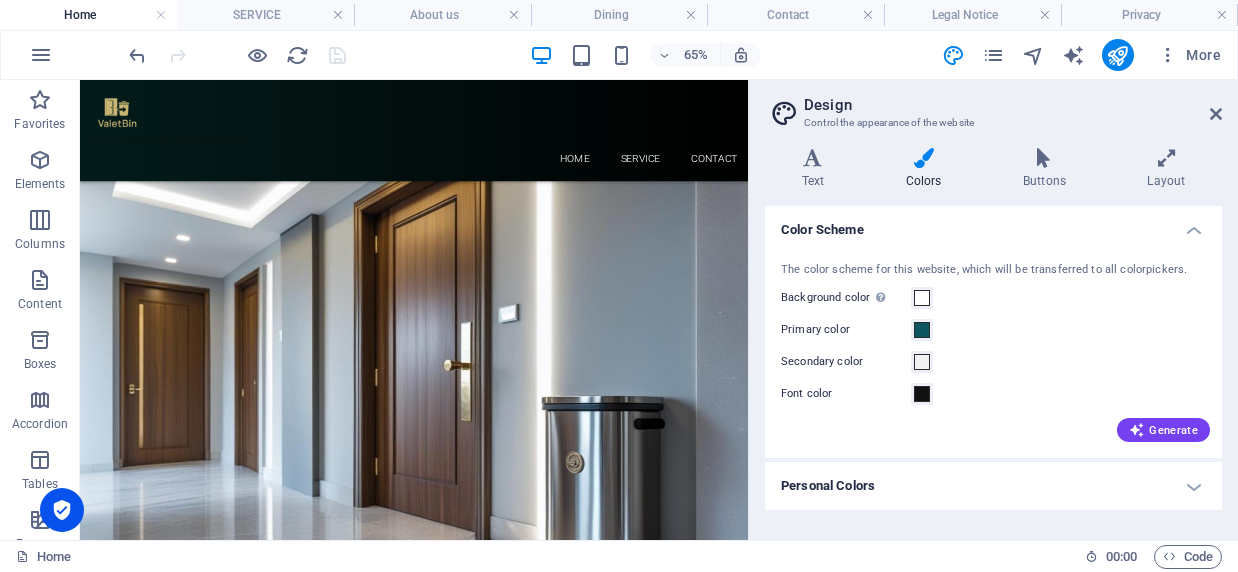drag, startPoint x: 1098, startPoint y: 154, endPoint x: 630, endPoint y: 140, distance: 468.20935 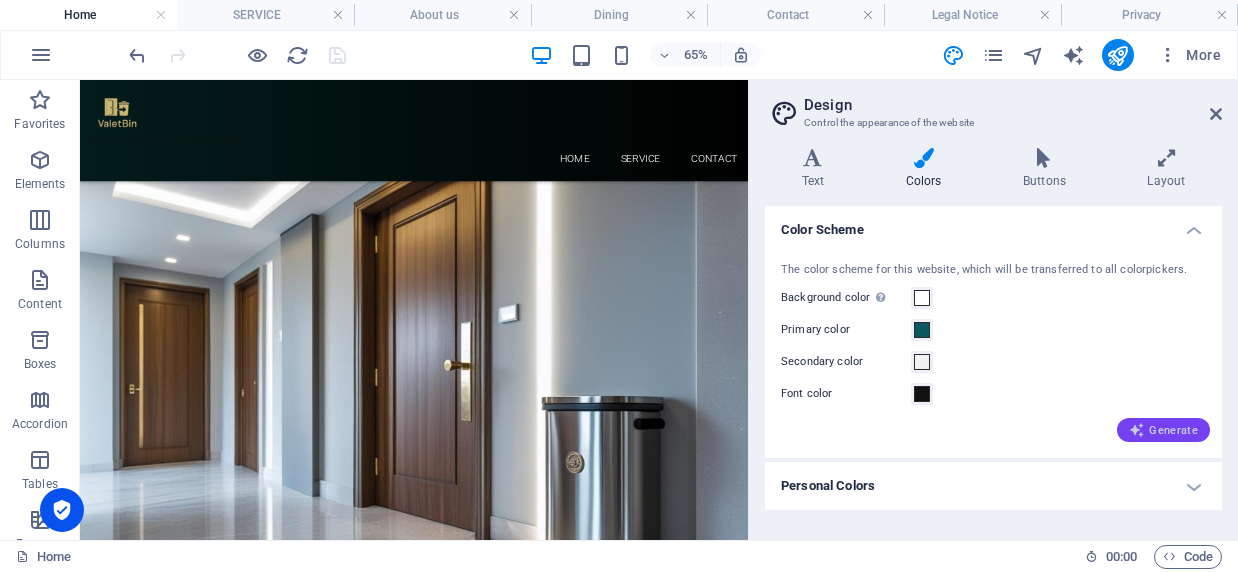 click on "Generate" at bounding box center (1163, 430) 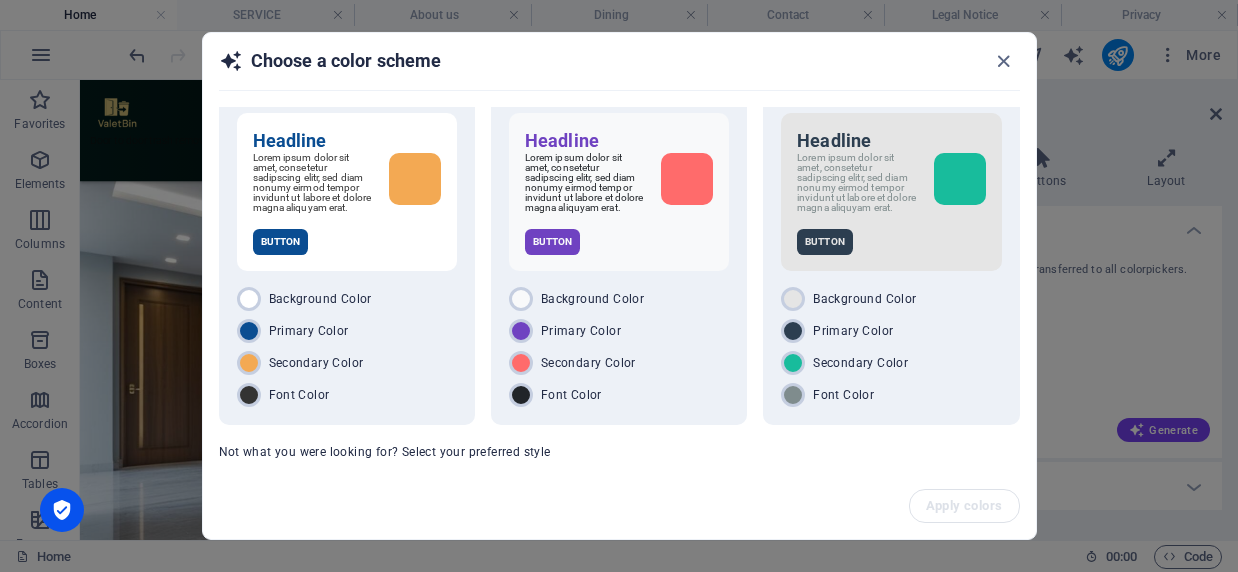 scroll, scrollTop: 88, scrollLeft: 0, axis: vertical 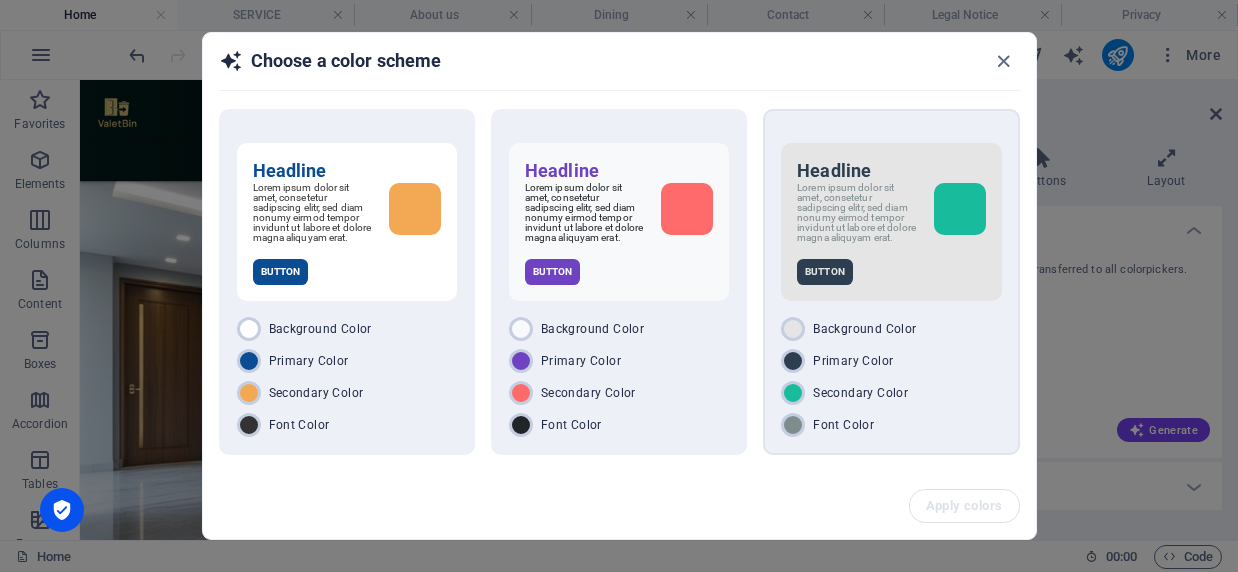 click on "Button" at bounding box center [825, 272] 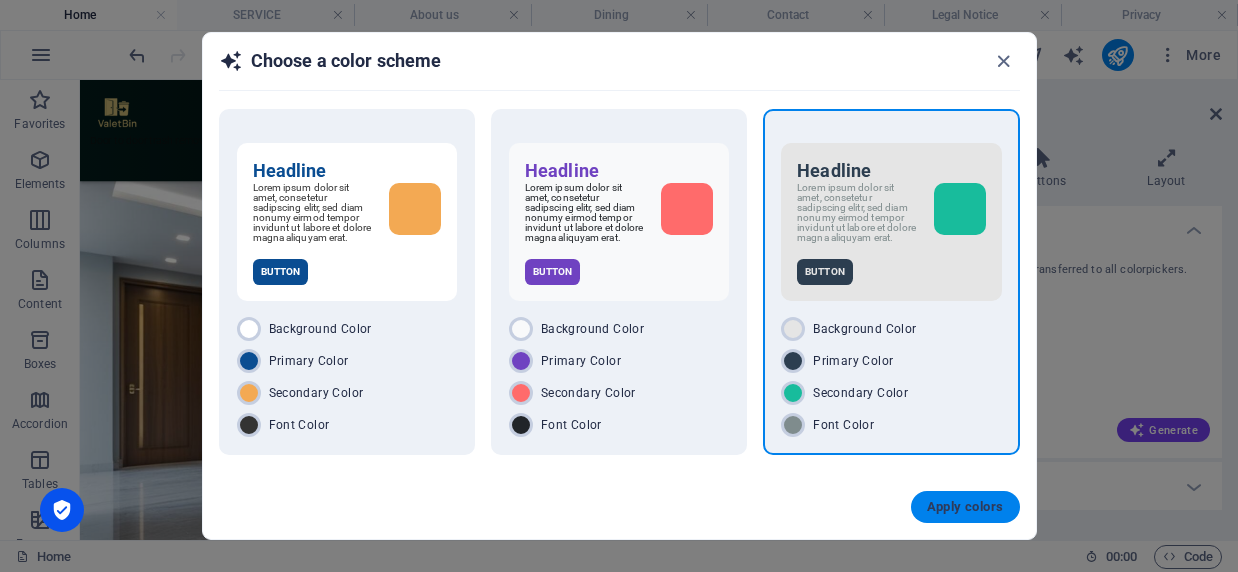 click on "Apply colors" at bounding box center (965, 507) 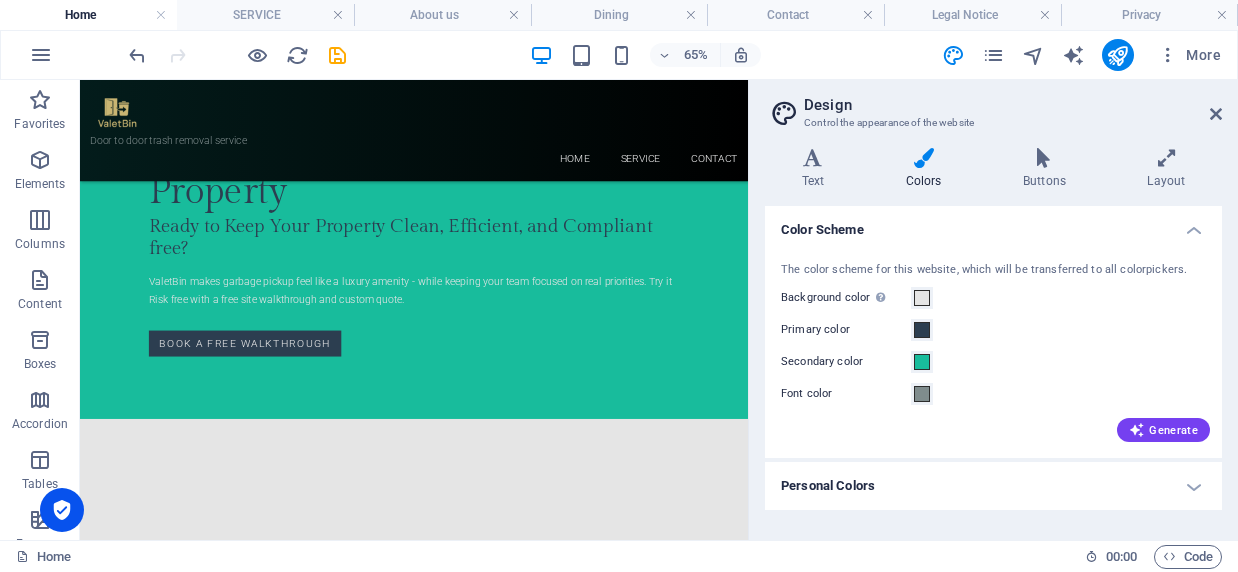 scroll, scrollTop: 0, scrollLeft: 0, axis: both 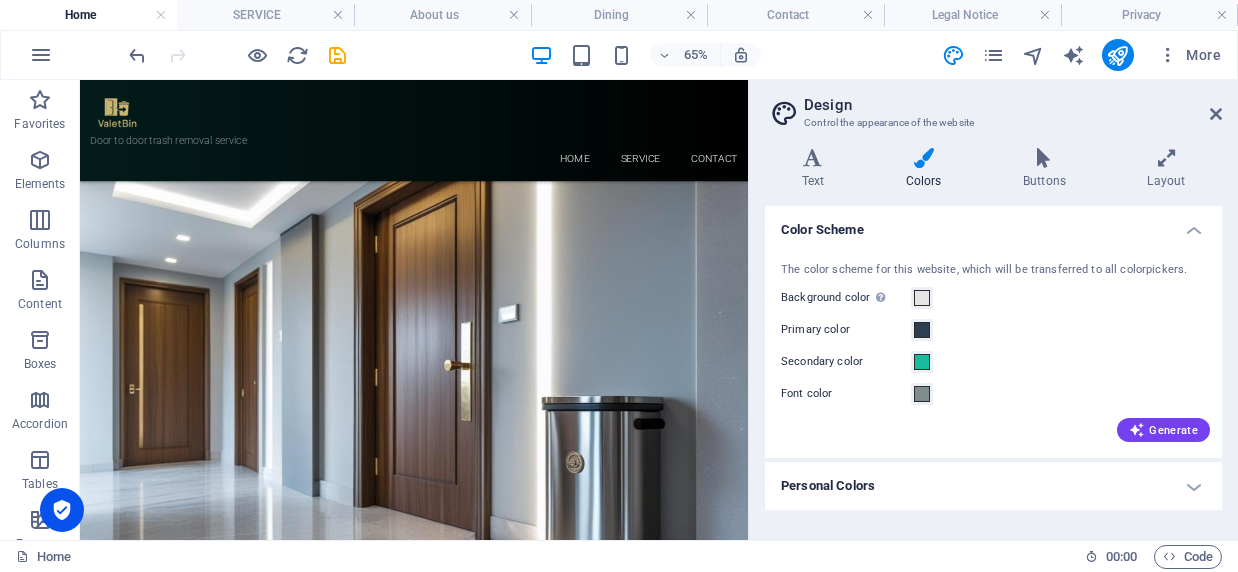 drag, startPoint x: 1097, startPoint y: 160, endPoint x: 619, endPoint y: 119, distance: 479.75516 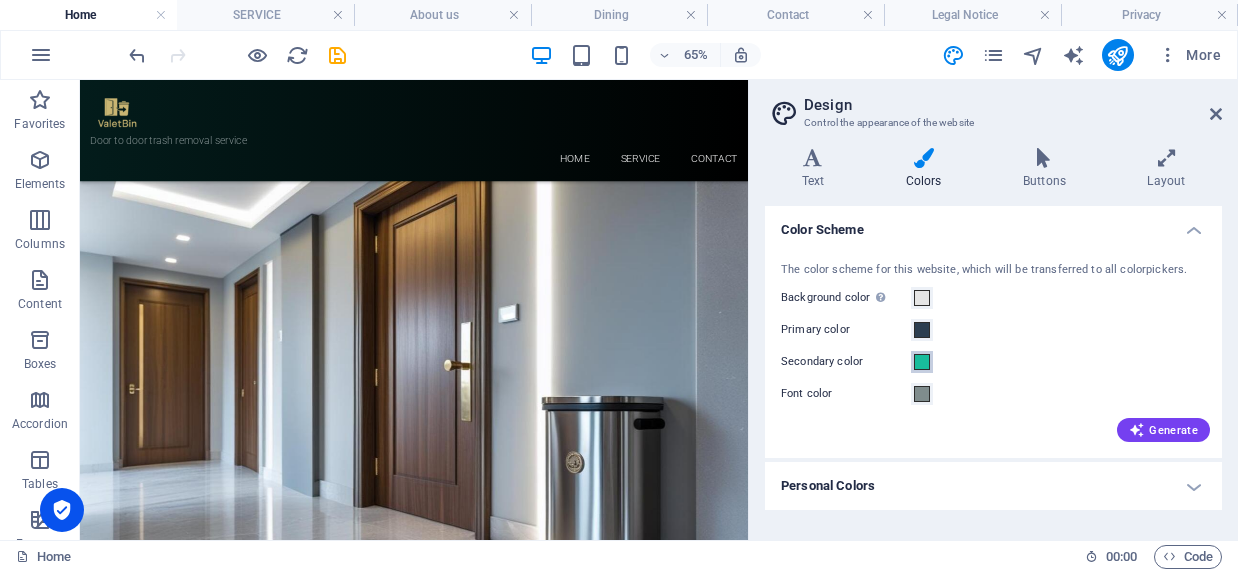 click at bounding box center (922, 362) 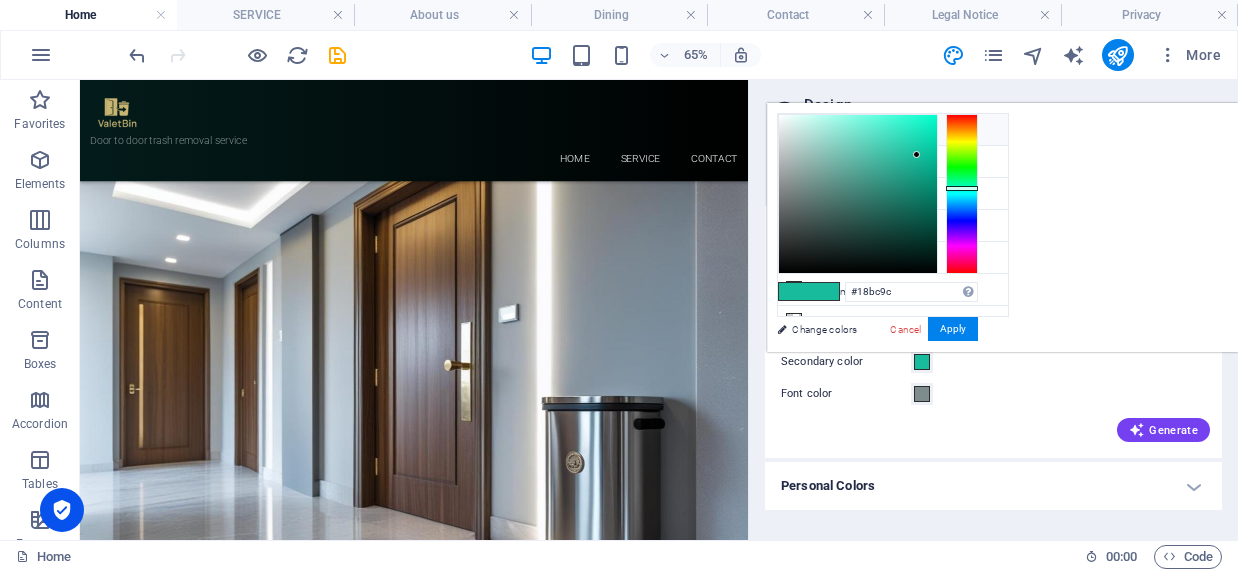 click on "Background color
#e5e5e5" at bounding box center (893, 130) 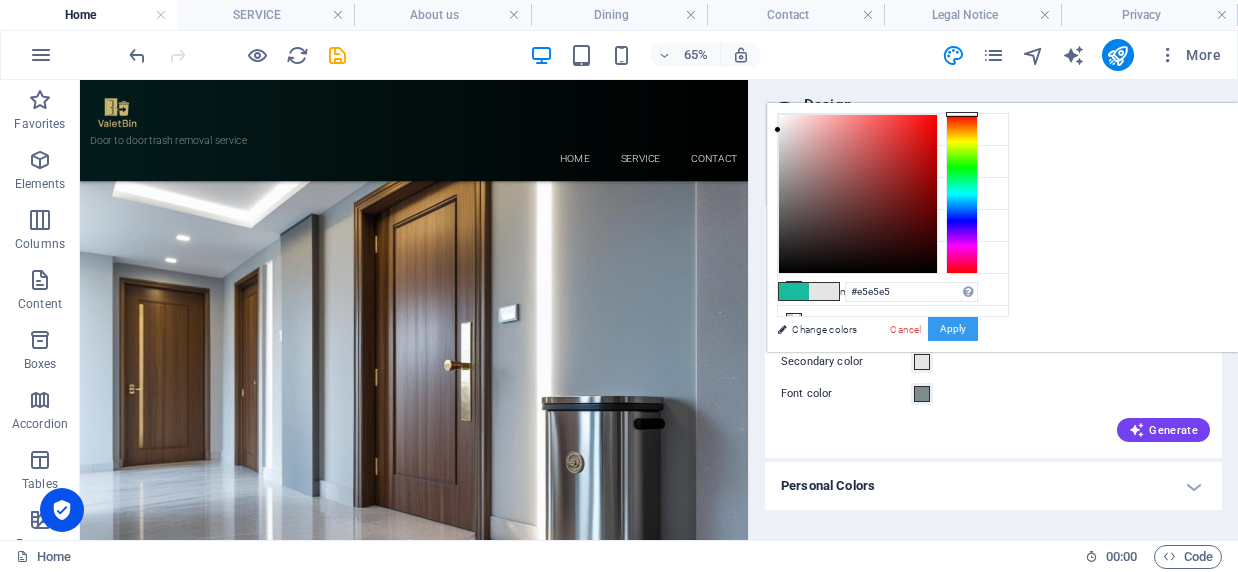click on "Apply" at bounding box center (953, 329) 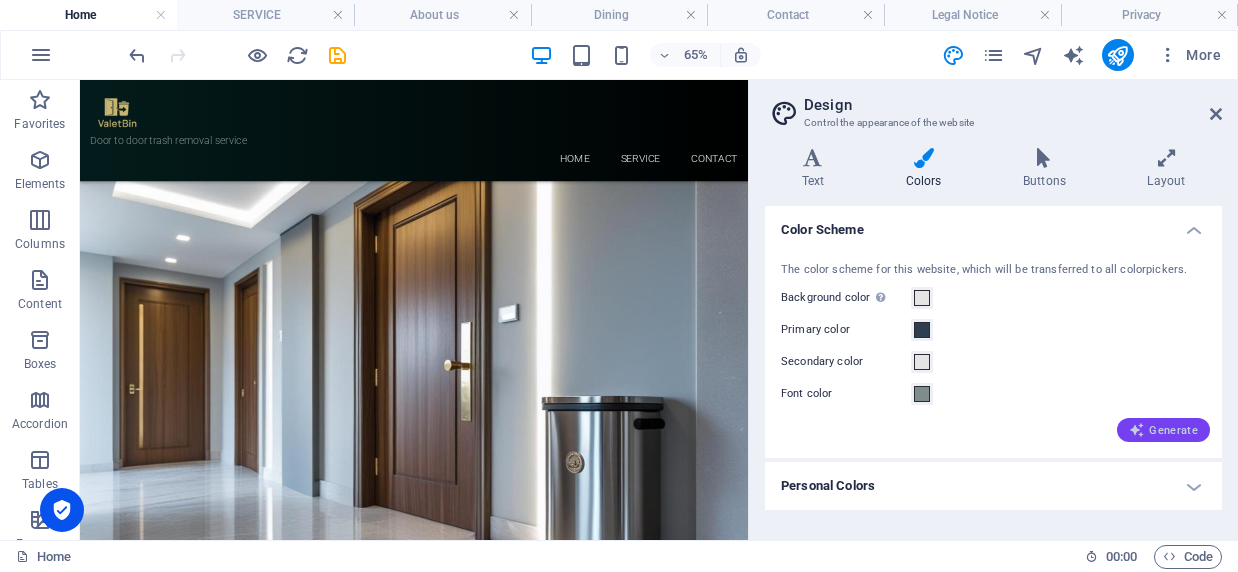 click on "Generate" at bounding box center [1163, 430] 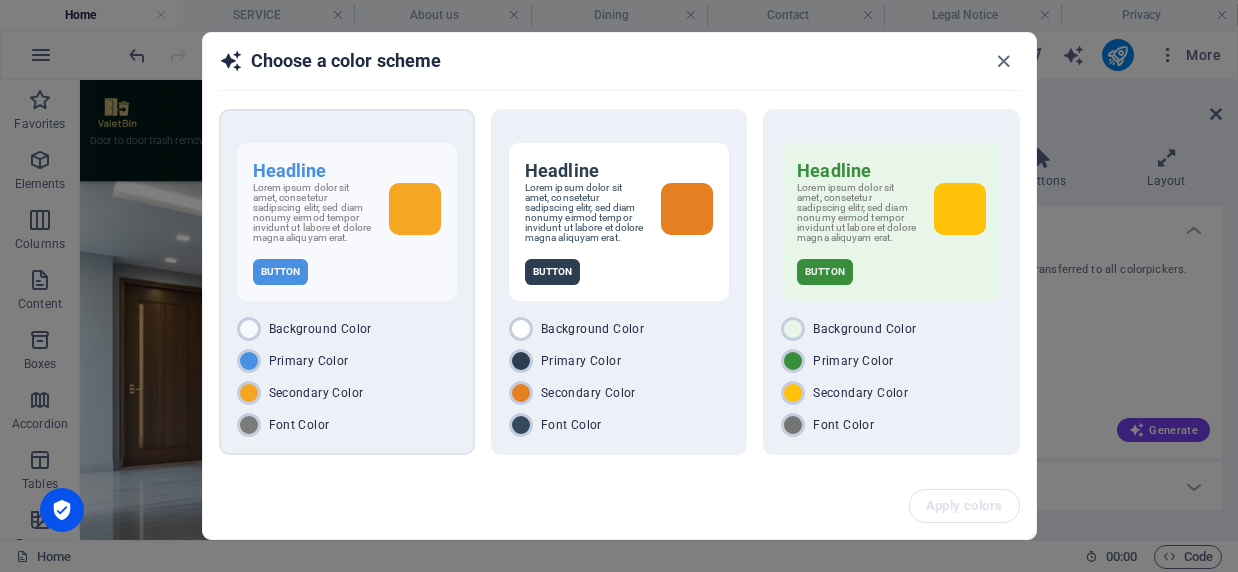click on "Button" at bounding box center (281, 272) 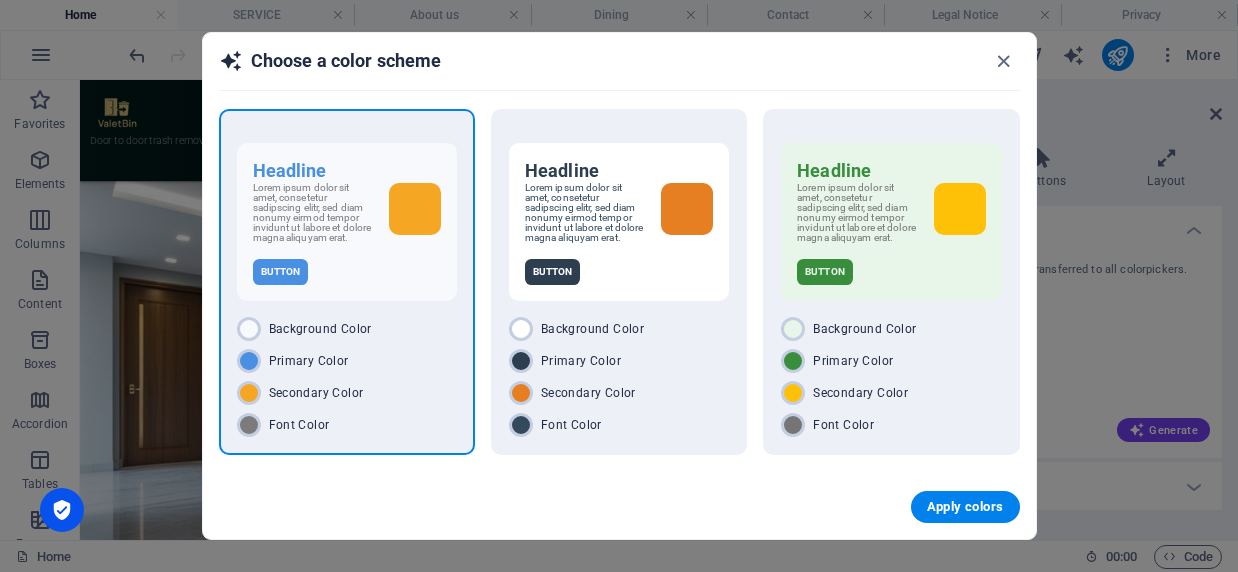click on "Button" at bounding box center (281, 272) 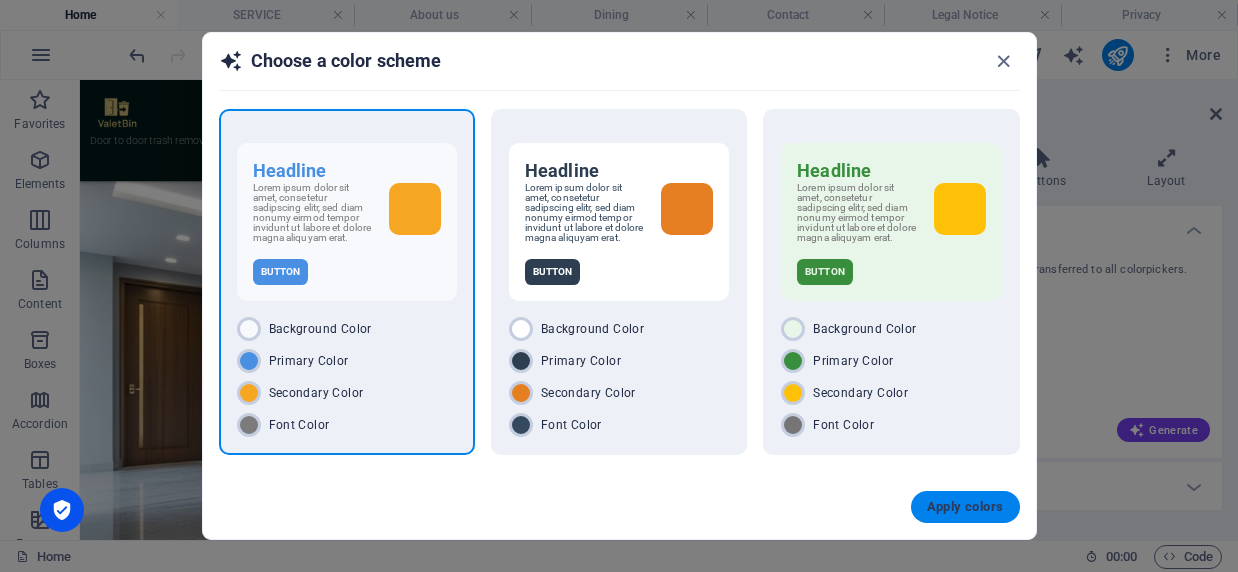 click on "Apply colors" at bounding box center [965, 507] 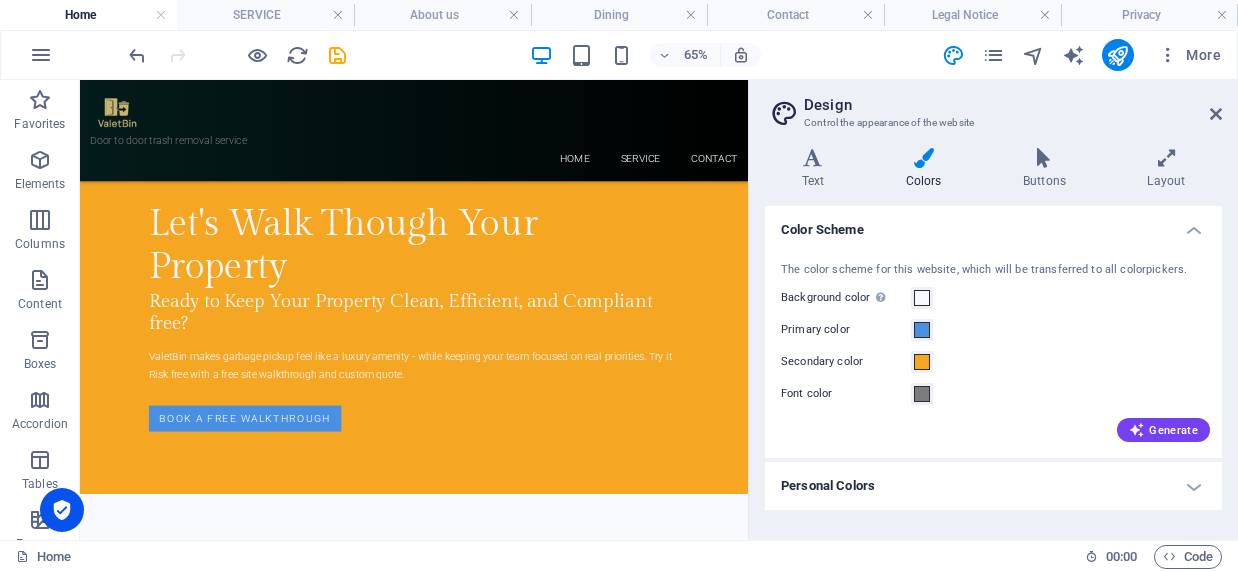 scroll, scrollTop: 4622, scrollLeft: 0, axis: vertical 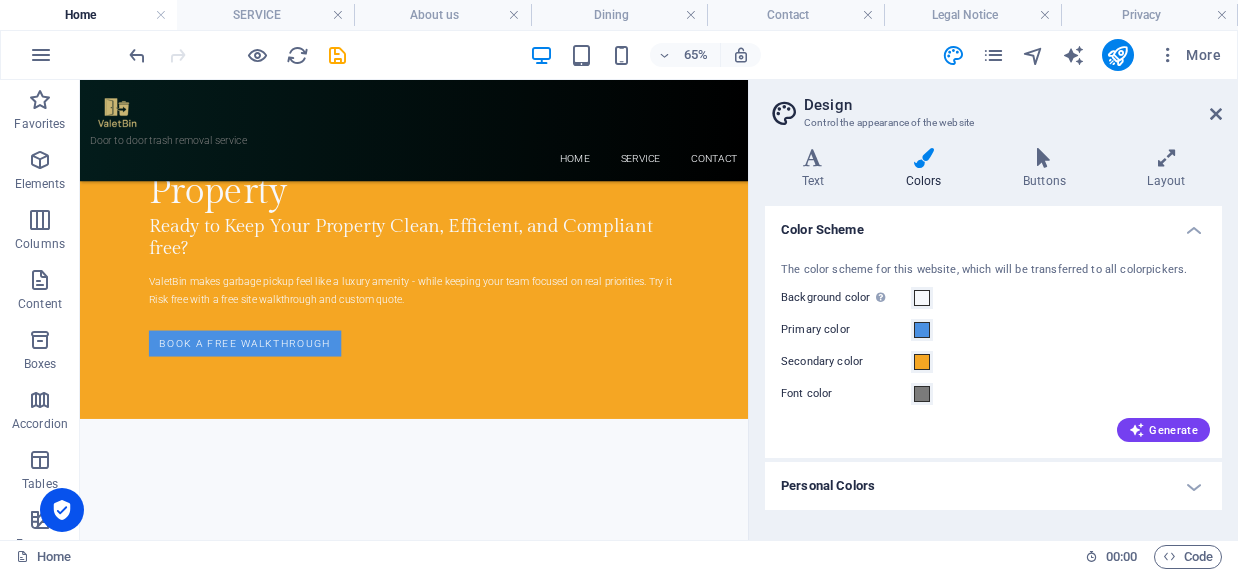 drag, startPoint x: 1098, startPoint y: 164, endPoint x: 876, endPoint y: 641, distance: 526.1302 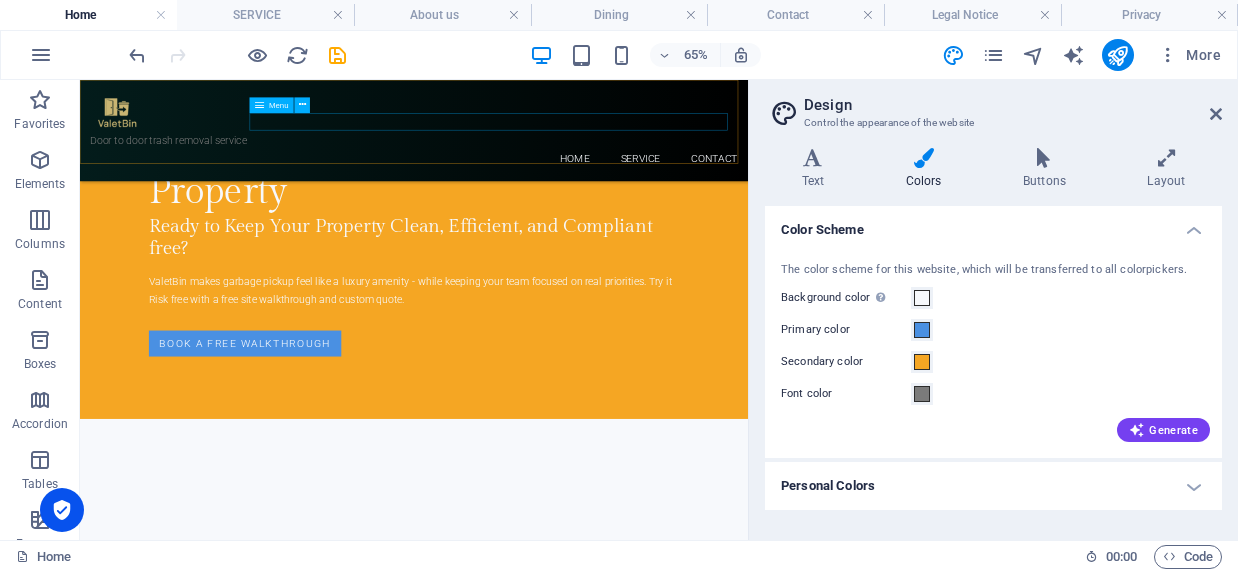 click on "Home SERVICE Contact" at bounding box center [594, 200] 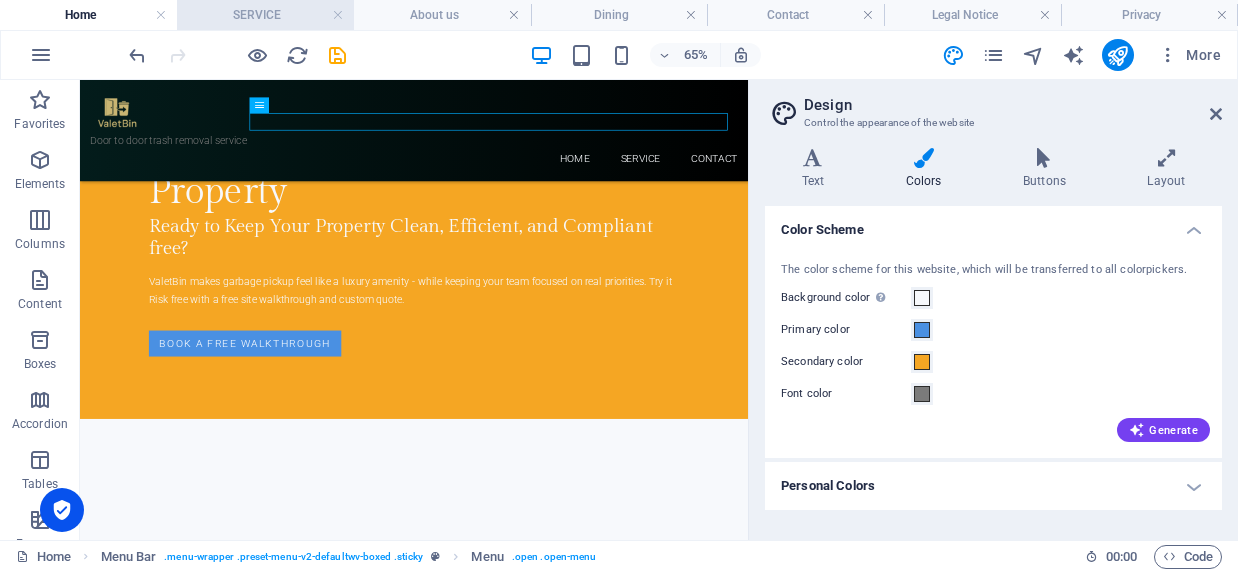 click on "SERVICE" at bounding box center [265, 15] 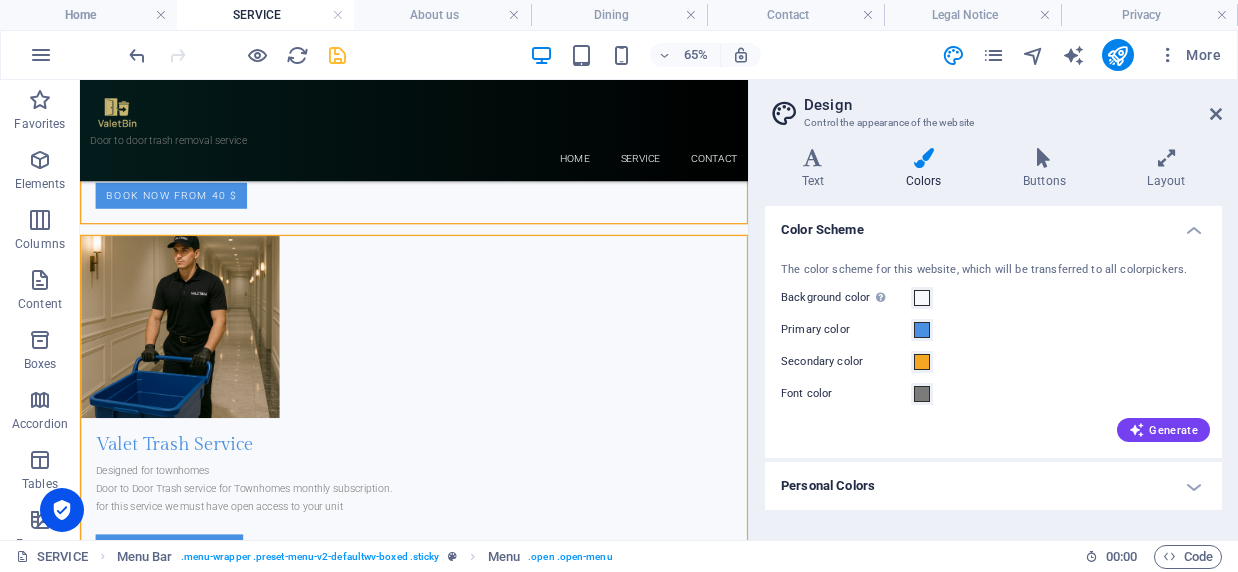 scroll, scrollTop: 0, scrollLeft: 0, axis: both 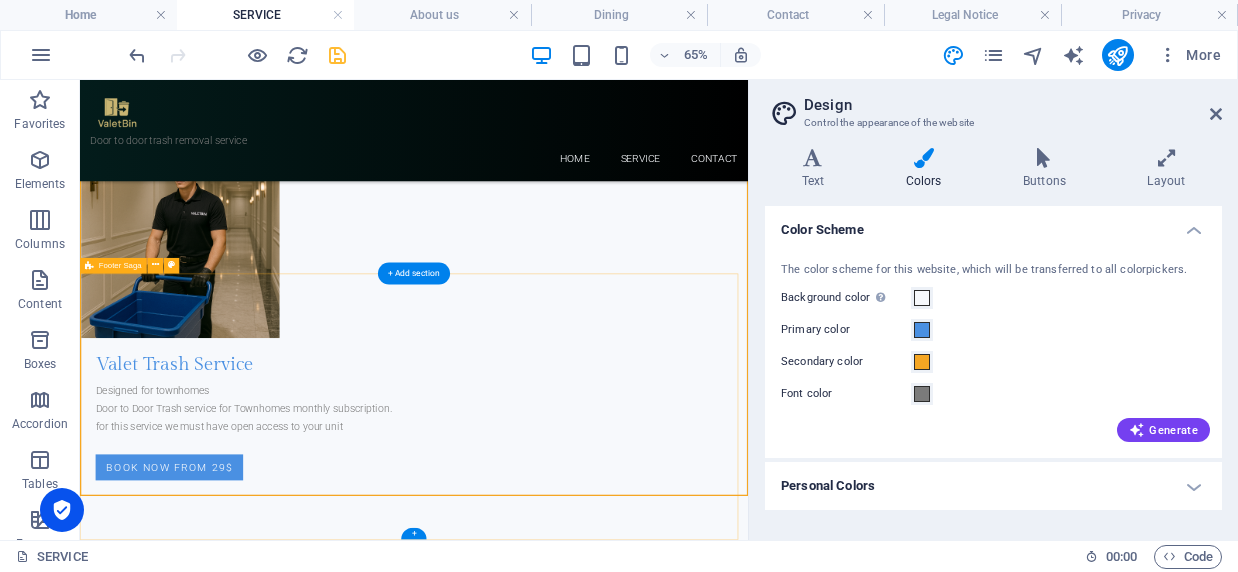 click on "Contact   Calgary AB Phone:  +15873301010   Email:  info@valetbin.ca Navigation Home About Service Contact Proudly Serving Winnipeg Vancouver Calgary Edmonton" at bounding box center [594, 3007] 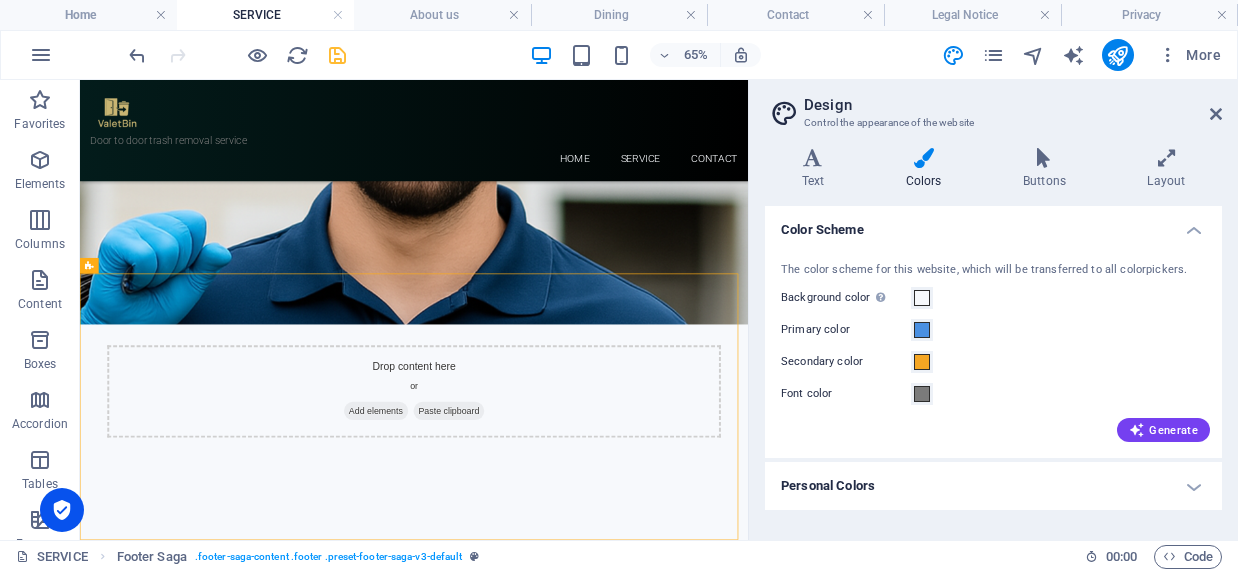 scroll, scrollTop: 2519, scrollLeft: 0, axis: vertical 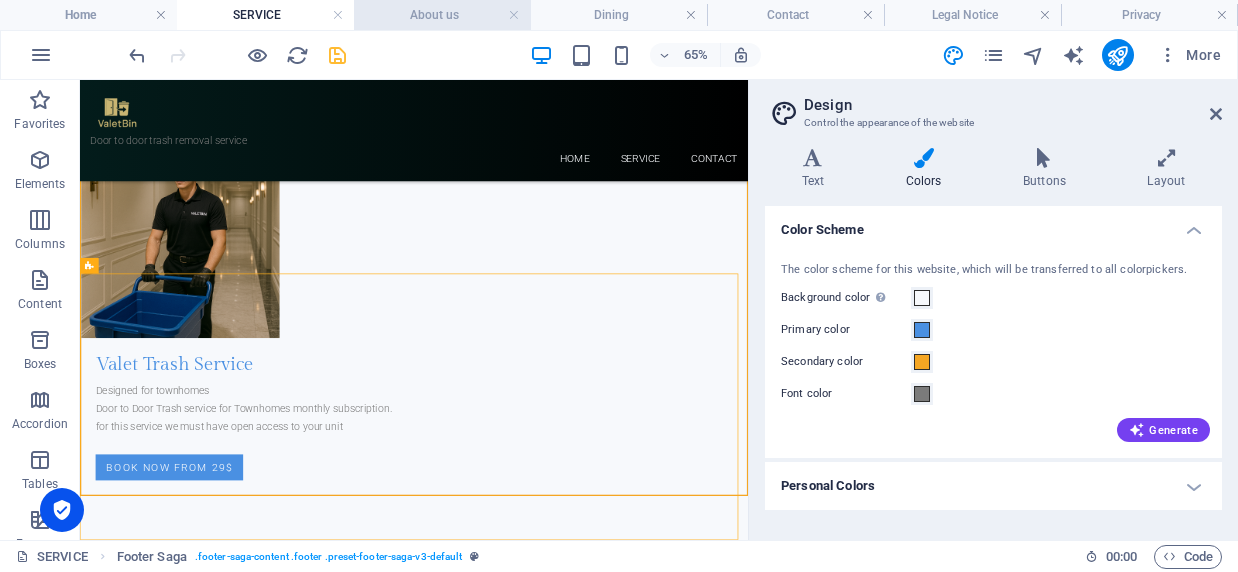 click on "About us" at bounding box center (442, 15) 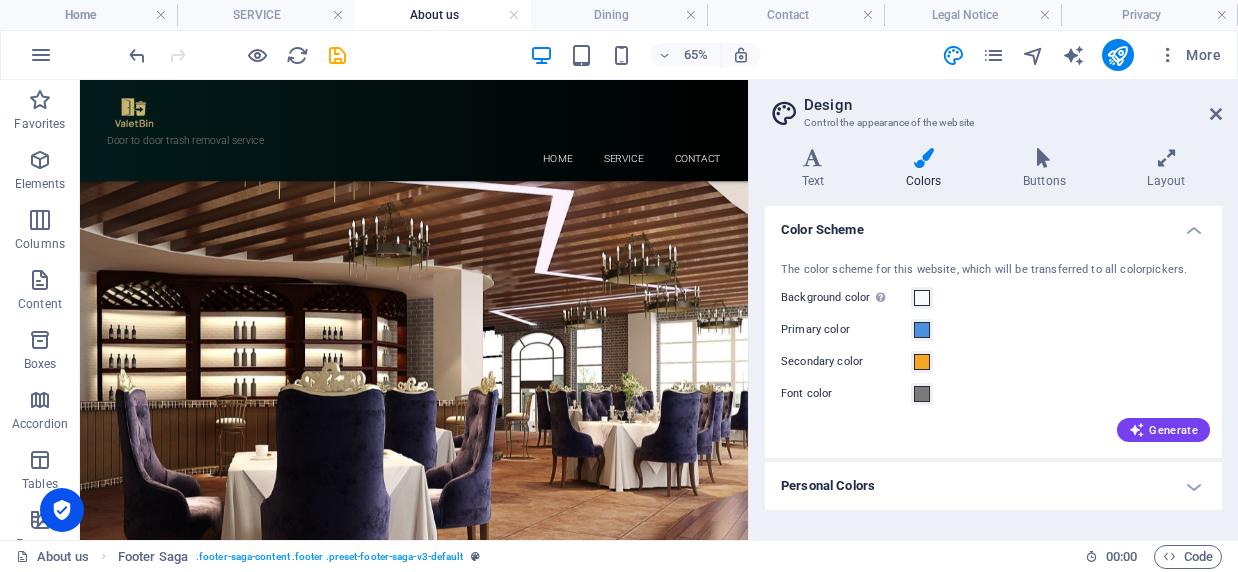 scroll, scrollTop: 0, scrollLeft: 0, axis: both 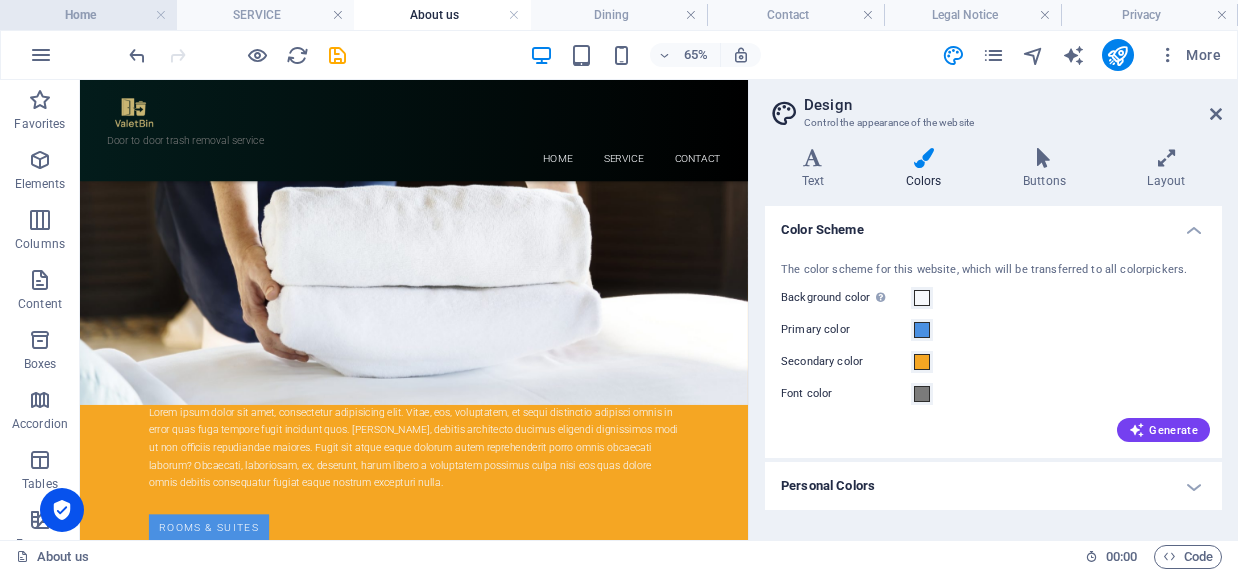 click on "Home" at bounding box center (88, 15) 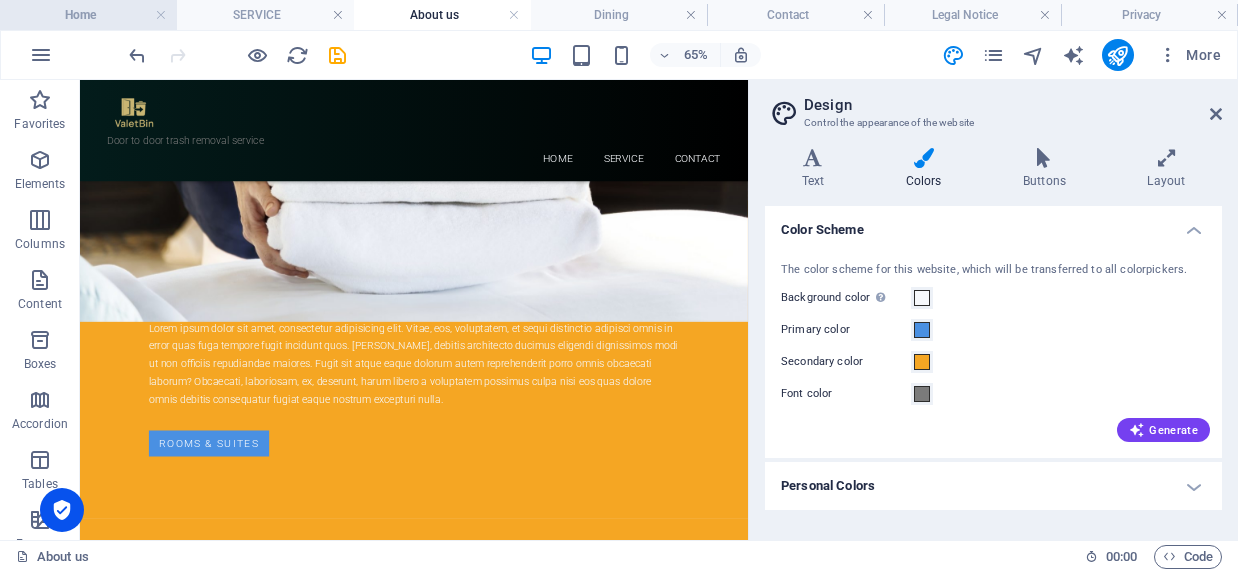 scroll, scrollTop: 0, scrollLeft: 0, axis: both 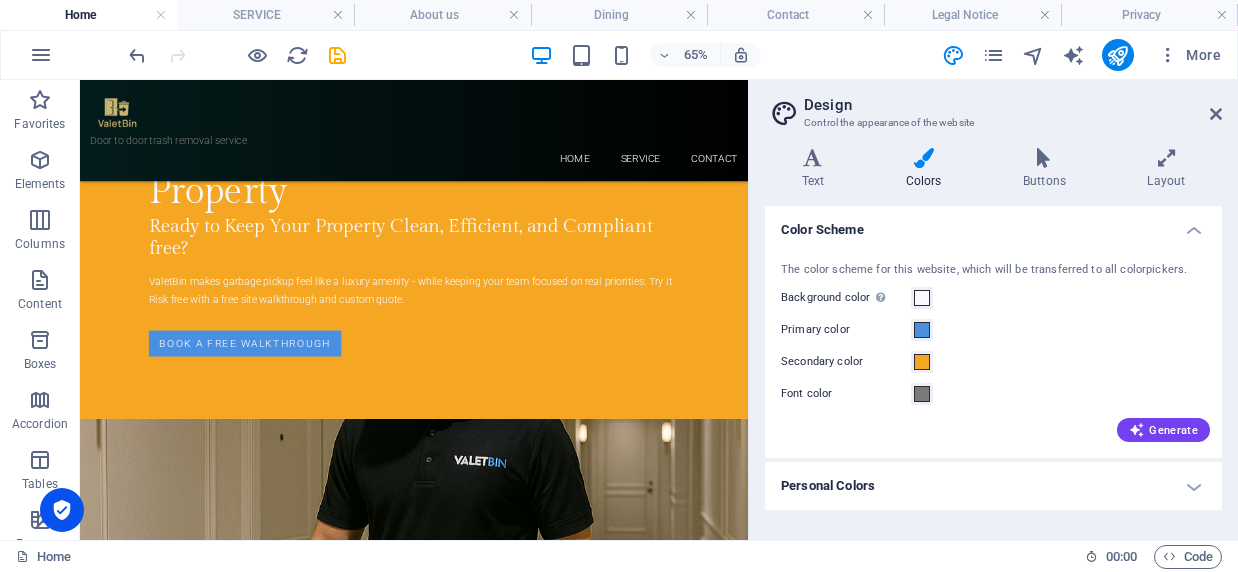 click on "Home" at bounding box center [88, 15] 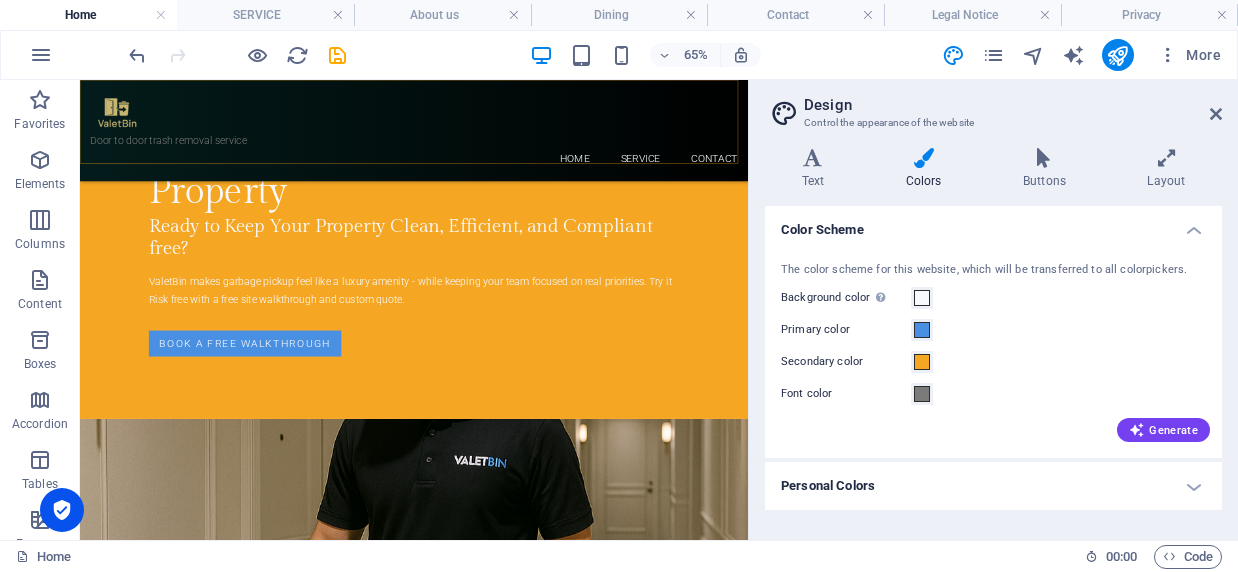 click on "Door to door trash removal service  Home SERVICE Contact" at bounding box center [594, 158] 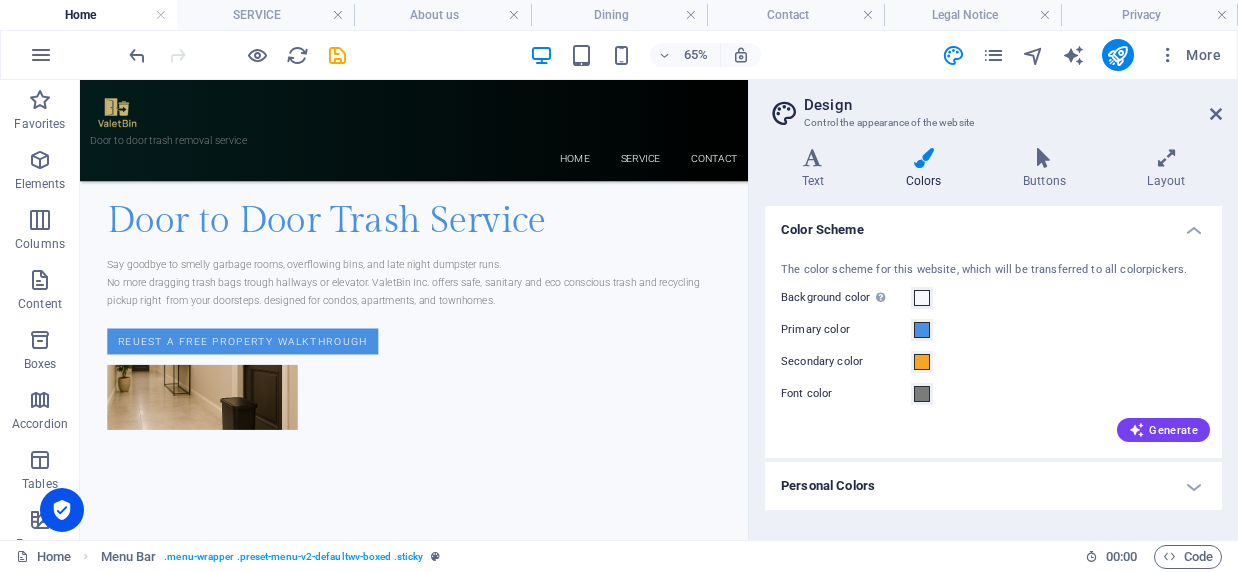 scroll, scrollTop: 0, scrollLeft: 0, axis: both 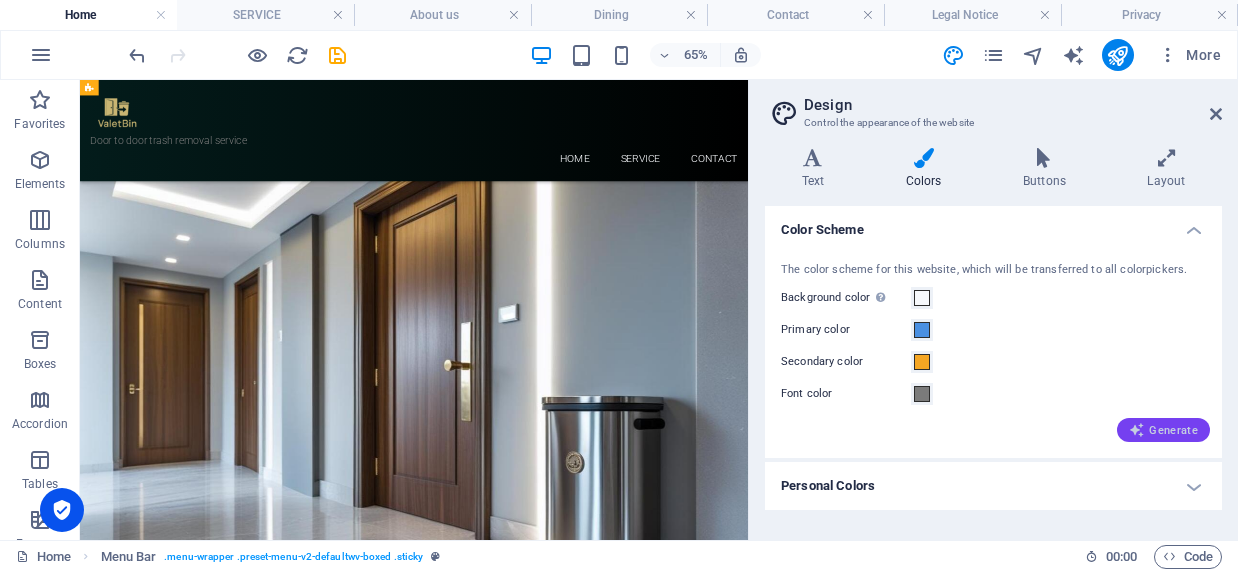 click on "Generate" at bounding box center (1163, 430) 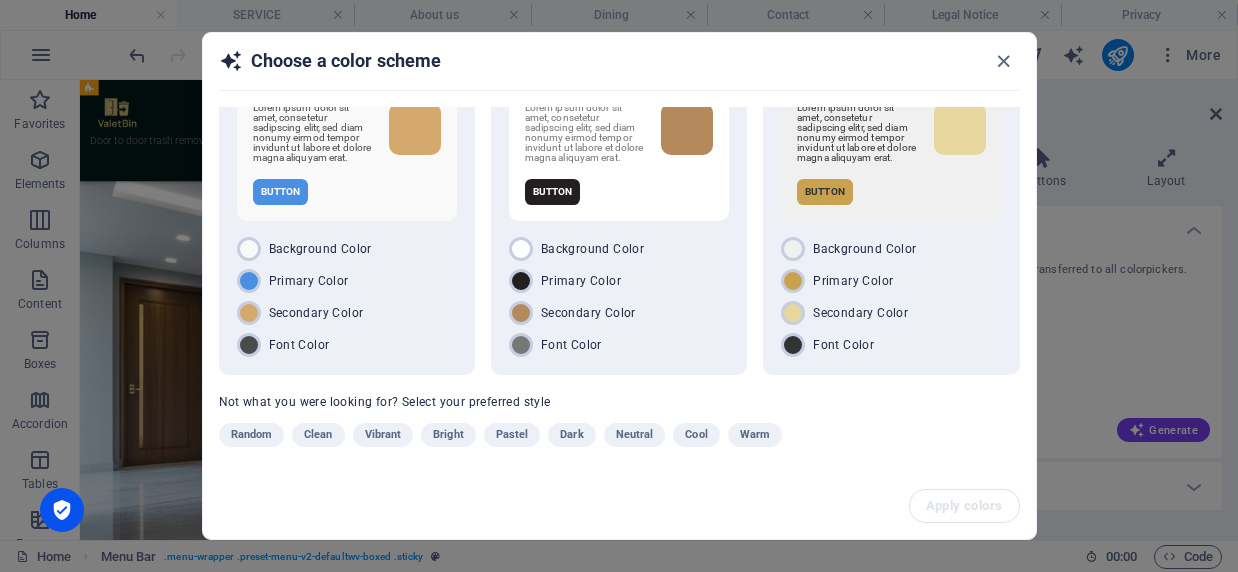 scroll, scrollTop: 88, scrollLeft: 0, axis: vertical 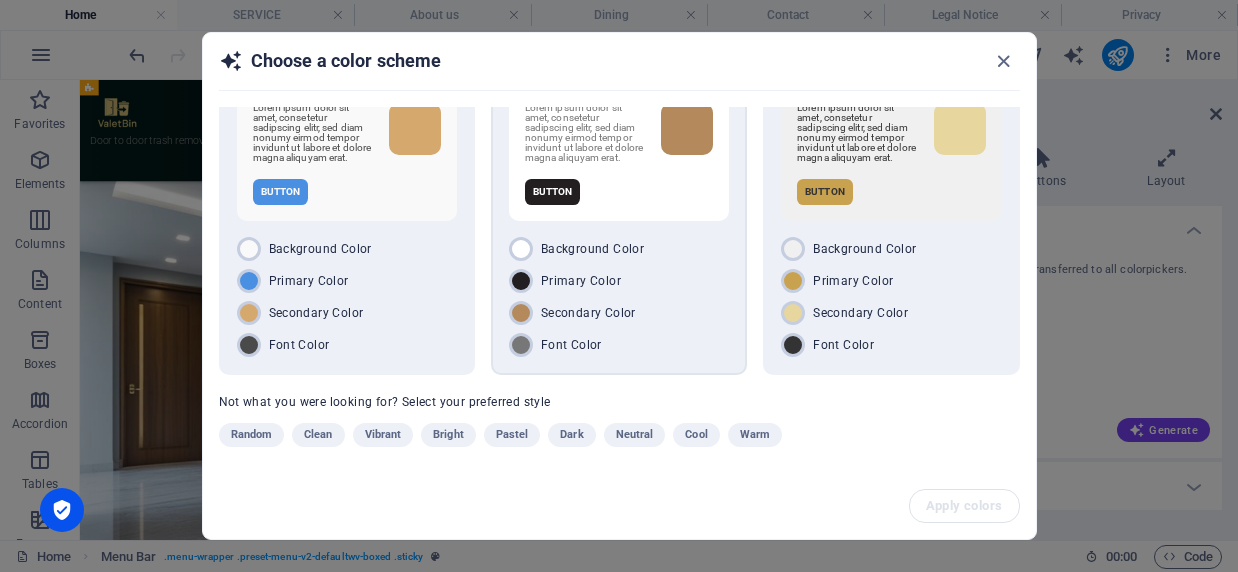 click on "Button" at bounding box center (553, 192) 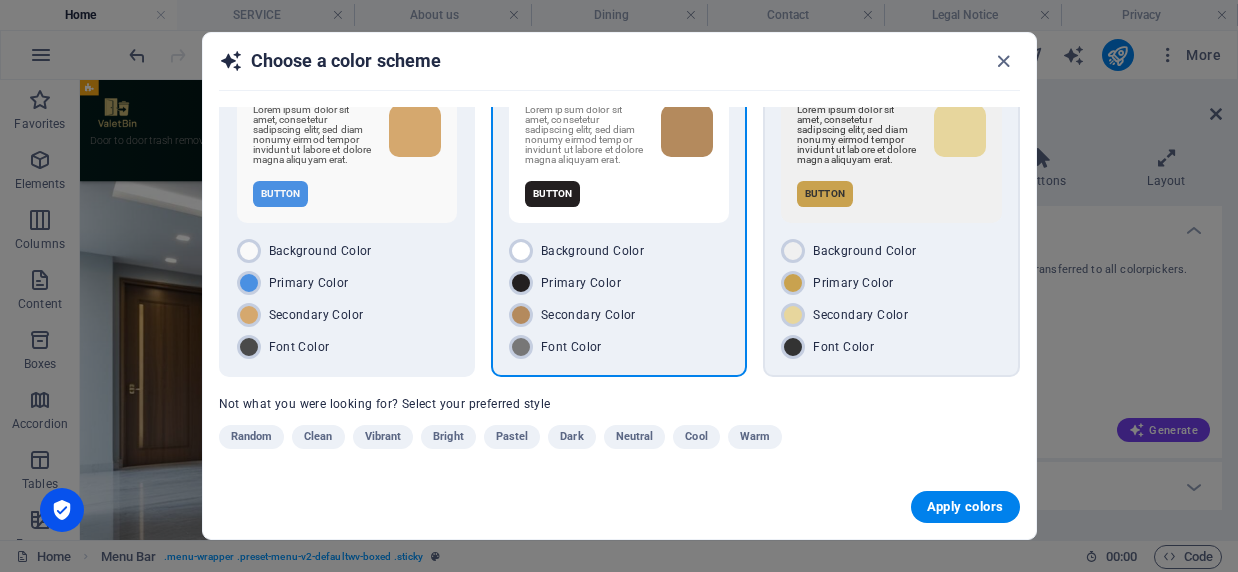 click on "Button" at bounding box center [825, 194] 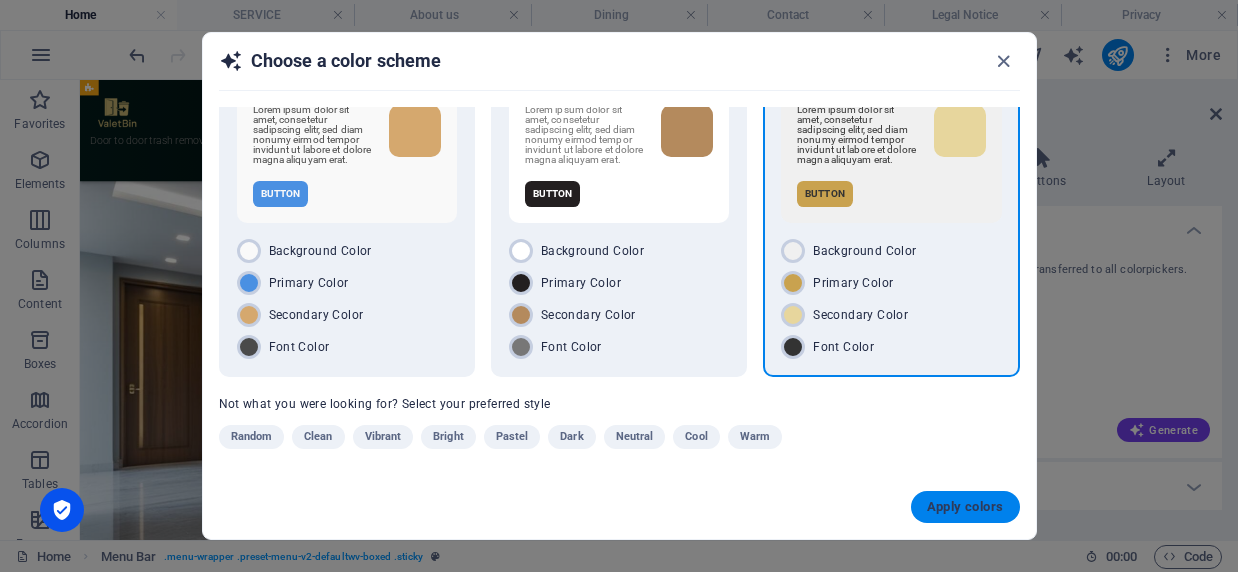 click on "Apply colors" at bounding box center [965, 507] 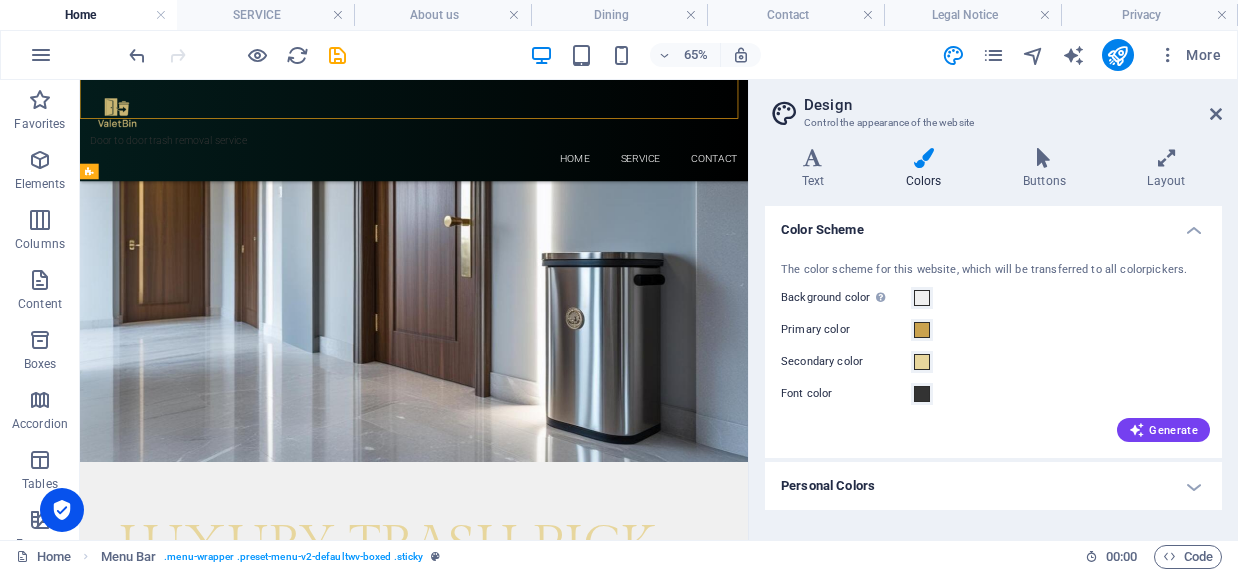 scroll, scrollTop: 0, scrollLeft: 0, axis: both 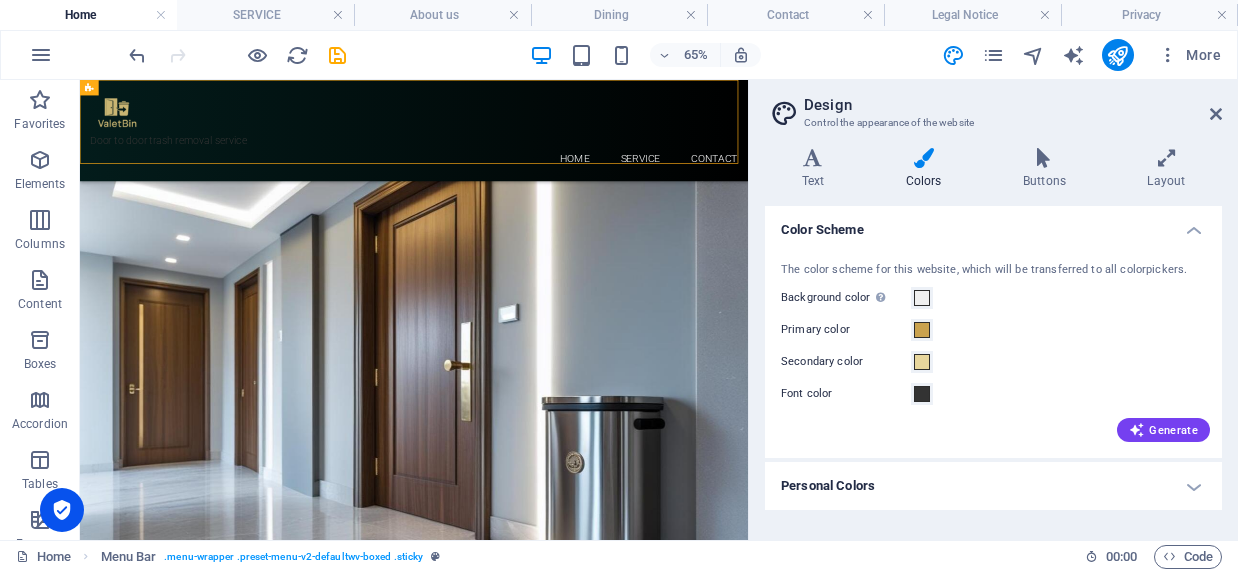 drag, startPoint x: 1097, startPoint y: 157, endPoint x: 727, endPoint y: 117, distance: 372.15588 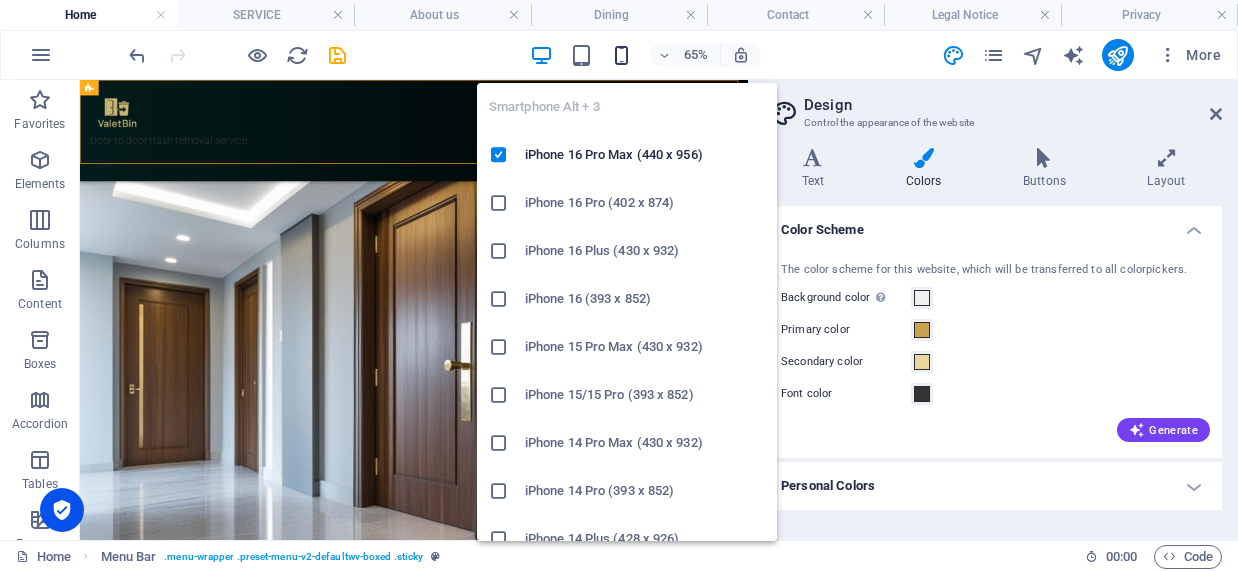 click at bounding box center [621, 55] 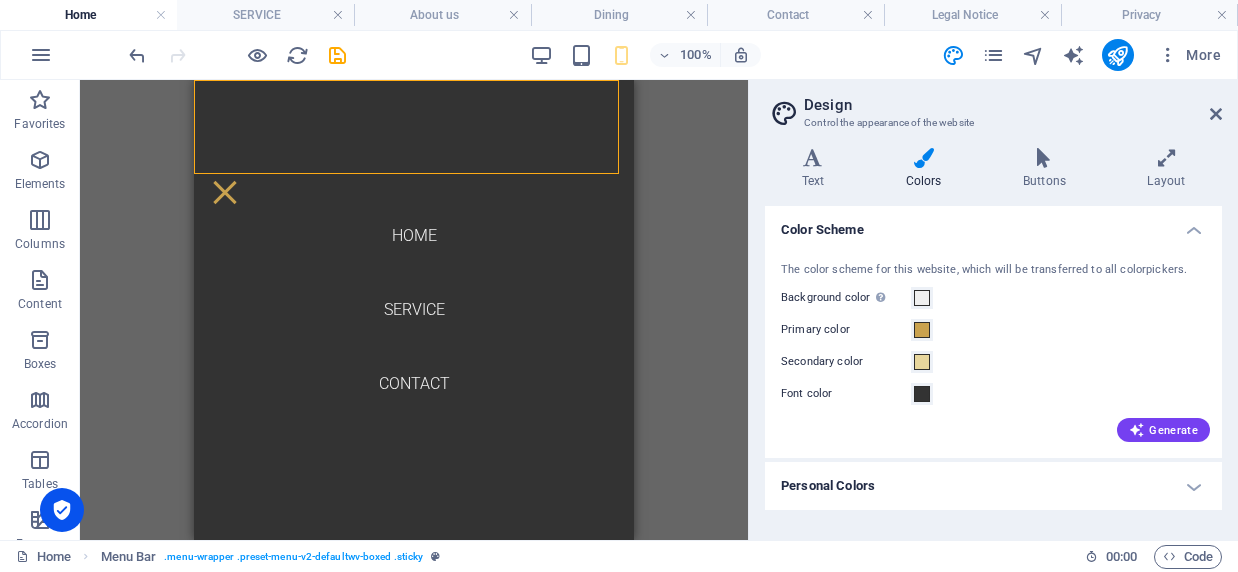 scroll, scrollTop: 0, scrollLeft: 0, axis: both 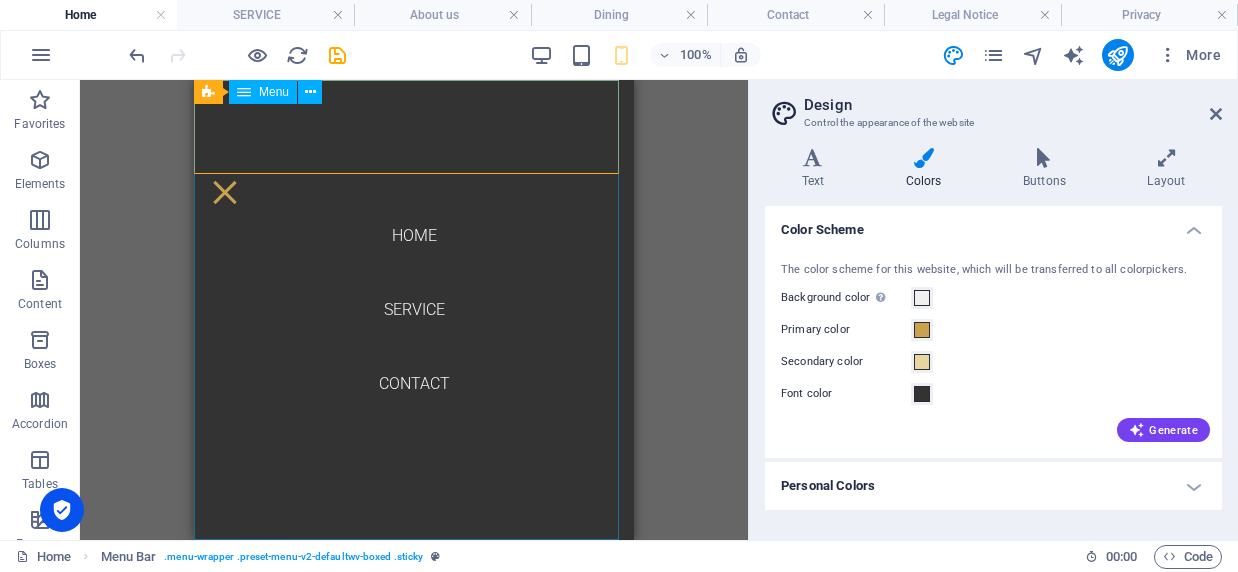 click on "Home SERVICE Contact" at bounding box center (414, 310) 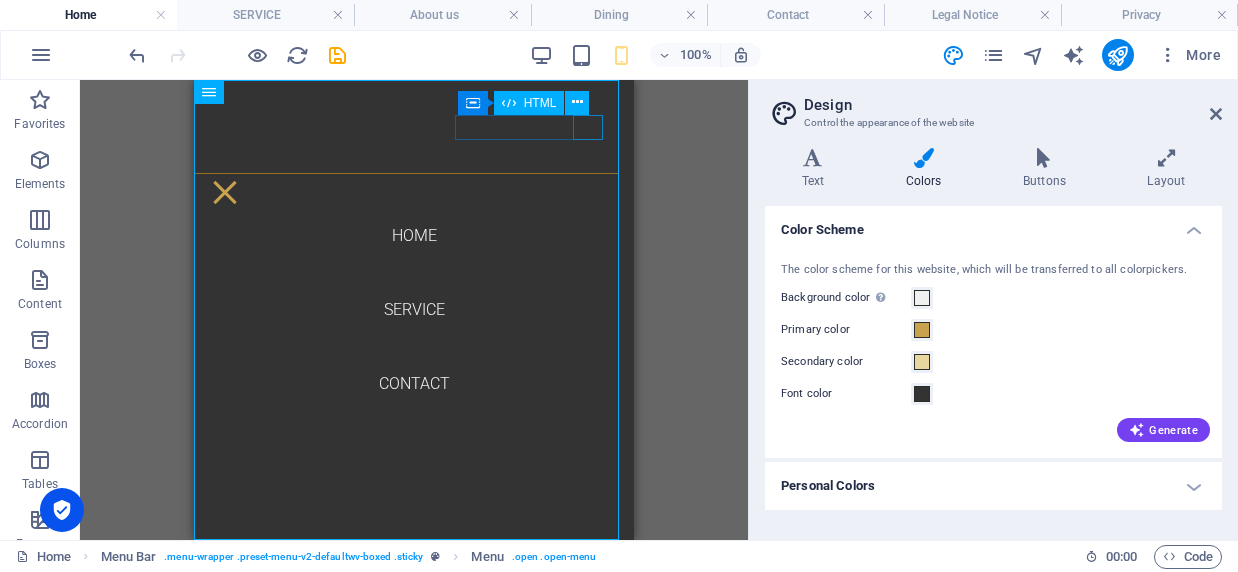 click at bounding box center [225, 192] 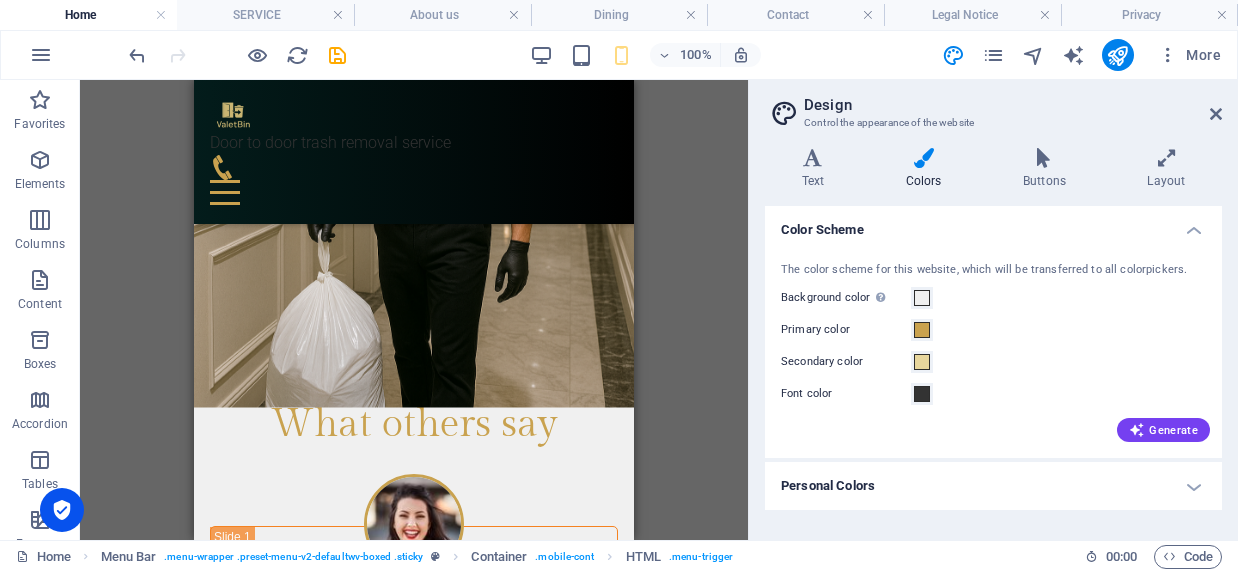scroll, scrollTop: 4136, scrollLeft: 0, axis: vertical 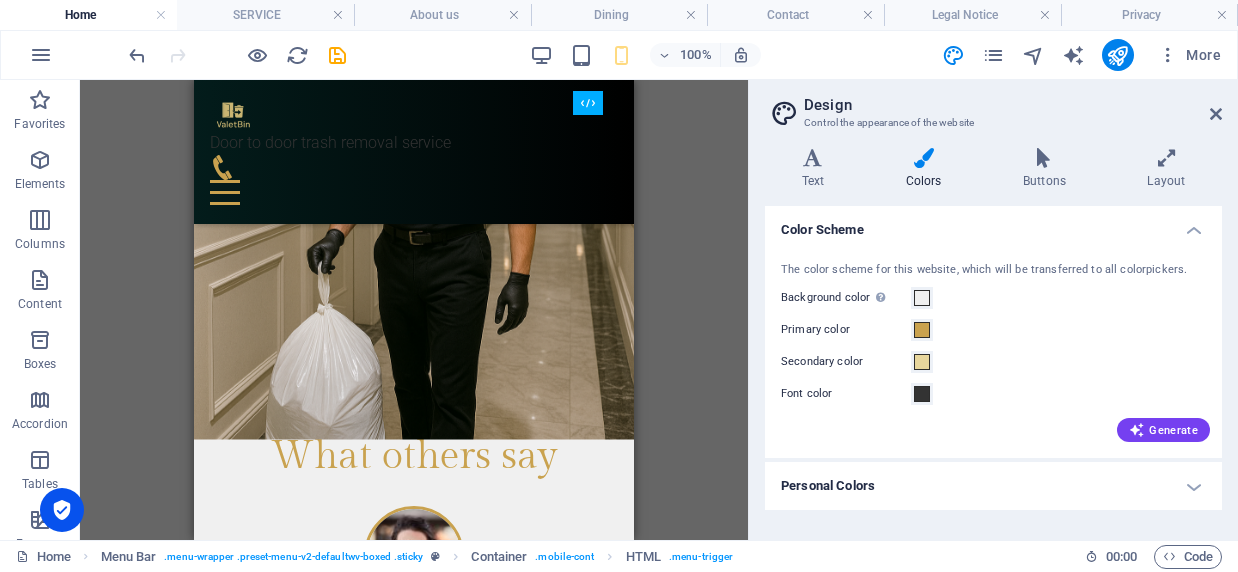 drag, startPoint x: 627, startPoint y: 114, endPoint x: 836, endPoint y: 521, distance: 457.52597 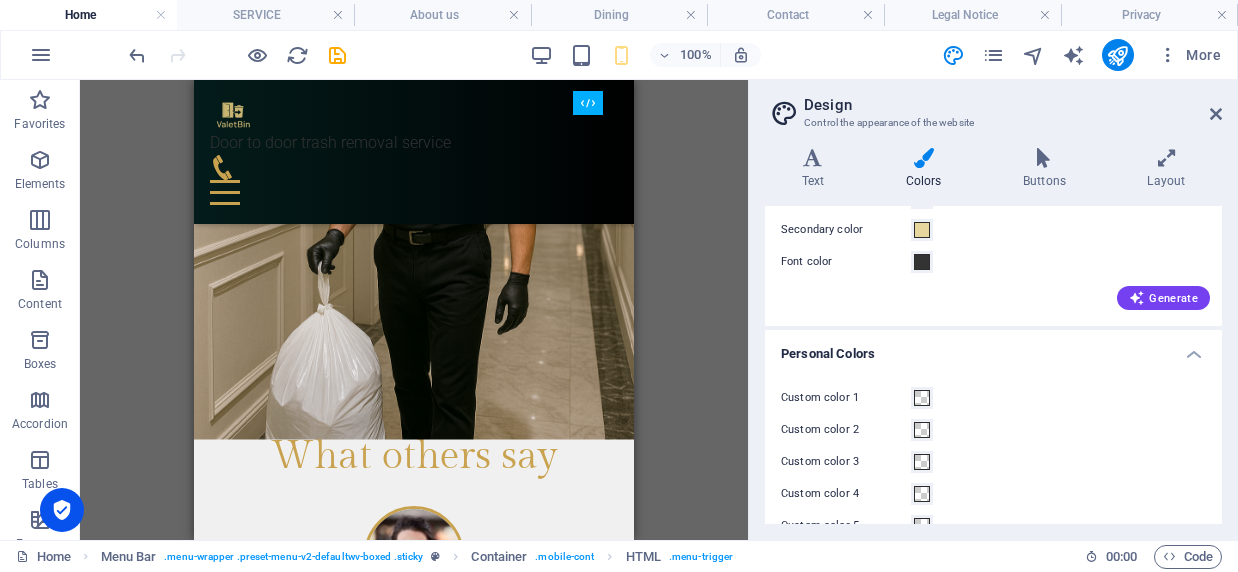 scroll, scrollTop: 166, scrollLeft: 0, axis: vertical 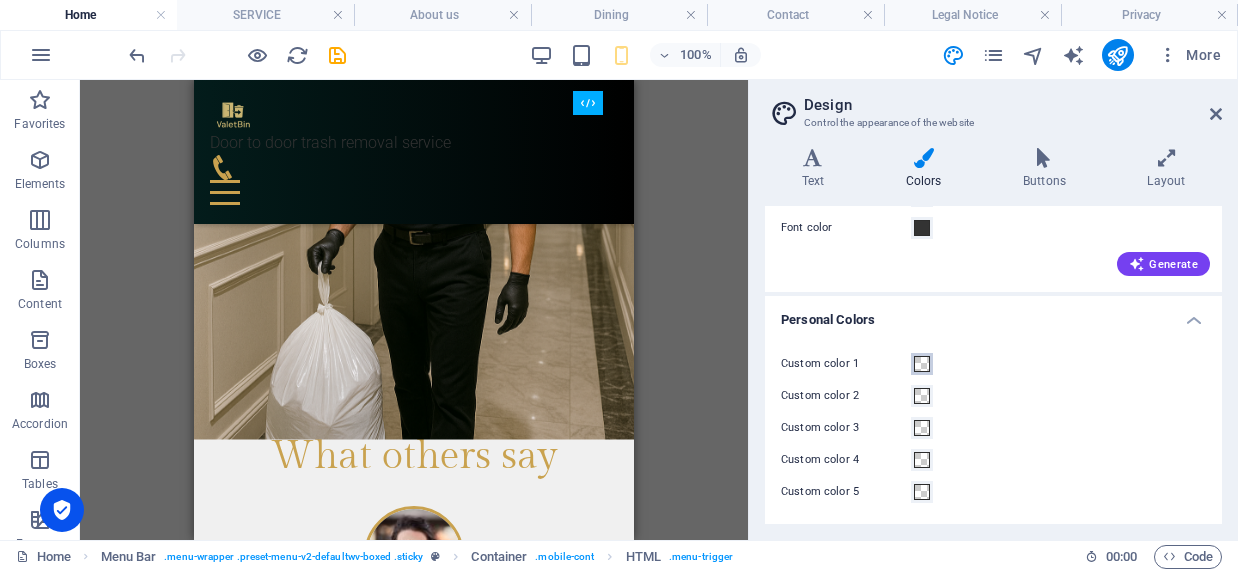 click at bounding box center (922, 364) 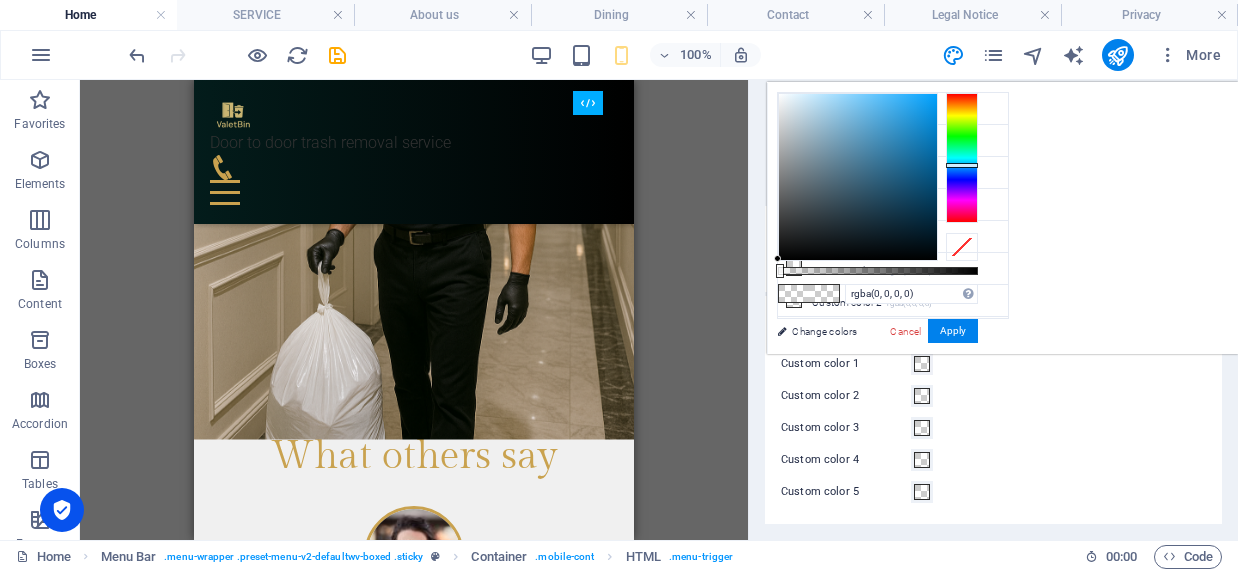 click at bounding box center [962, 158] 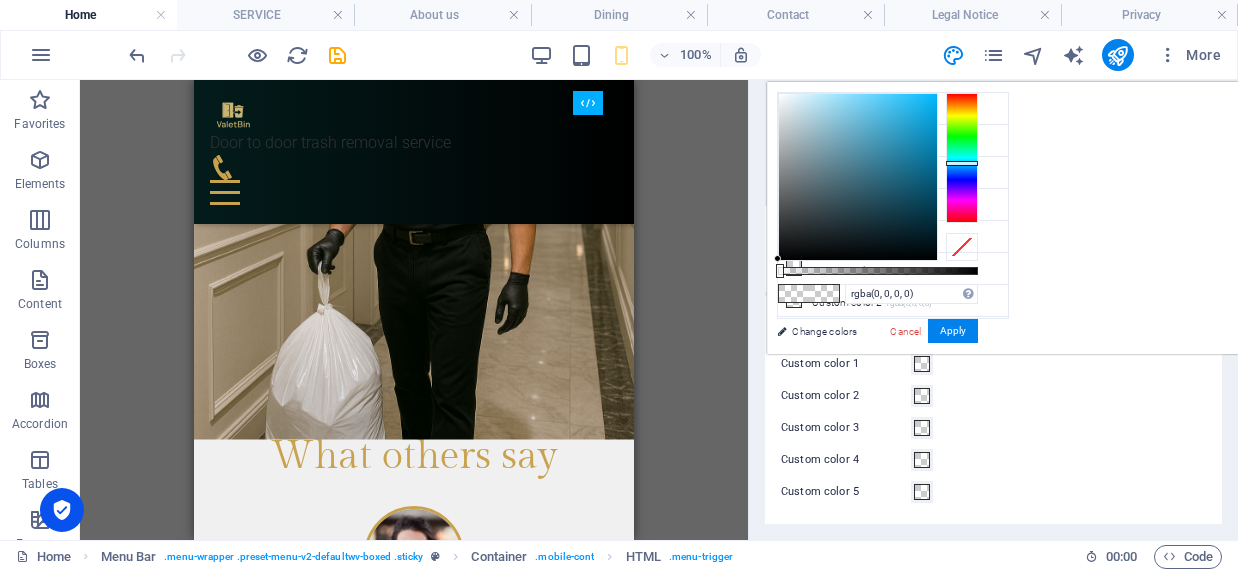 click at bounding box center (962, 163) 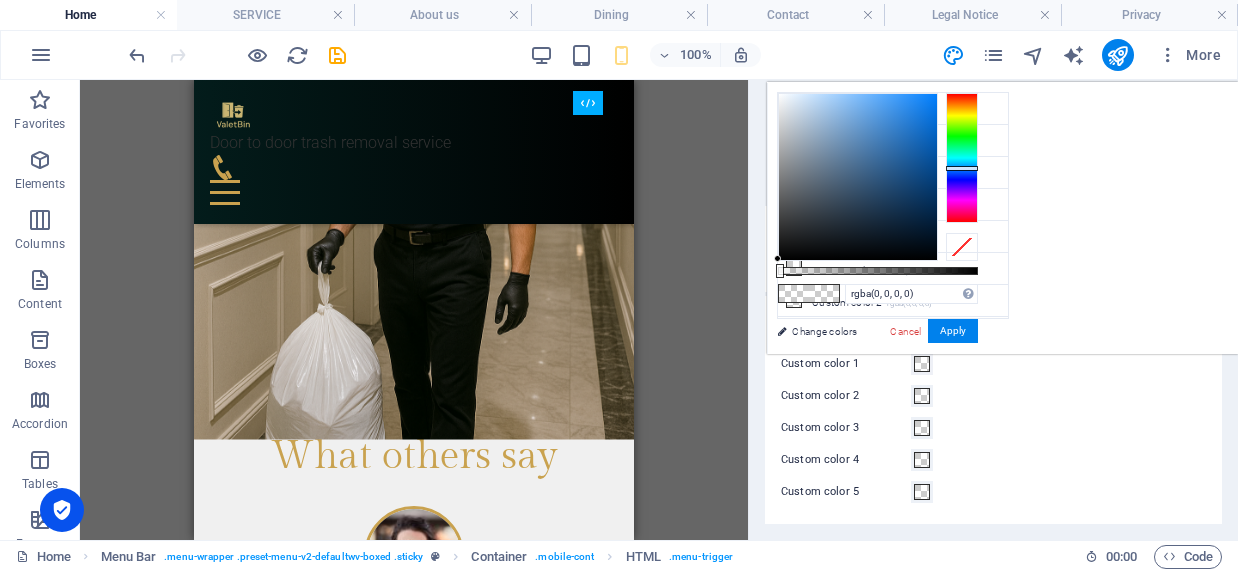 click at bounding box center [962, 158] 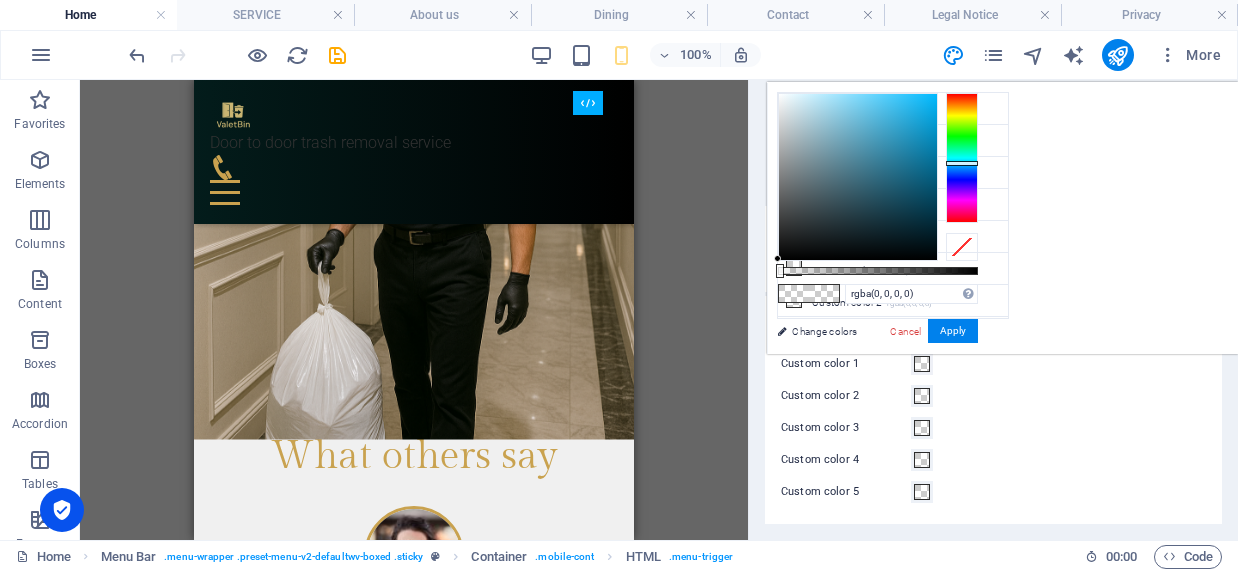 click at bounding box center [962, 158] 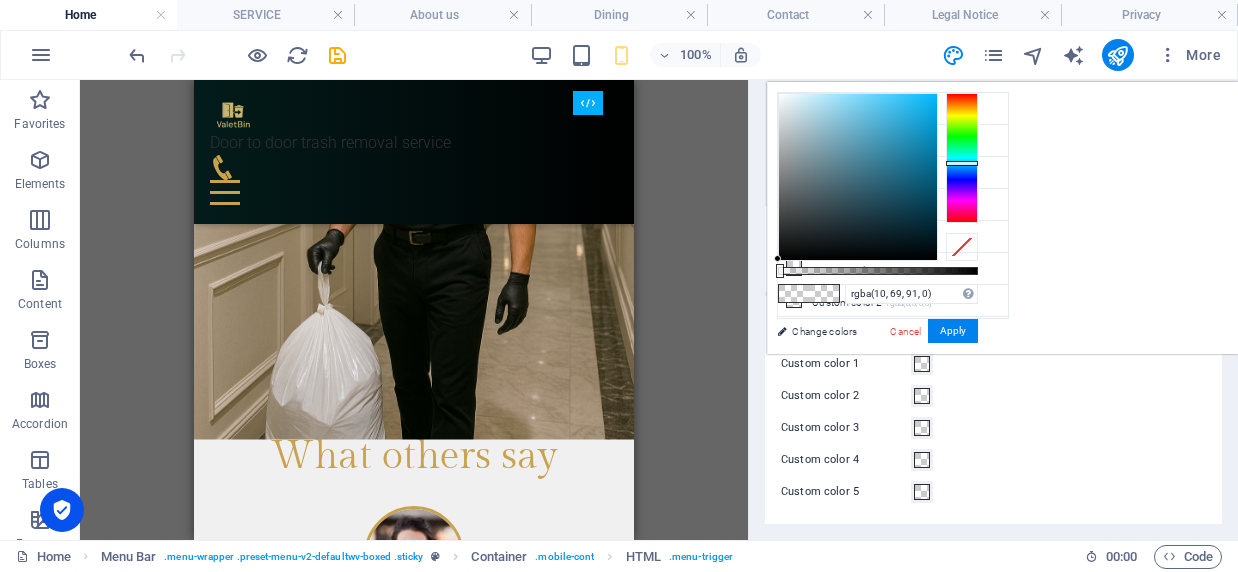click at bounding box center [858, 177] 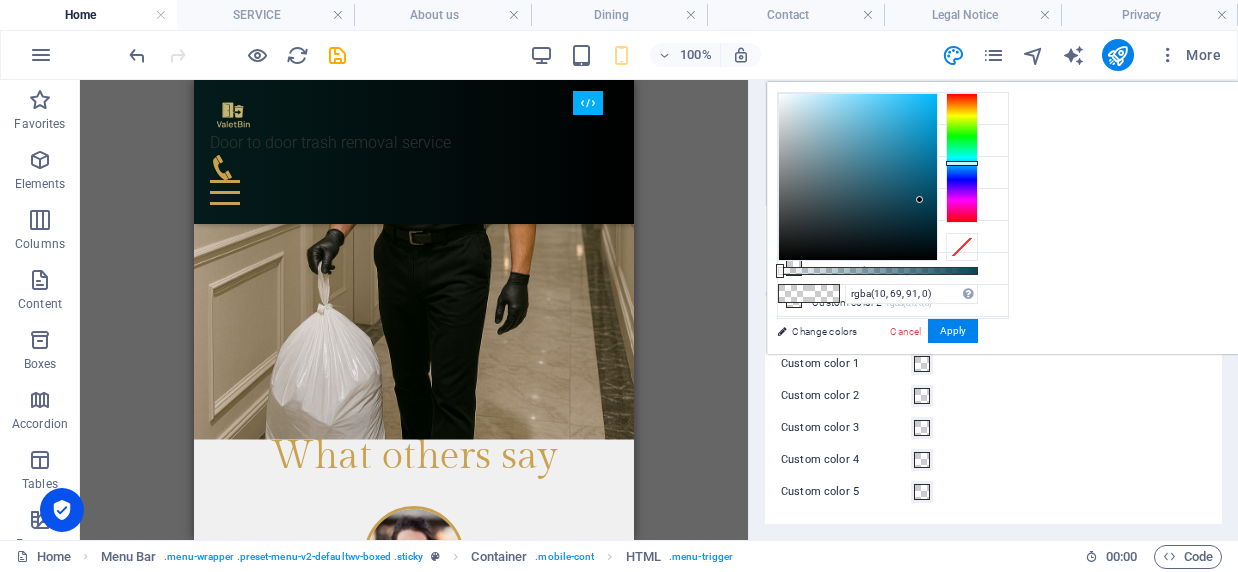 click at bounding box center (919, 199) 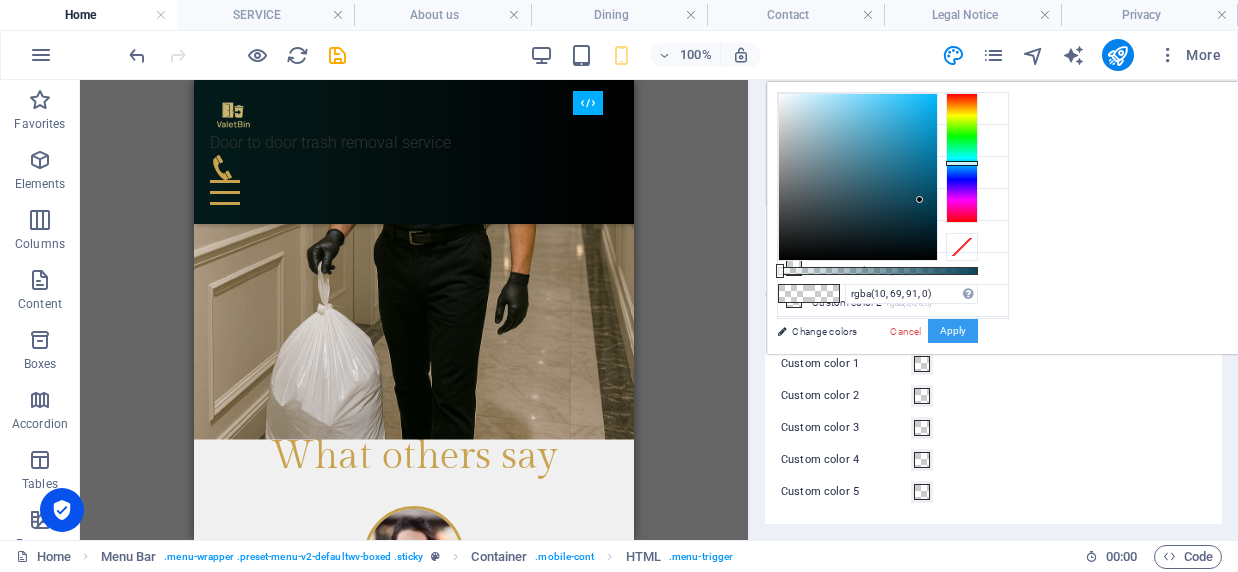 click on "Apply" at bounding box center (953, 331) 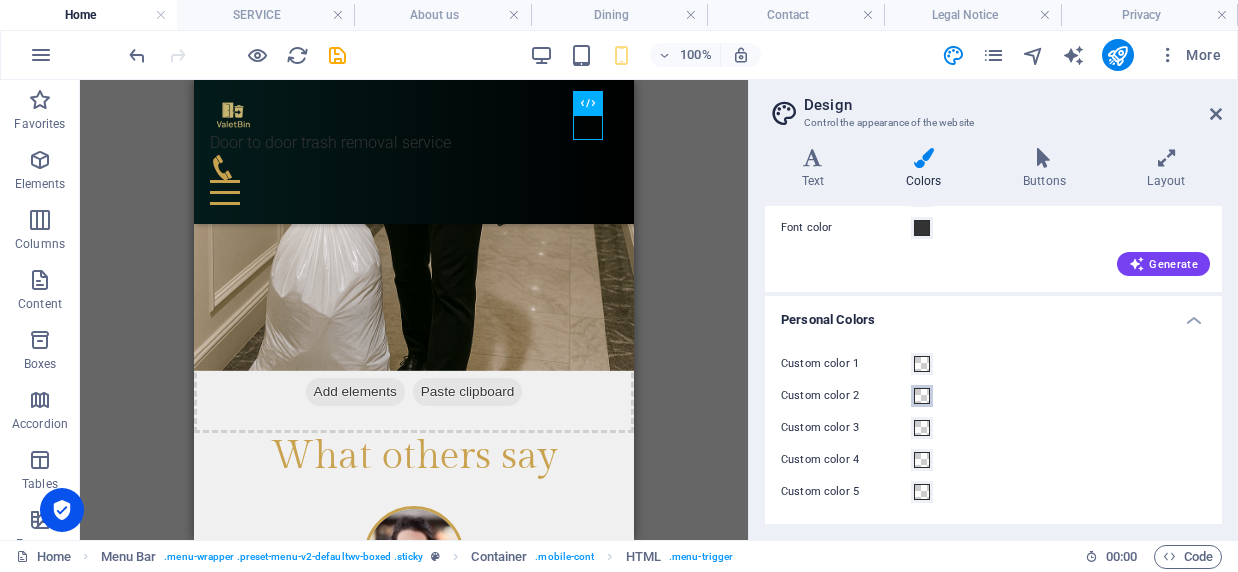 click at bounding box center (922, 396) 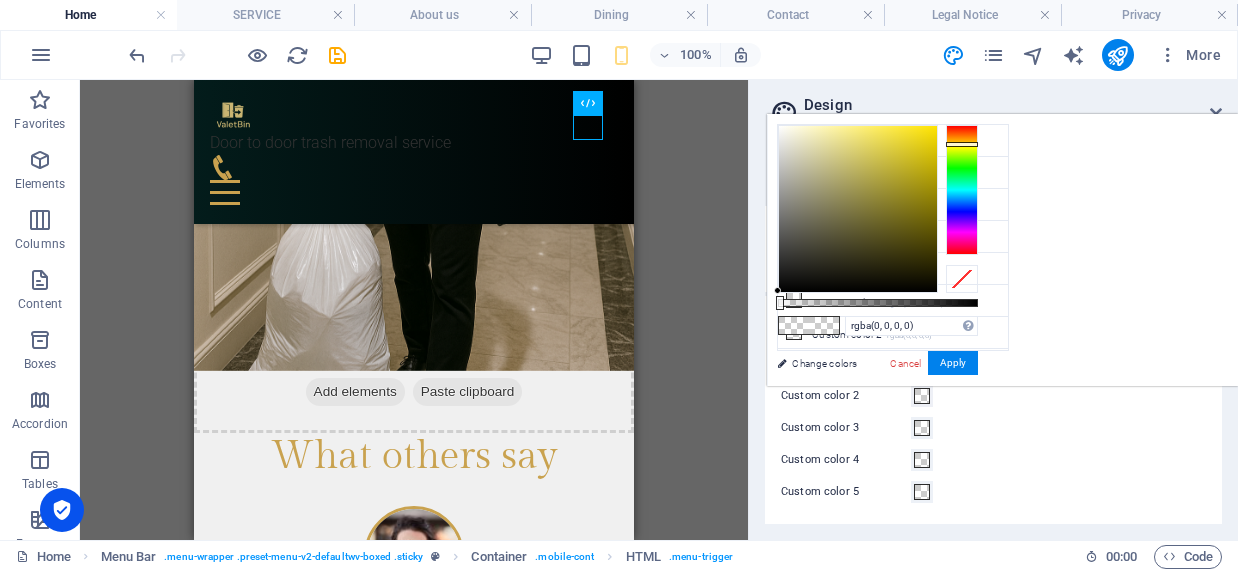 click at bounding box center (962, 190) 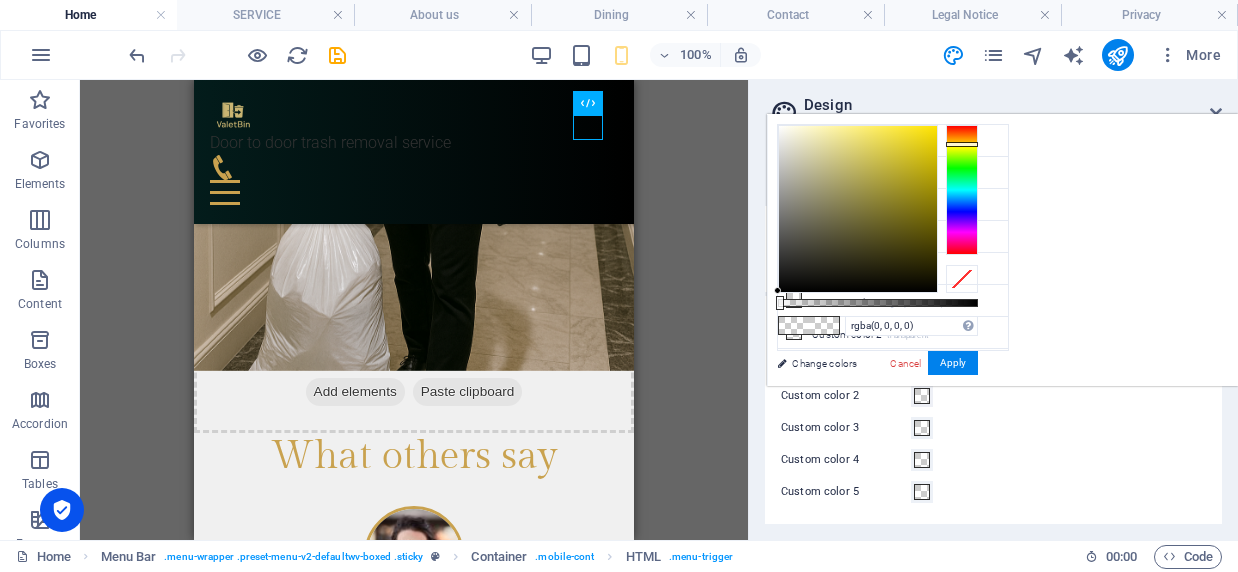 click at bounding box center [962, 190] 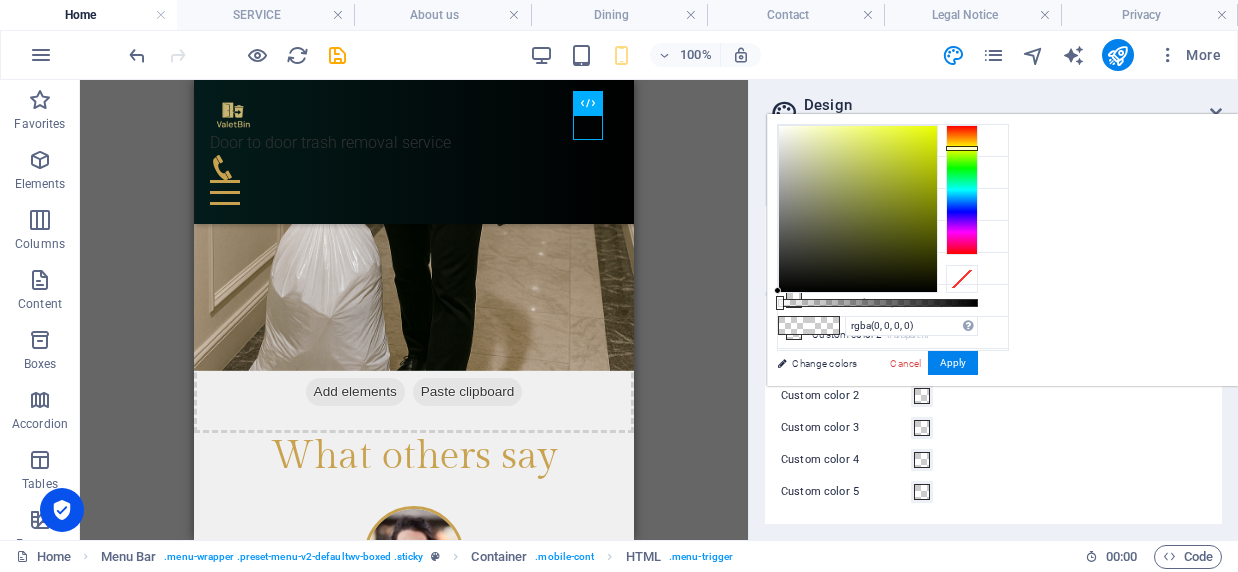 click at bounding box center (962, 148) 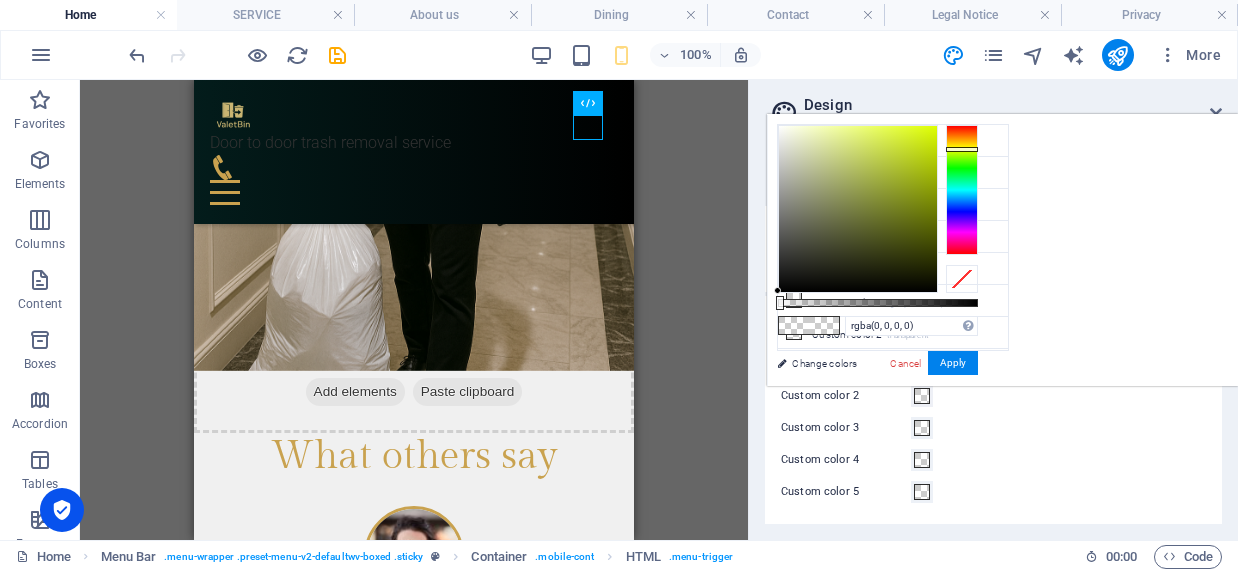 click at bounding box center (962, 190) 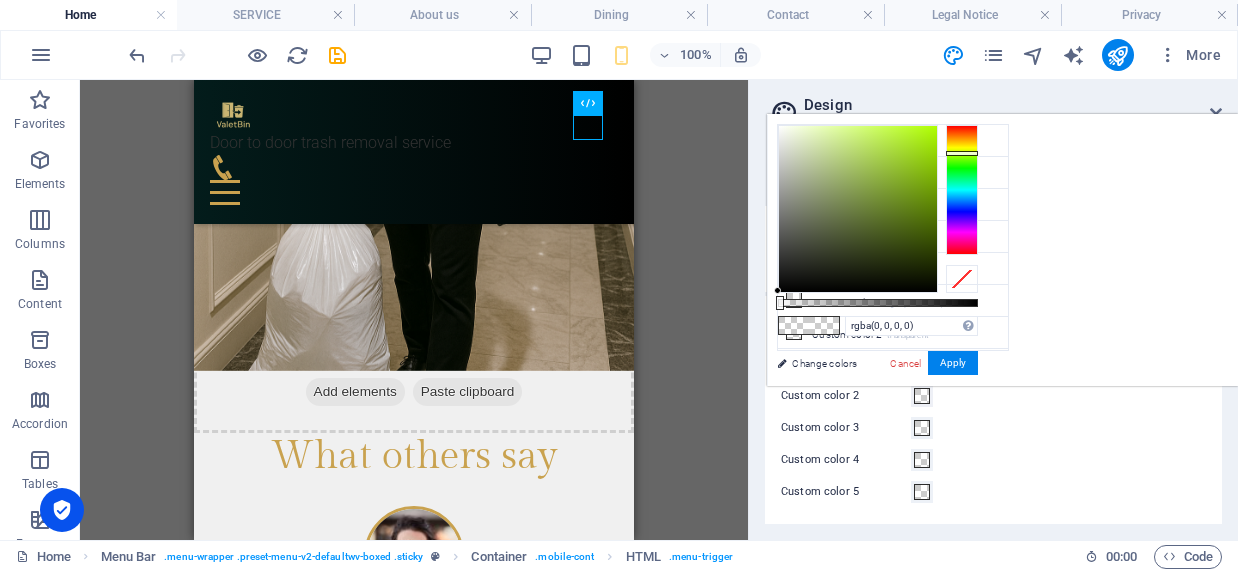 click at bounding box center (962, 190) 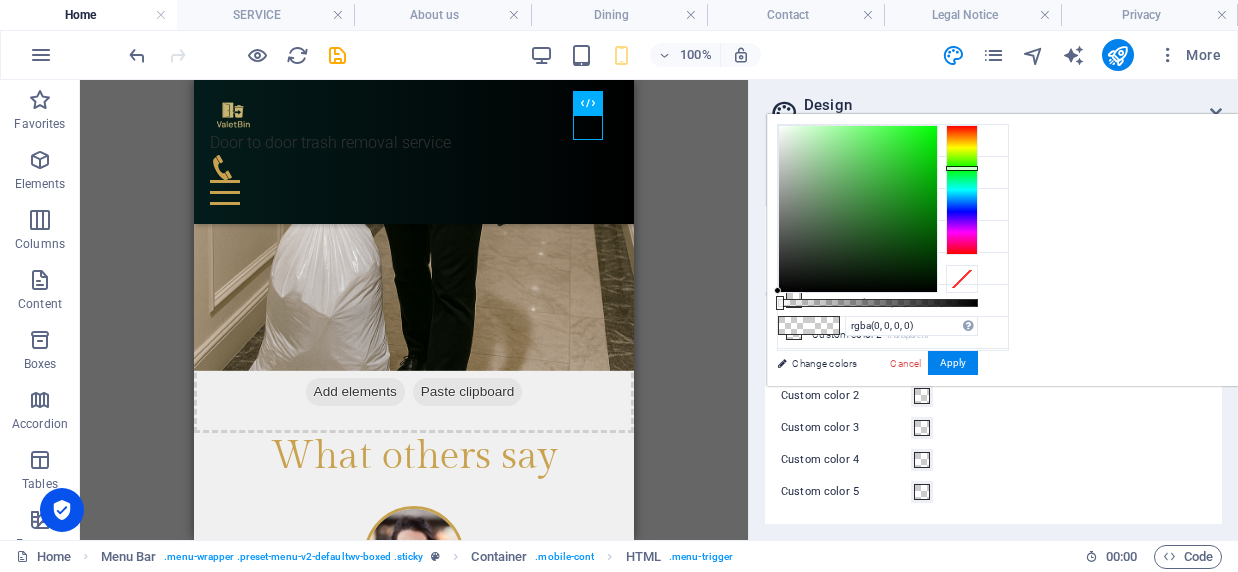 click at bounding box center (962, 190) 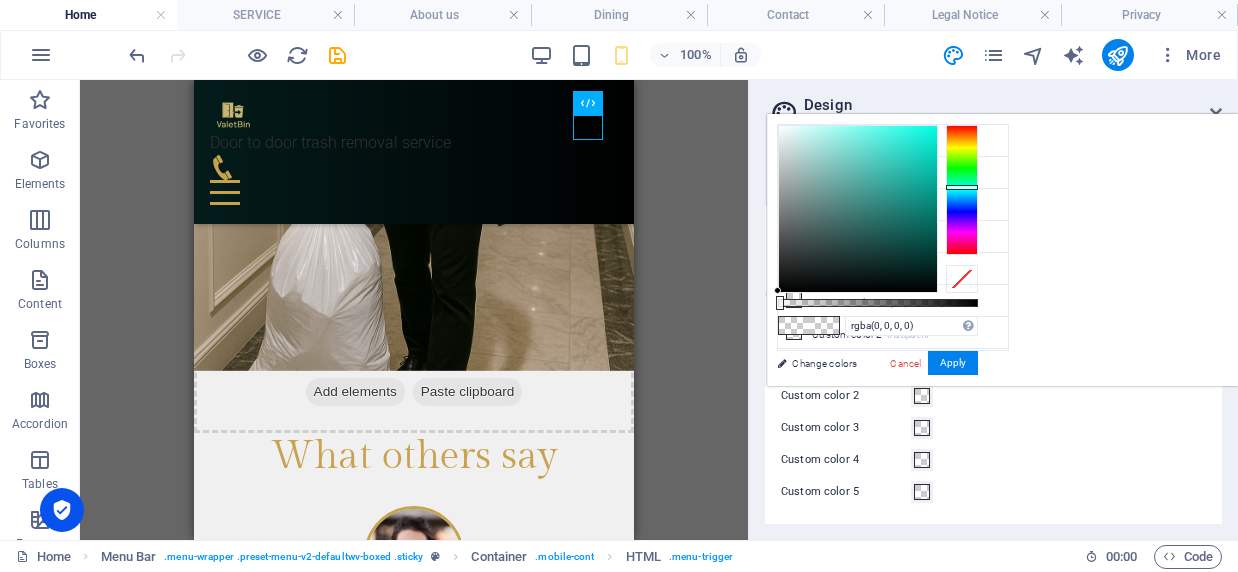 click at bounding box center (962, 190) 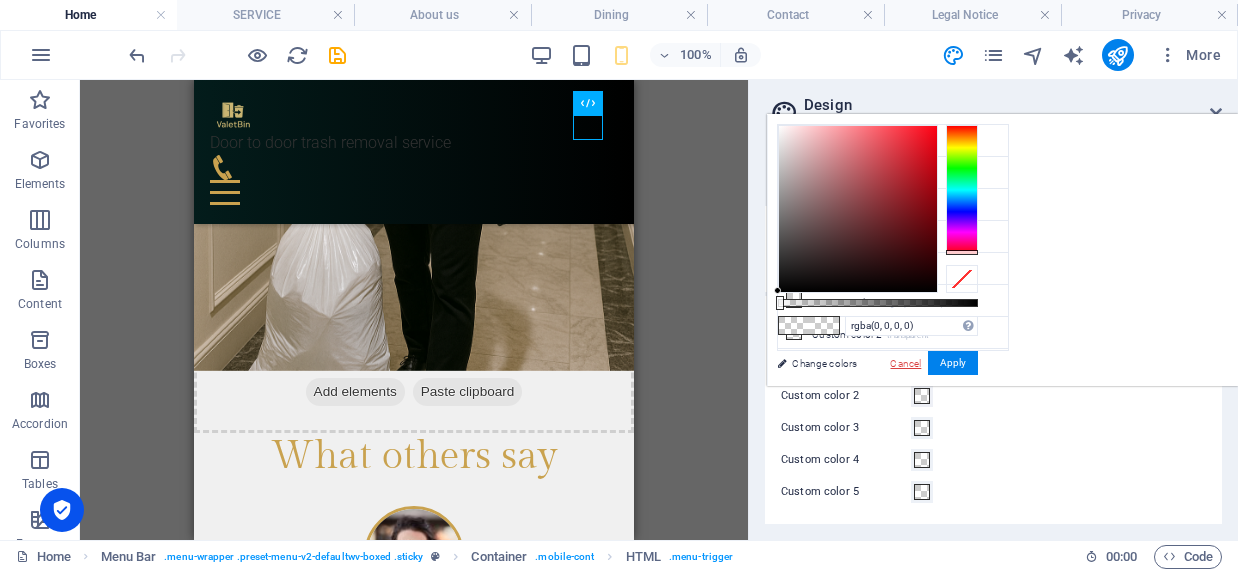 click on "Cancel" at bounding box center (905, 363) 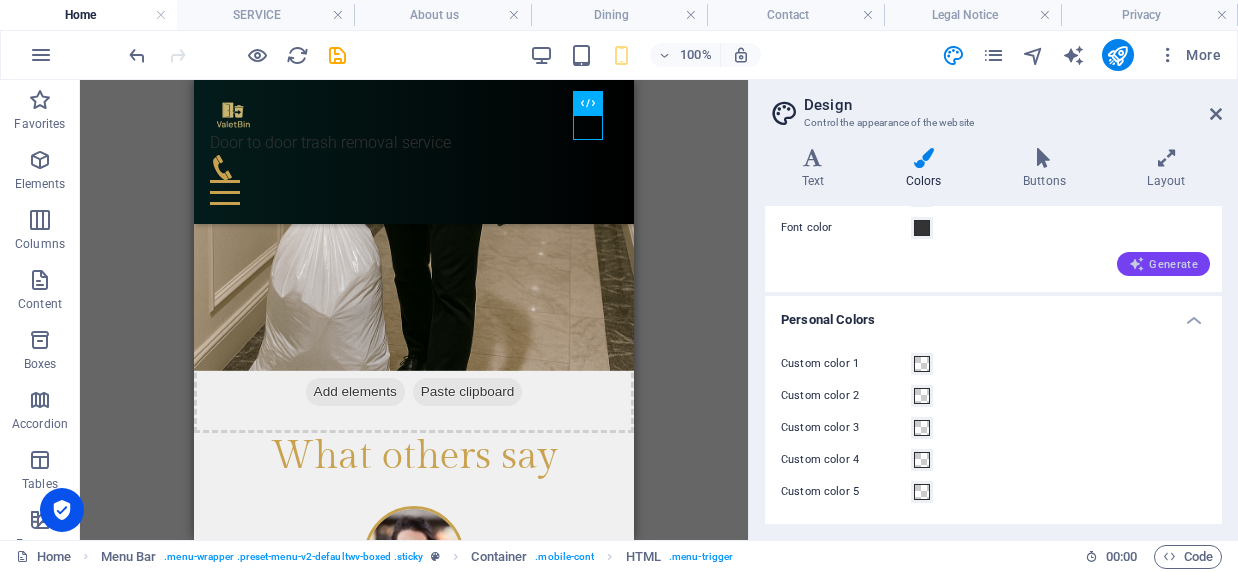 click on "Generate" at bounding box center [1163, 264] 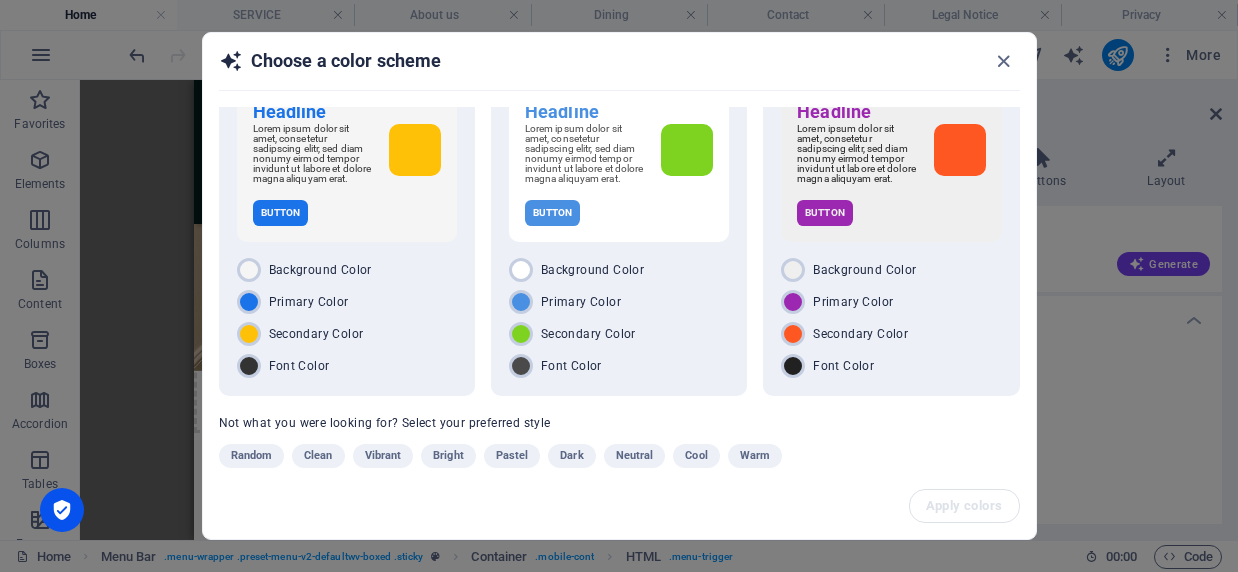 scroll, scrollTop: 88, scrollLeft: 0, axis: vertical 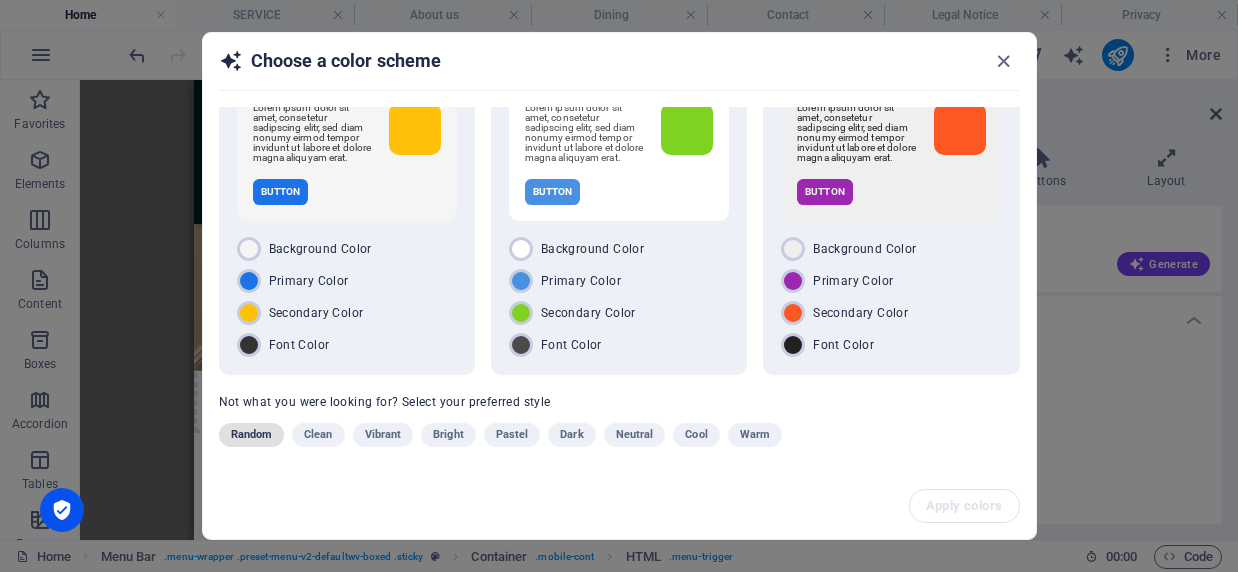 click on "Random" at bounding box center (252, 435) 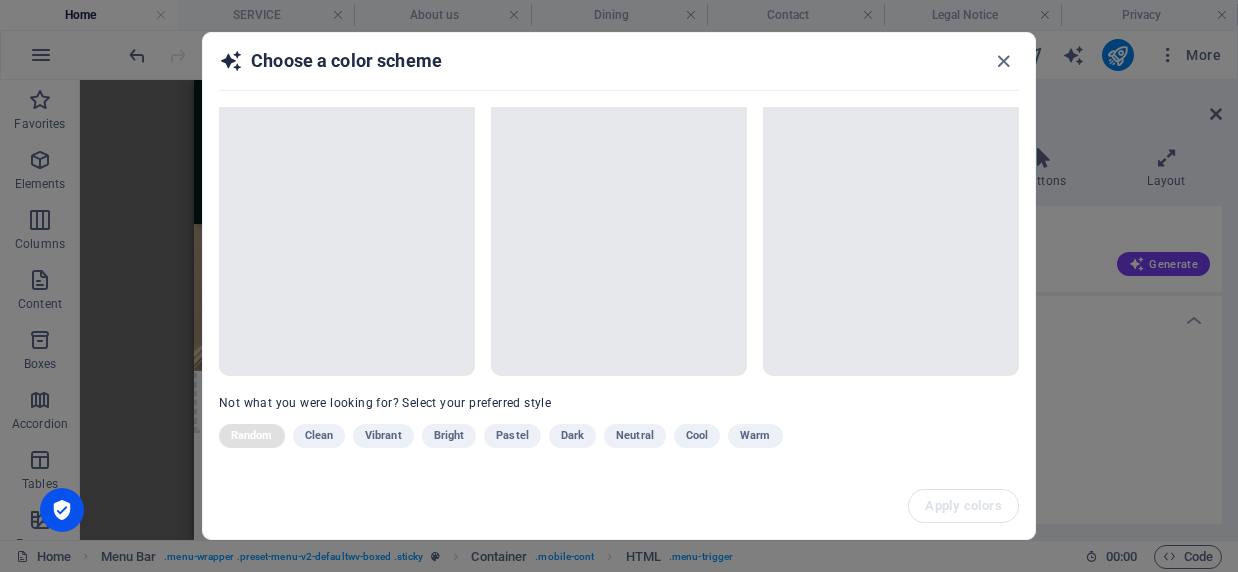 scroll, scrollTop: 88, scrollLeft: 0, axis: vertical 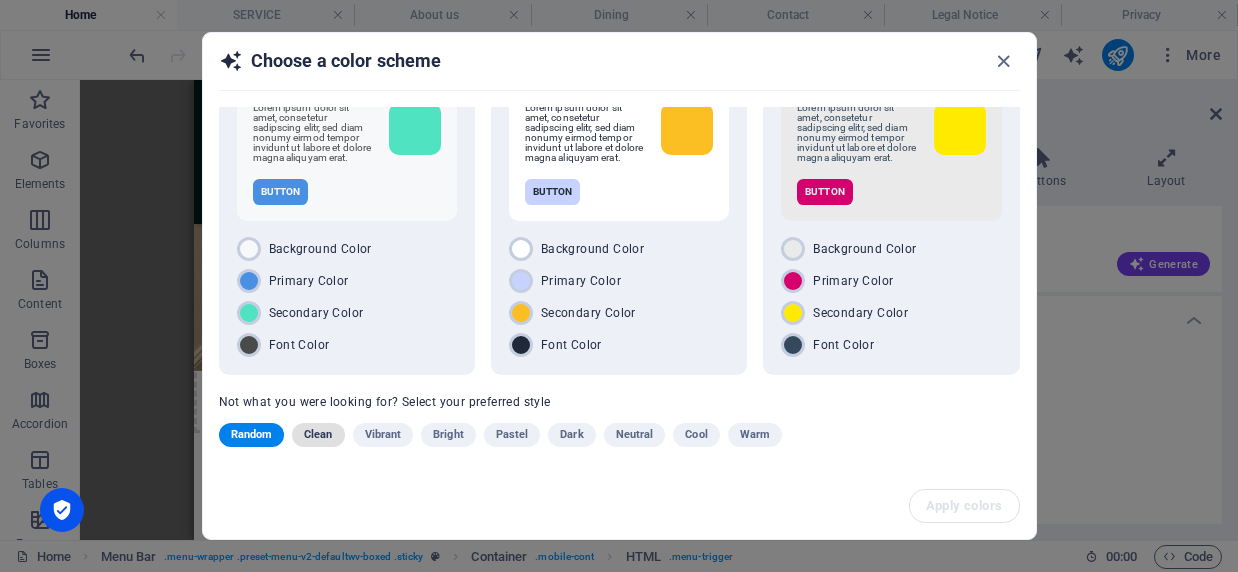 click on "Clean" at bounding box center [318, 435] 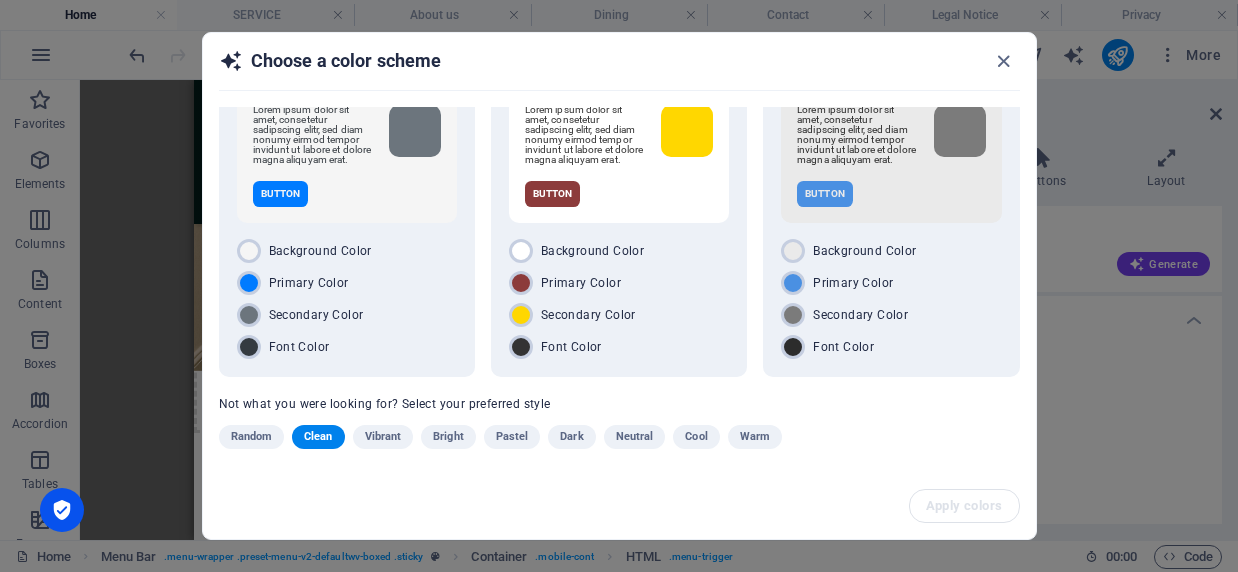 scroll, scrollTop: 88, scrollLeft: 0, axis: vertical 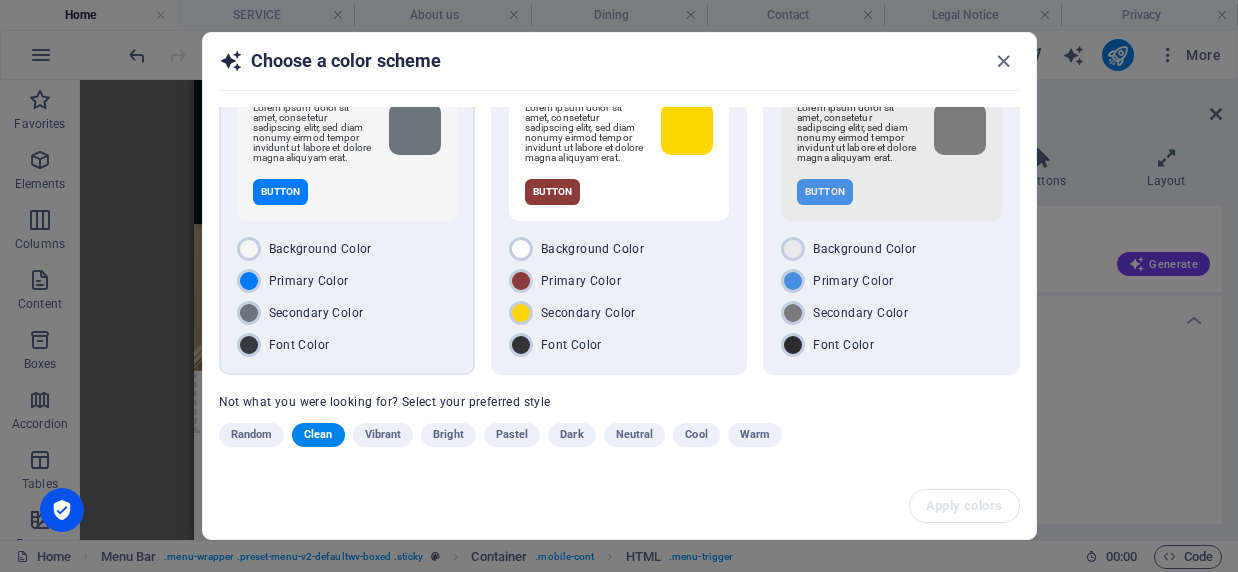 click on "Primary Color" at bounding box center [347, 281] 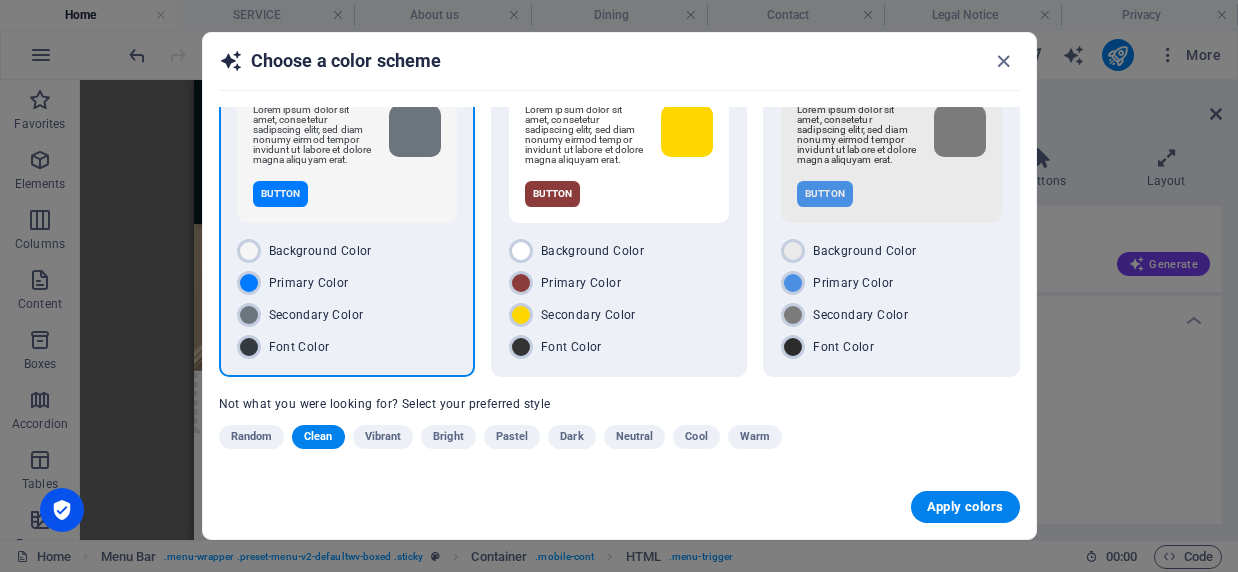scroll, scrollTop: 87, scrollLeft: 0, axis: vertical 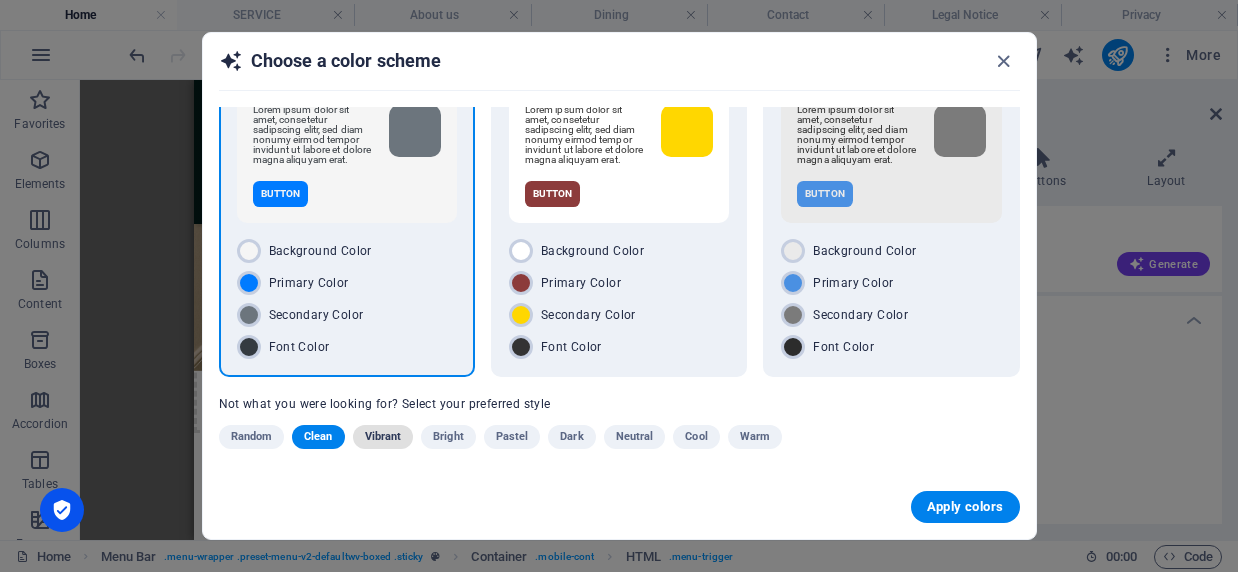 click on "Vibrant" at bounding box center [383, 437] 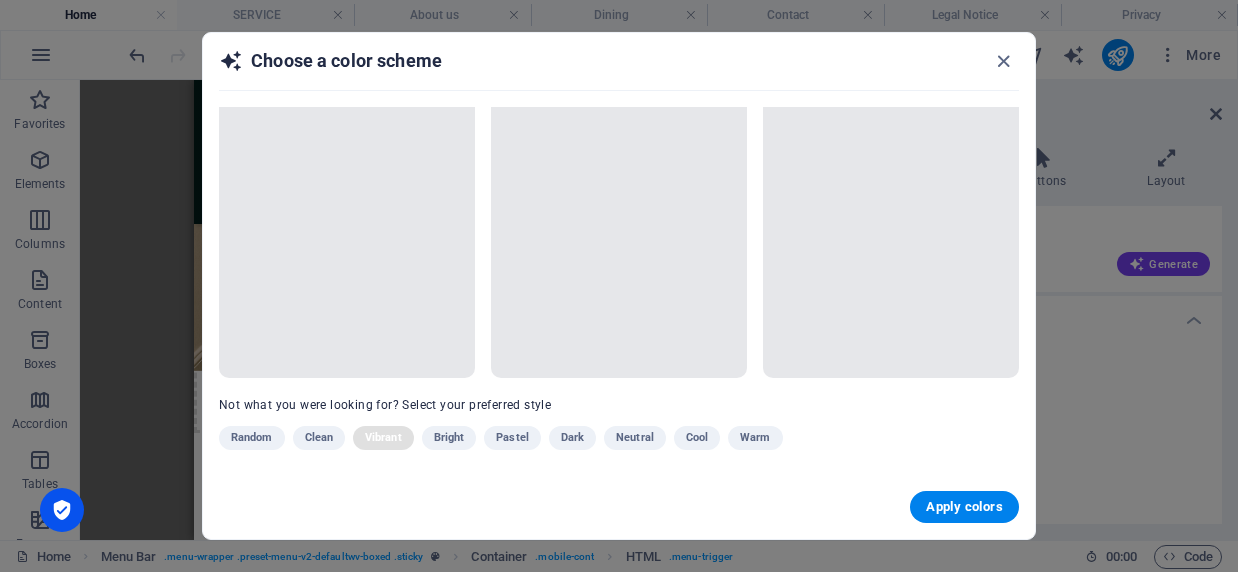 scroll, scrollTop: 87, scrollLeft: 0, axis: vertical 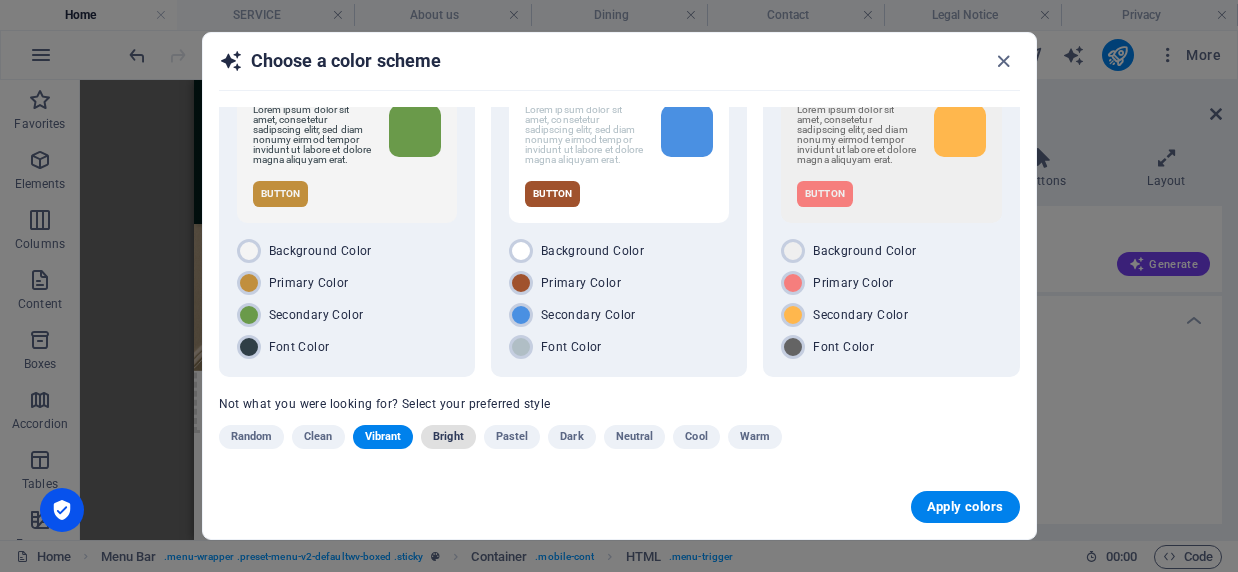 click on "Bright" at bounding box center (448, 437) 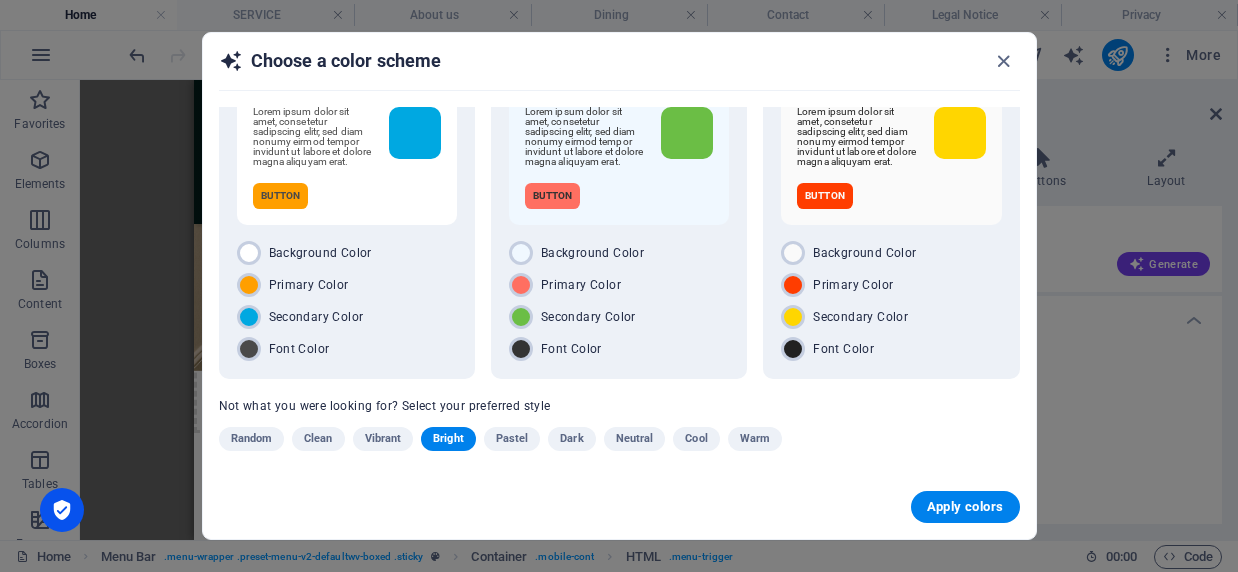 scroll, scrollTop: 87, scrollLeft: 0, axis: vertical 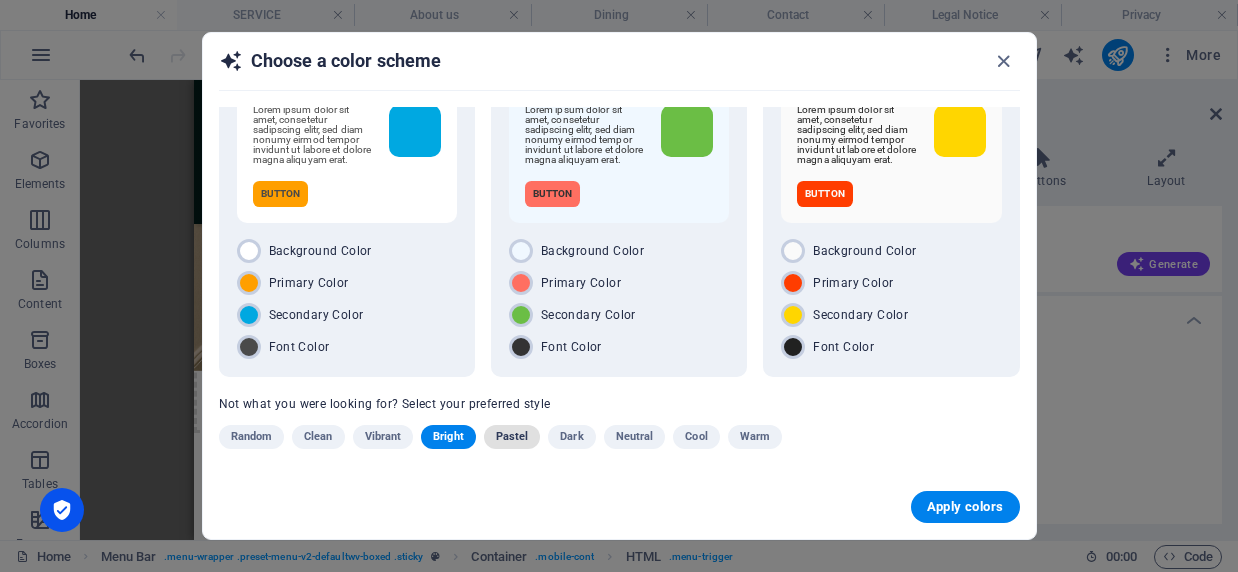 click on "Pastel" at bounding box center (512, 437) 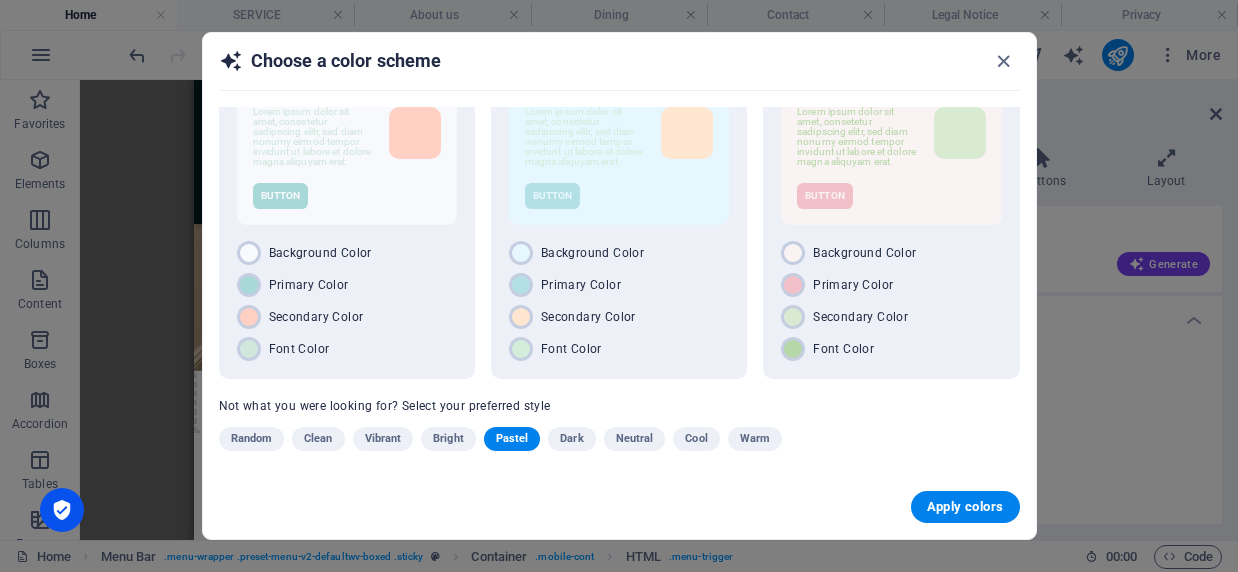 scroll, scrollTop: 87, scrollLeft: 0, axis: vertical 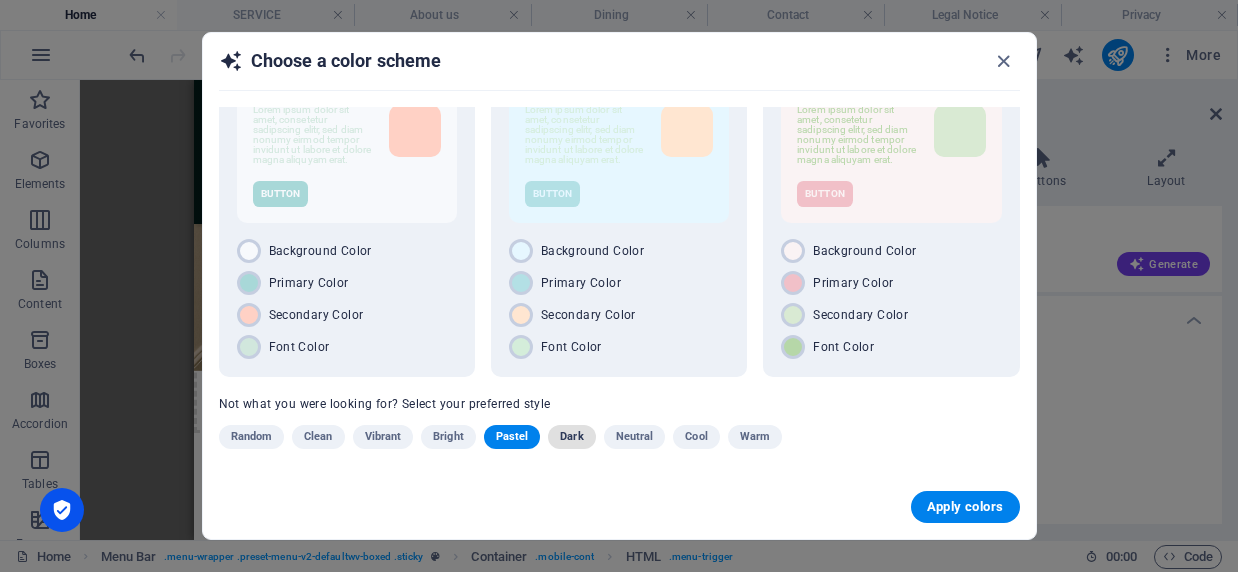 click on "Dark" at bounding box center (571, 437) 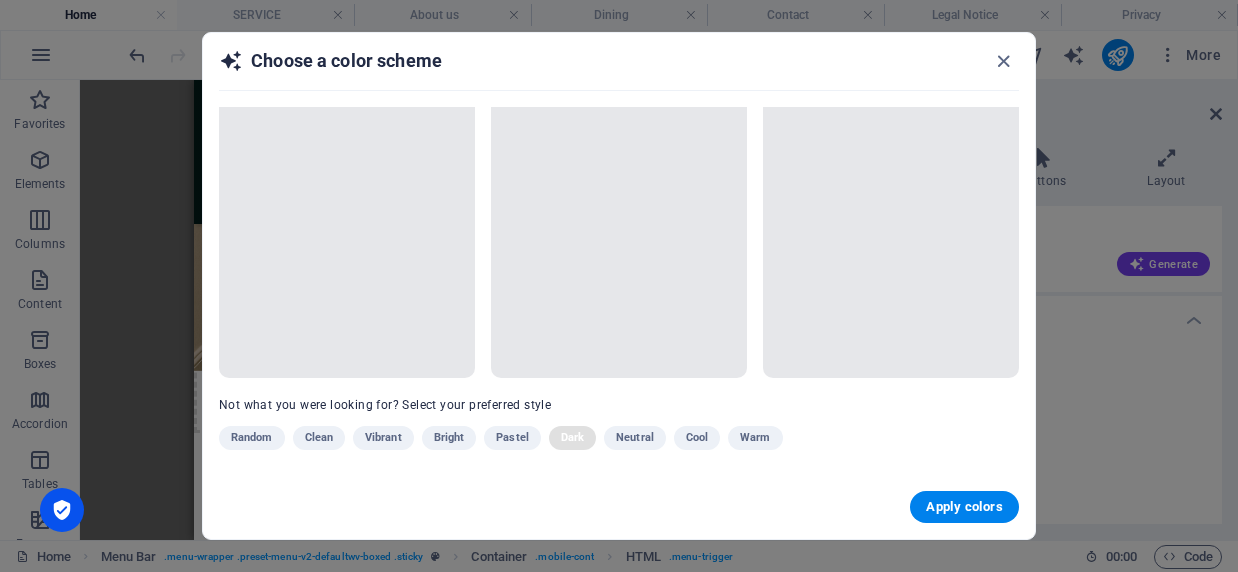 scroll, scrollTop: 87, scrollLeft: 0, axis: vertical 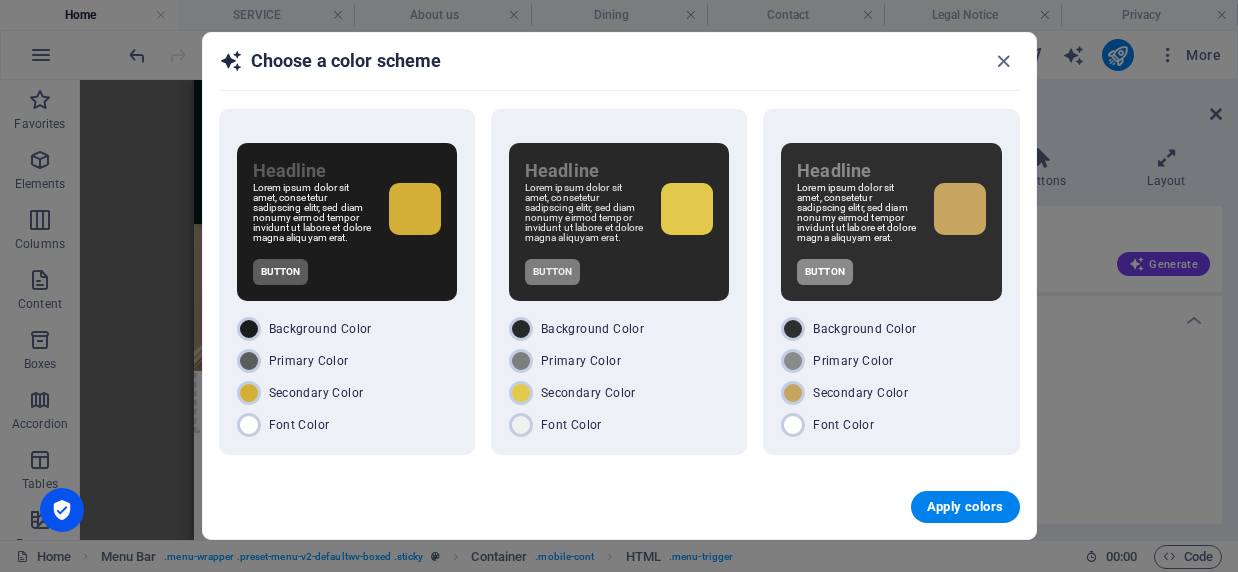 drag, startPoint x: 1030, startPoint y: 194, endPoint x: 1030, endPoint y: 217, distance: 23 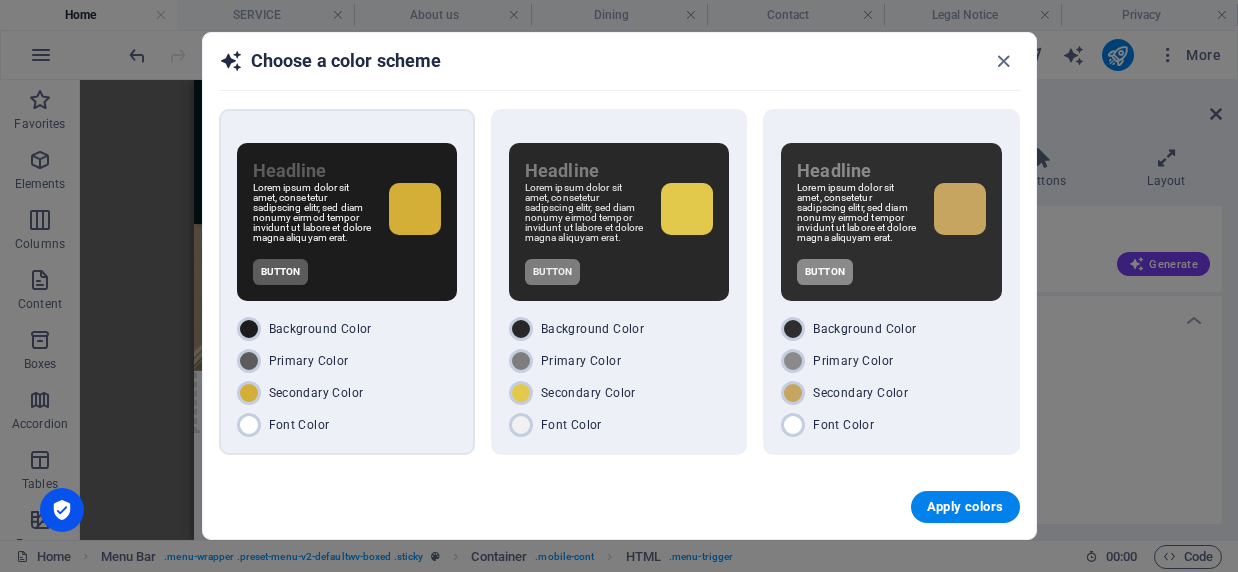 click on "Background Color Primary Color Secondary Color Font Color" at bounding box center [347, 377] 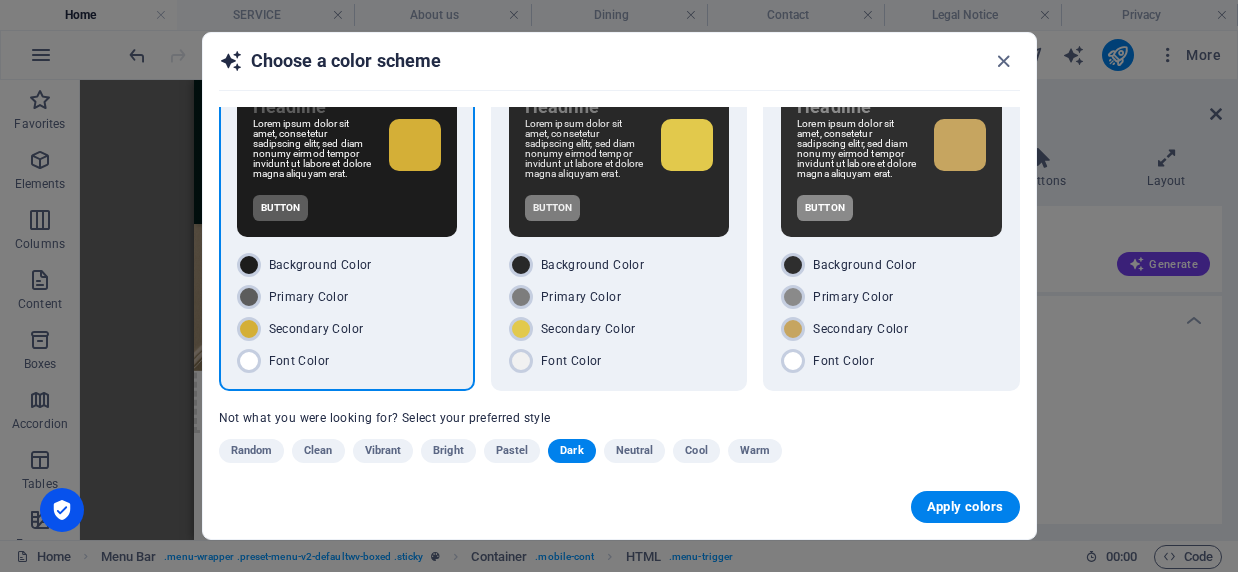 scroll, scrollTop: 87, scrollLeft: 0, axis: vertical 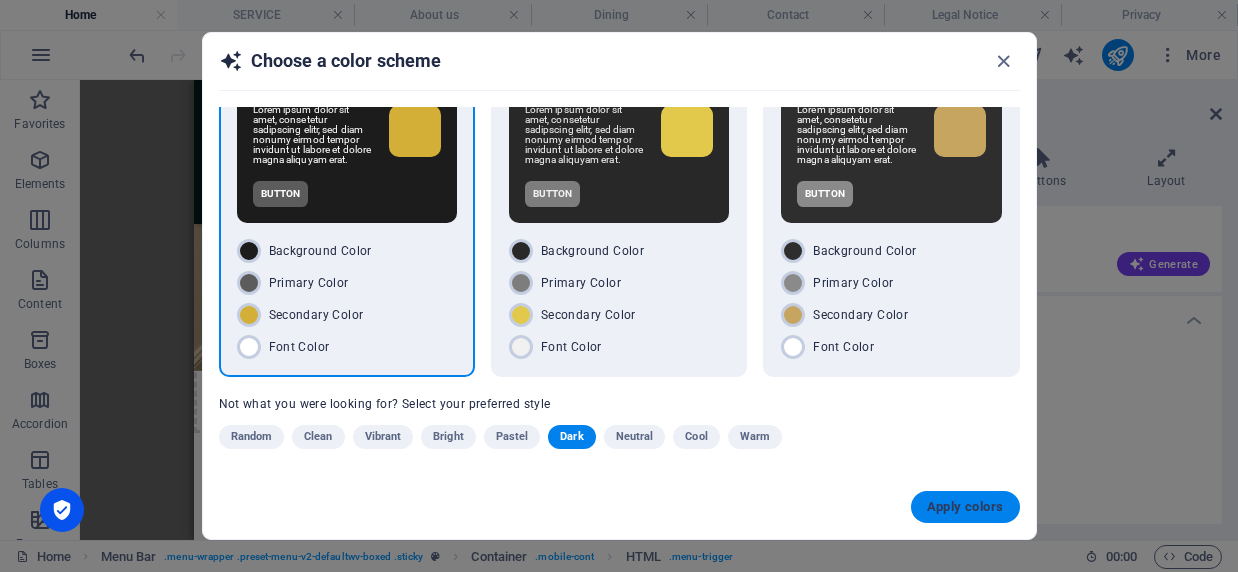 click on "Apply colors" at bounding box center (965, 507) 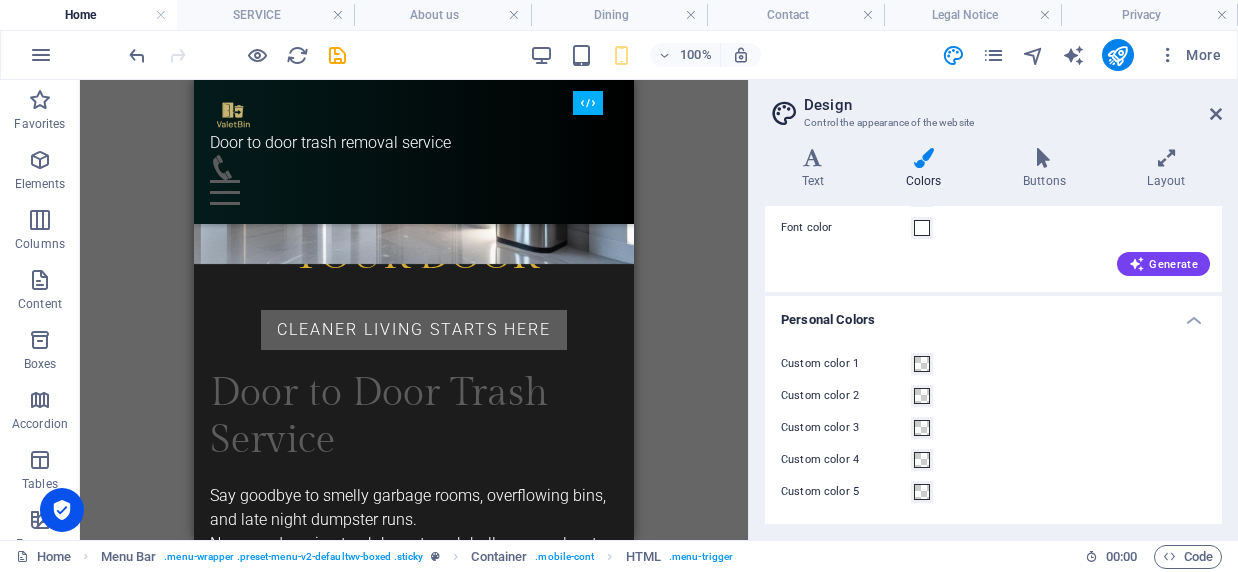scroll, scrollTop: 481, scrollLeft: 0, axis: vertical 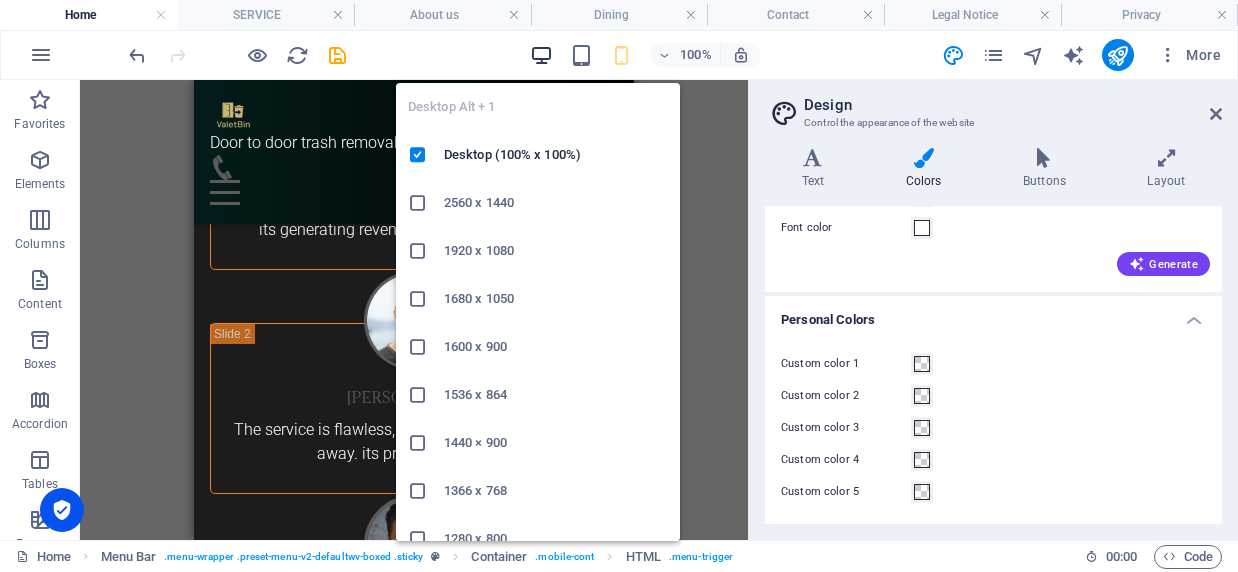 click at bounding box center (541, 55) 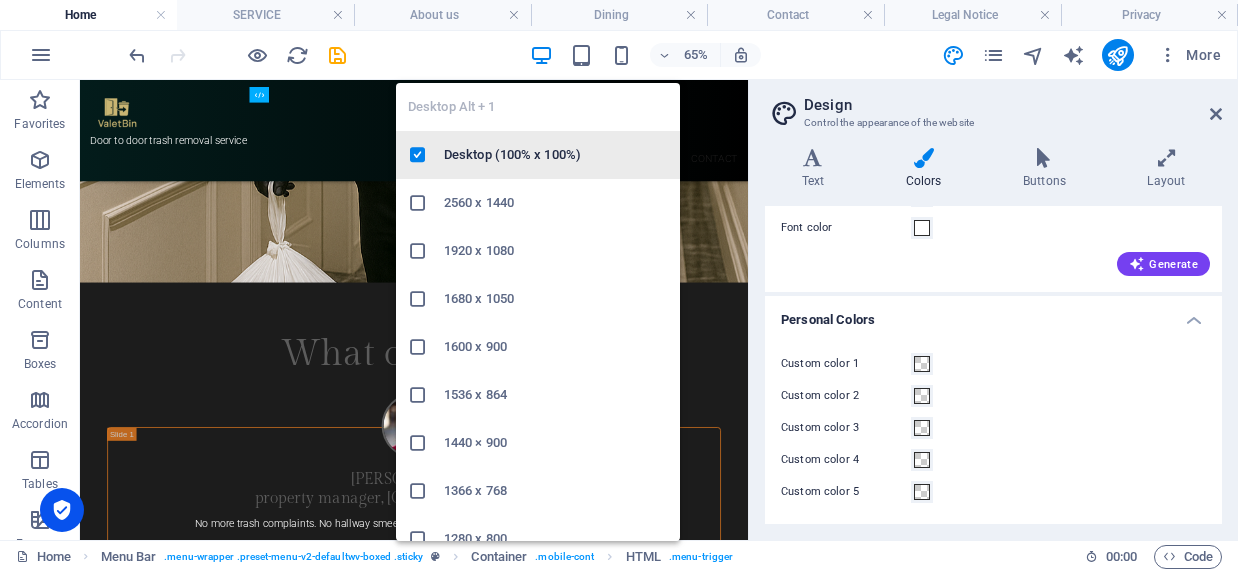 click on "Desktop (100% x 100%)" at bounding box center [556, 155] 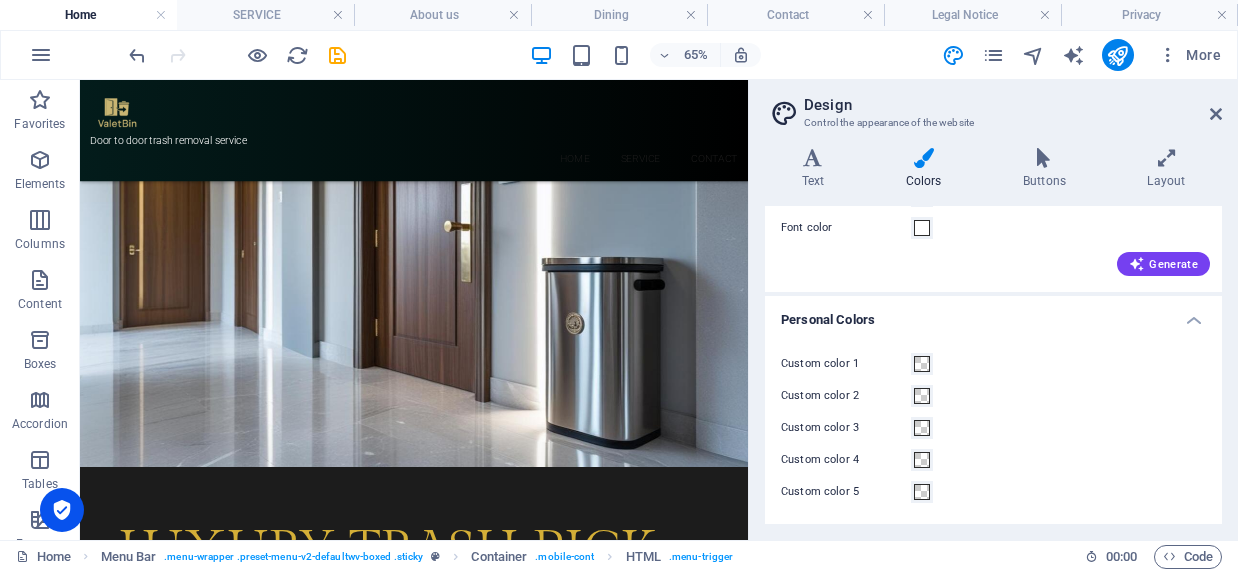 scroll, scrollTop: 0, scrollLeft: 0, axis: both 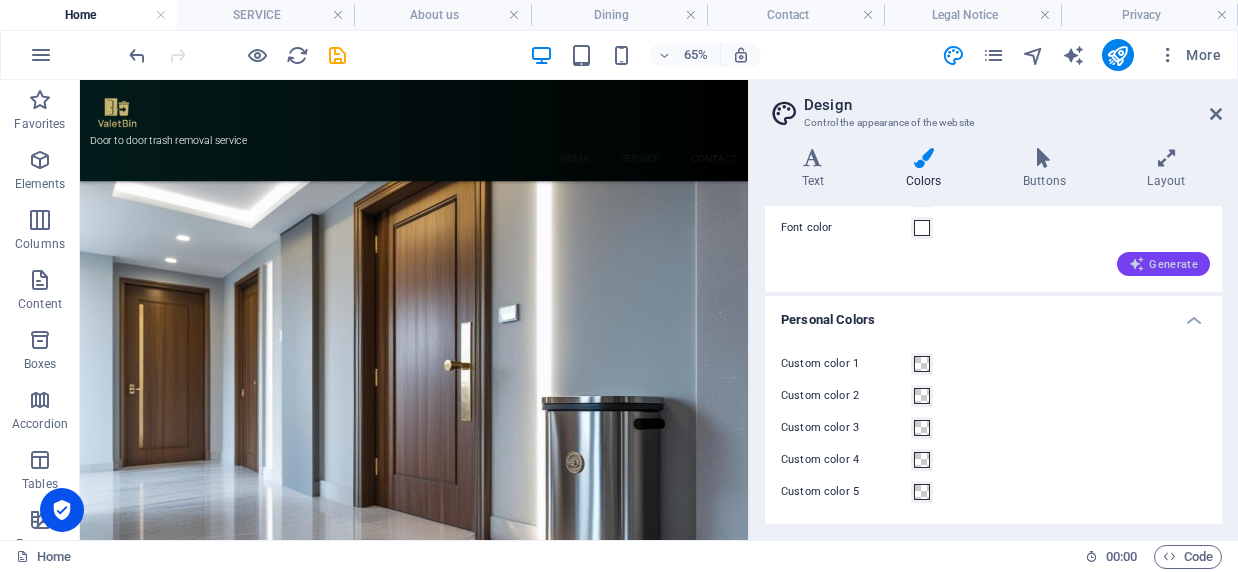 click at bounding box center (1137, 264) 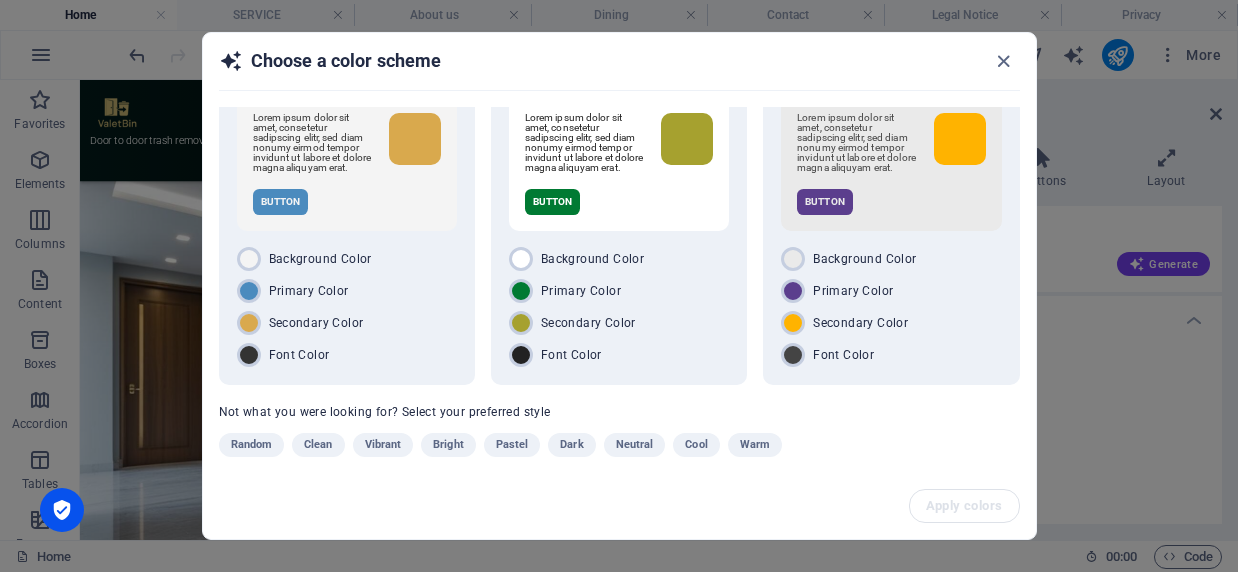 scroll, scrollTop: 88, scrollLeft: 0, axis: vertical 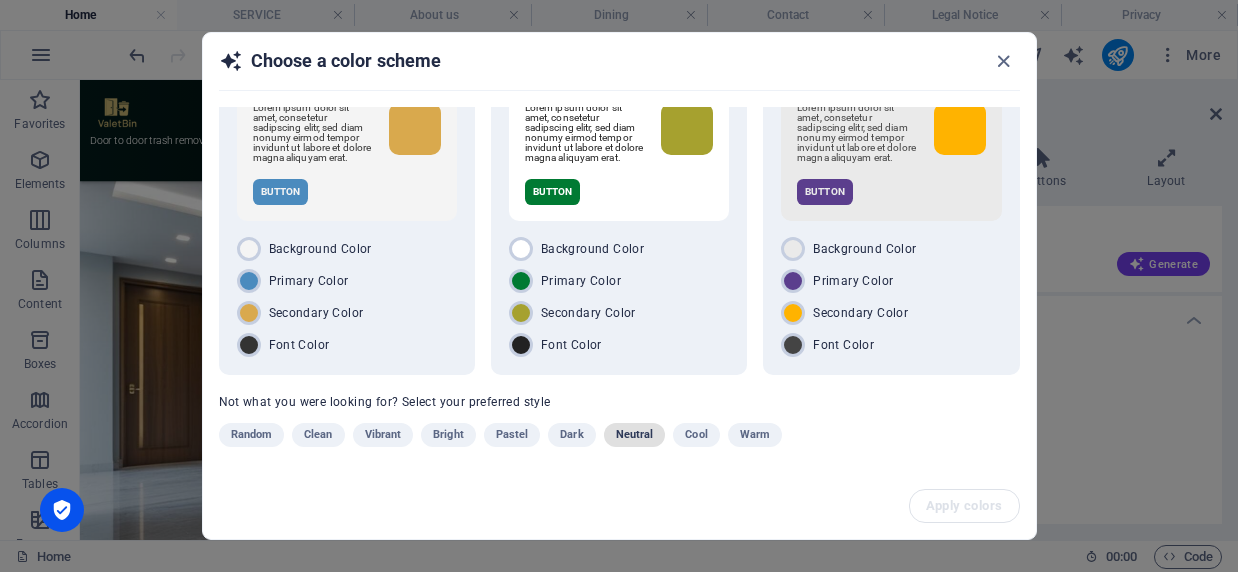 click on "Neutral" at bounding box center (635, 435) 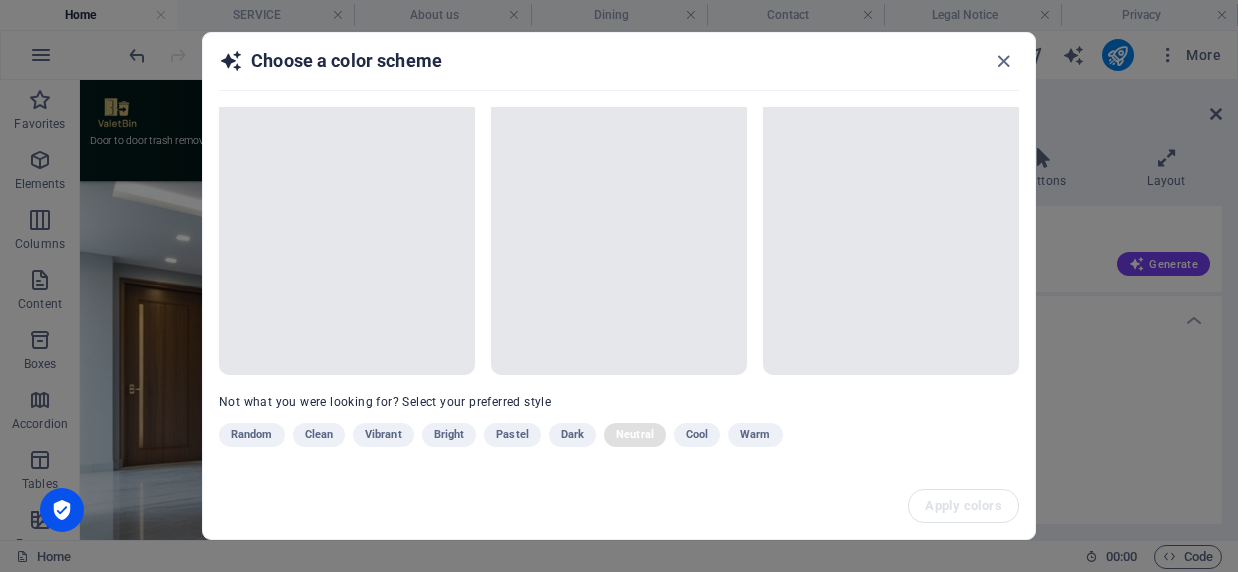 scroll, scrollTop: 78, scrollLeft: 0, axis: vertical 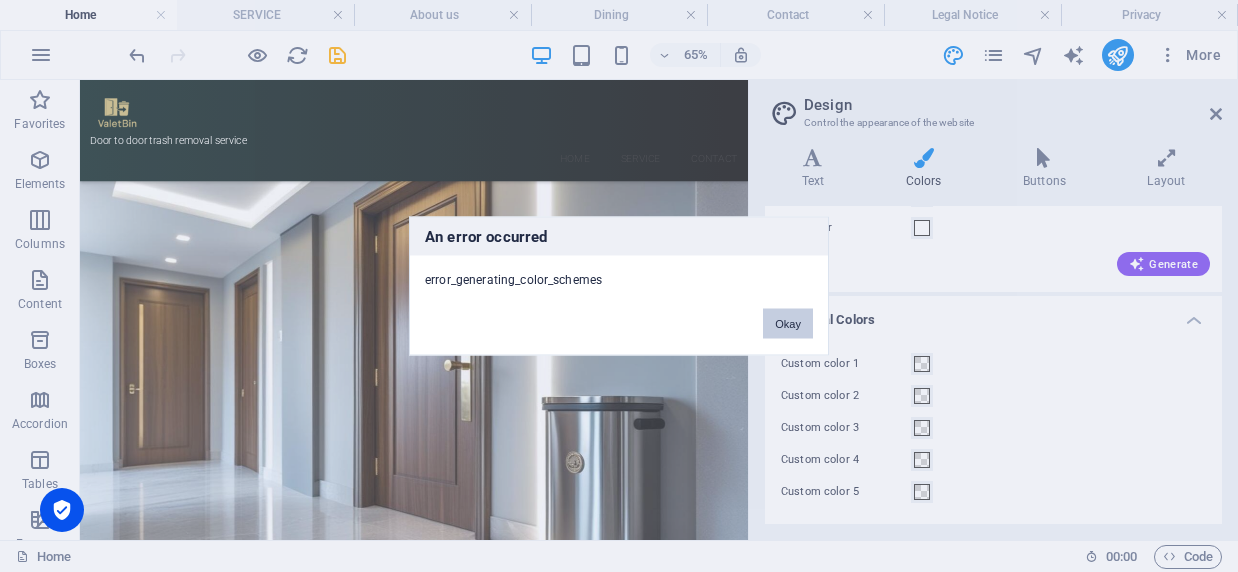 click on "Okay" at bounding box center (788, 324) 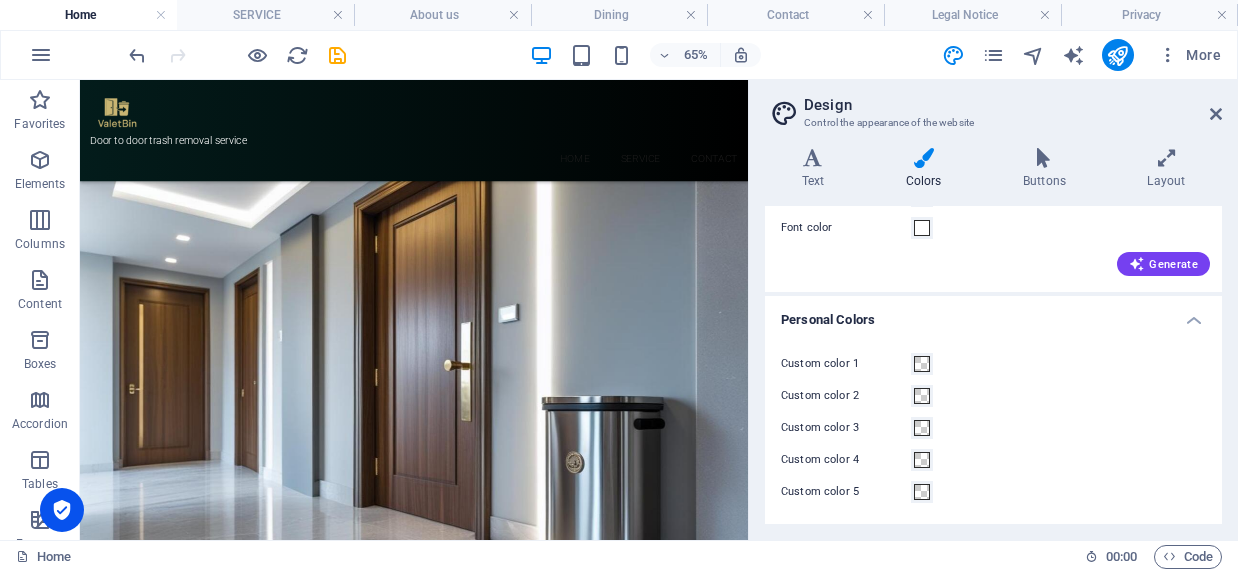 click on "Personal Colors" at bounding box center [993, 314] 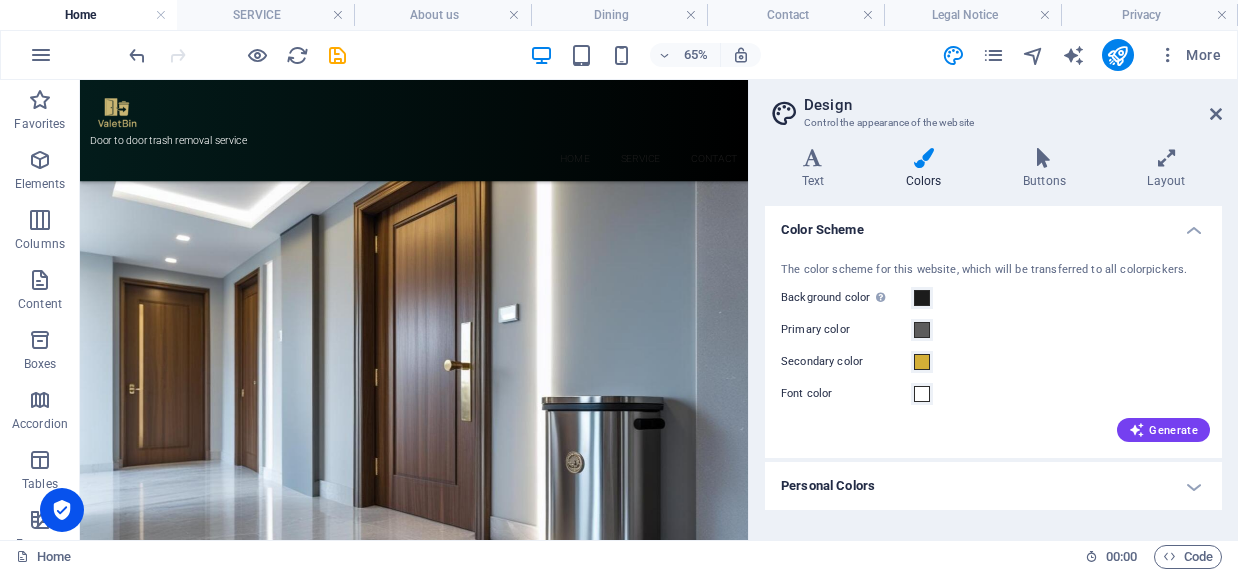 scroll, scrollTop: 0, scrollLeft: 0, axis: both 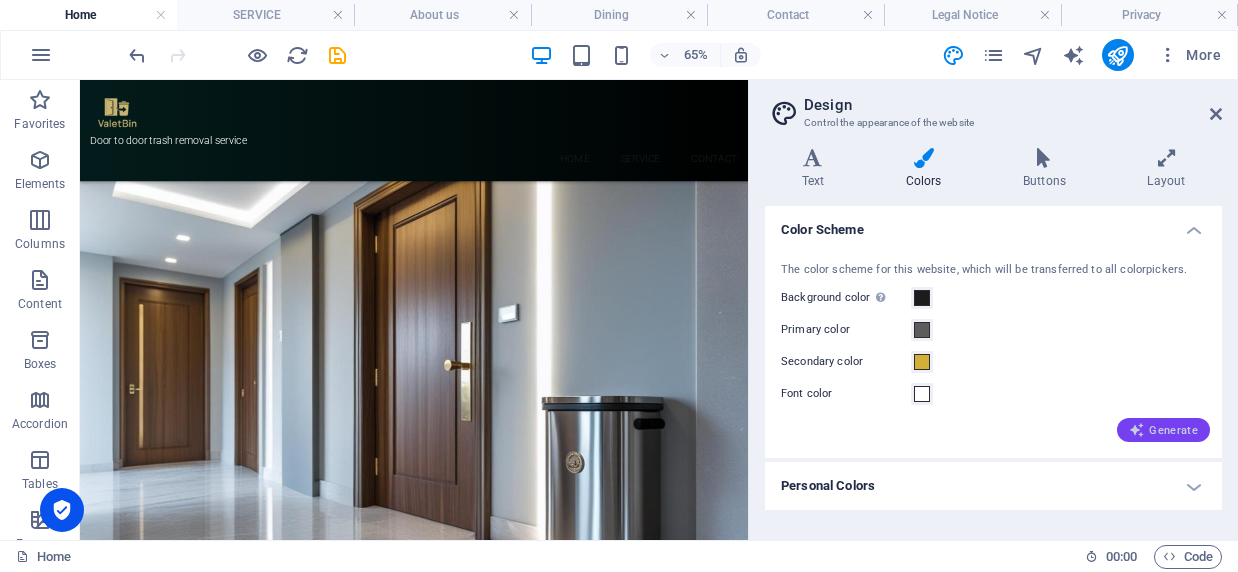 click on "Generate" at bounding box center (1163, 430) 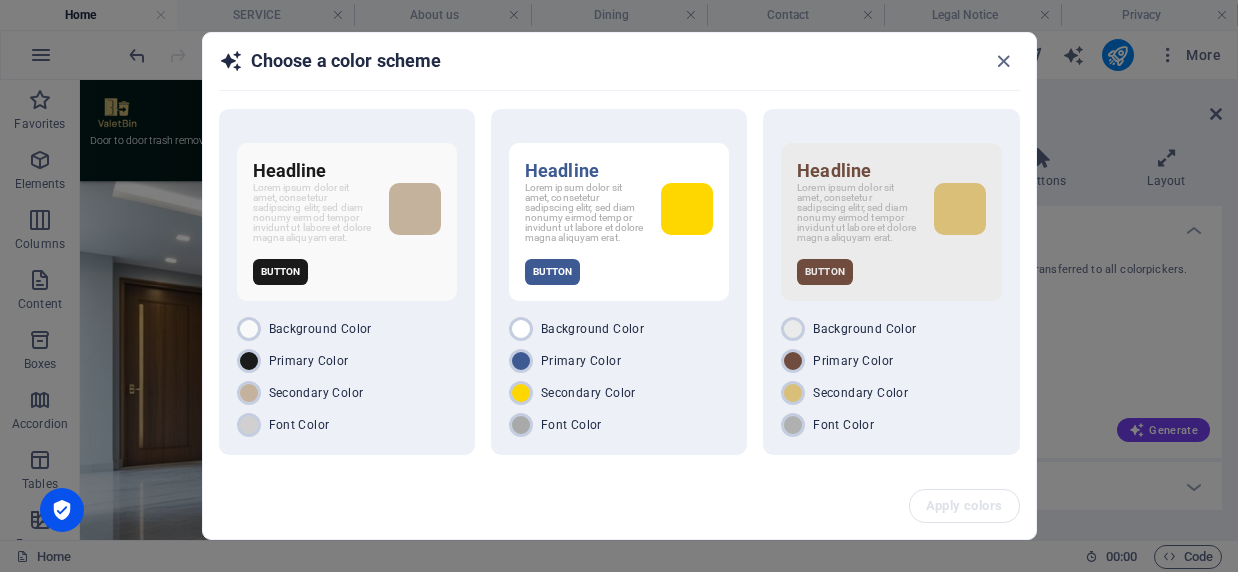 click on "Headline Lorem ipsum dolor sit amet, consetetur sadipscing elitr, sed diam nonumy eirmod tempor invidunt ut labore et dolore magna aliquyam erat. Button Background Color Primary Color Secondary Color Font Color Headline Lorem ipsum dolor sit amet, consetetur sadipscing elitr, sed diam nonumy eirmod tempor invidunt ut labore et dolore magna aliquyam erat. Button Background Color Primary Color Secondary Color Font Color Headline Lorem ipsum dolor sit amet, consetetur sadipscing elitr, sed diam nonumy eirmod tempor invidunt ut labore et dolore magna aliquyam erat. Button Background Color Primary Color Secondary Color Font Color Not what you were looking for? Select your preferred style Random Clean Vibrant Bright Pastel Dark Neutral Cool Warm" at bounding box center [619, 290] 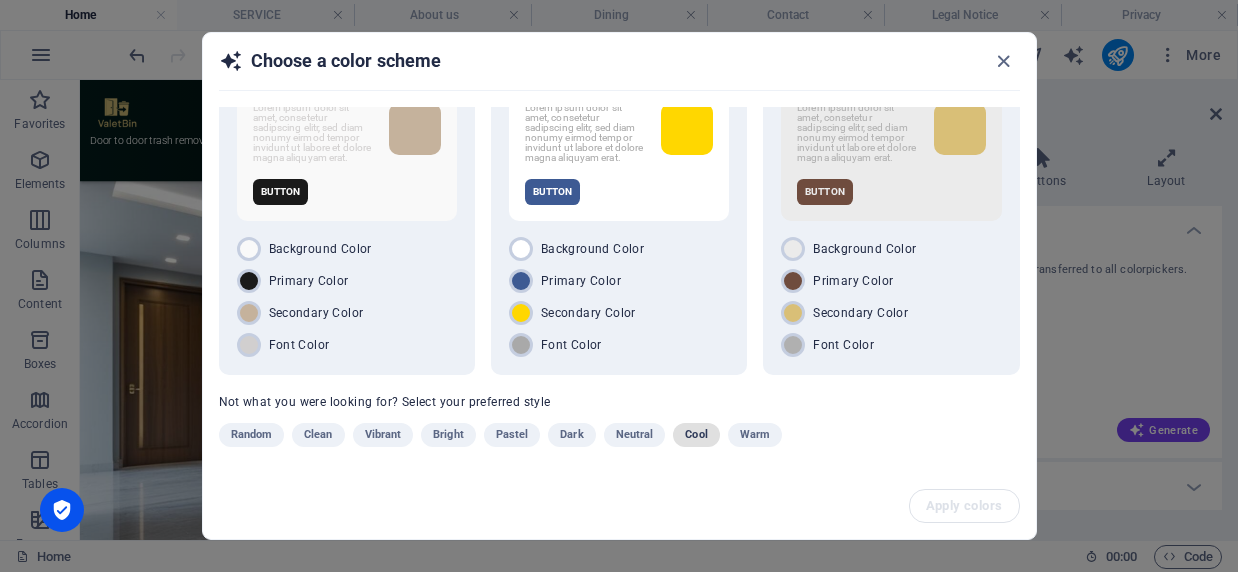 click on "Cool" at bounding box center (696, 435) 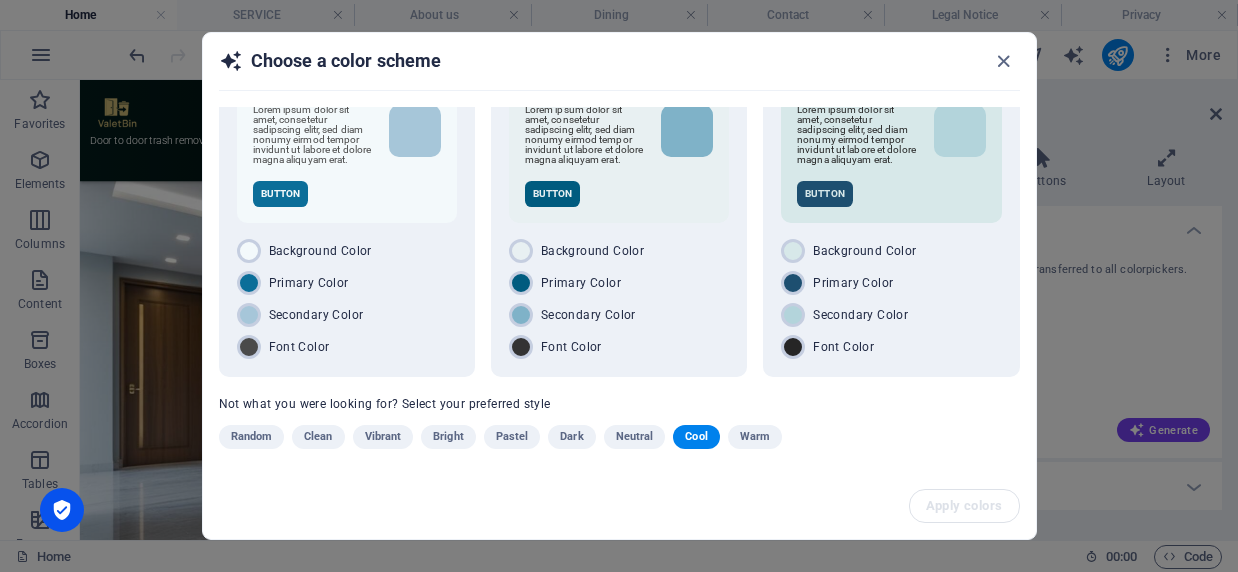 scroll, scrollTop: 88, scrollLeft: 0, axis: vertical 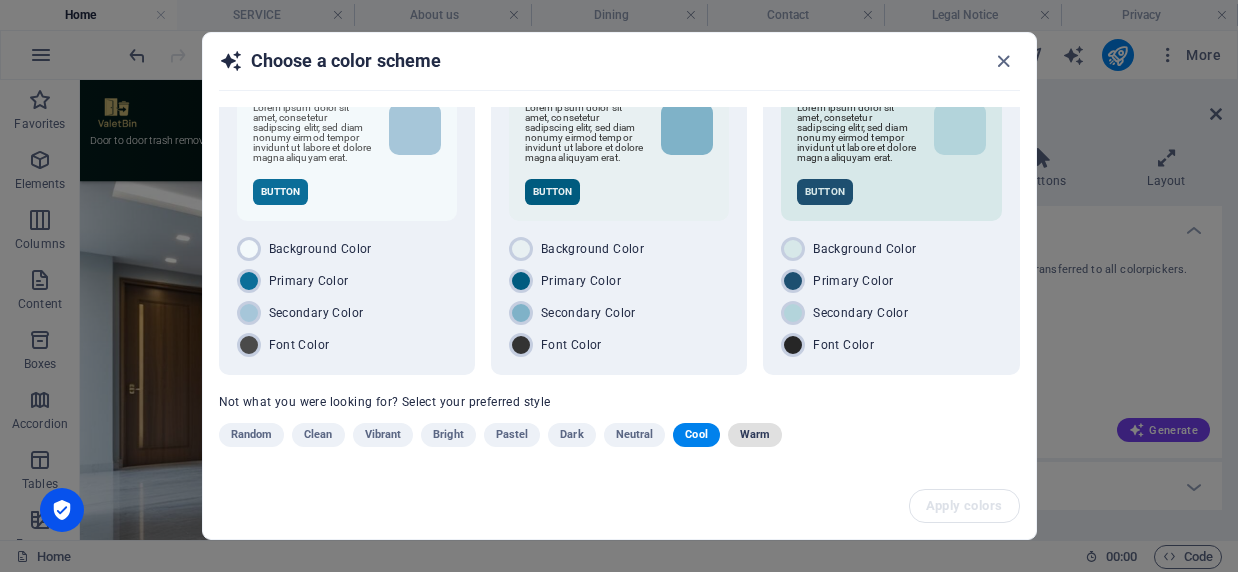 click on "Warm" at bounding box center (755, 435) 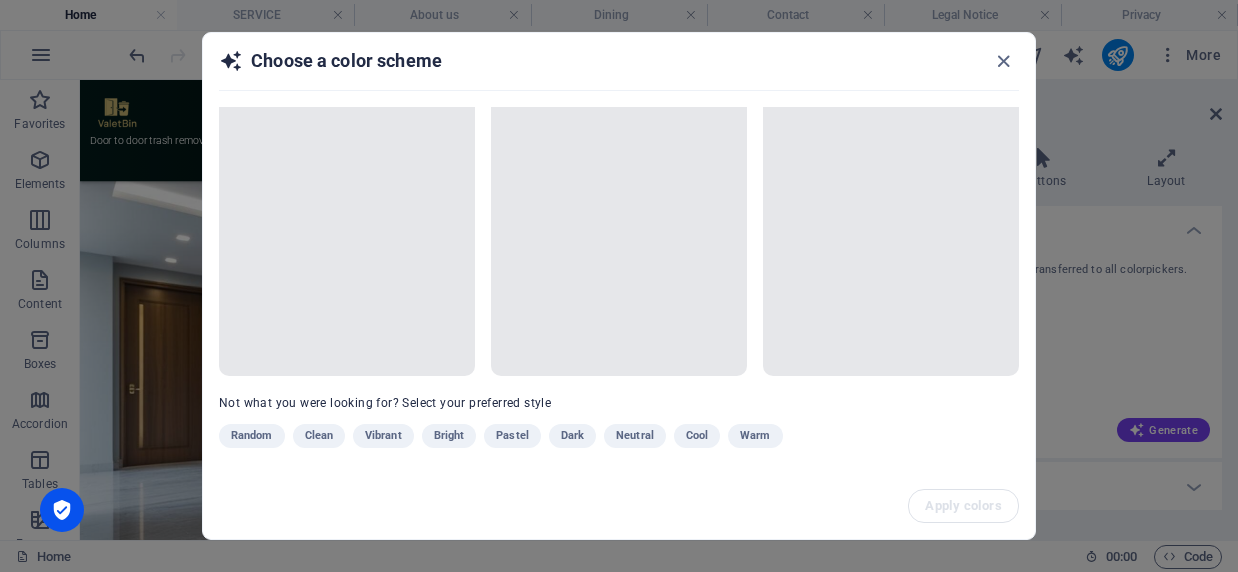 scroll, scrollTop: 88, scrollLeft: 0, axis: vertical 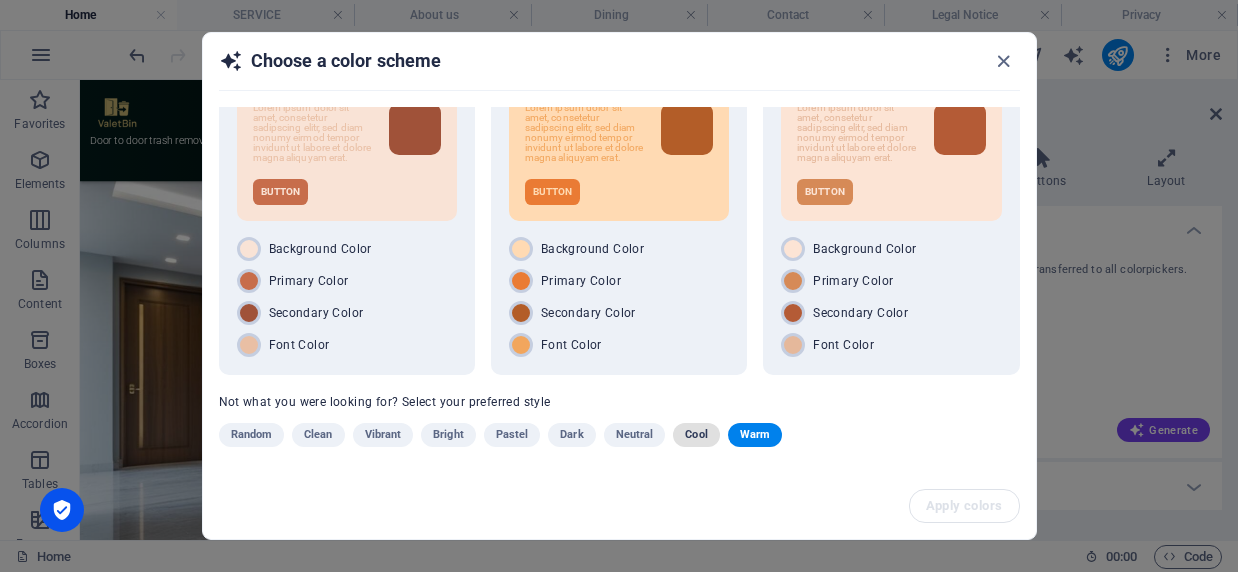click on "Cool" at bounding box center (696, 435) 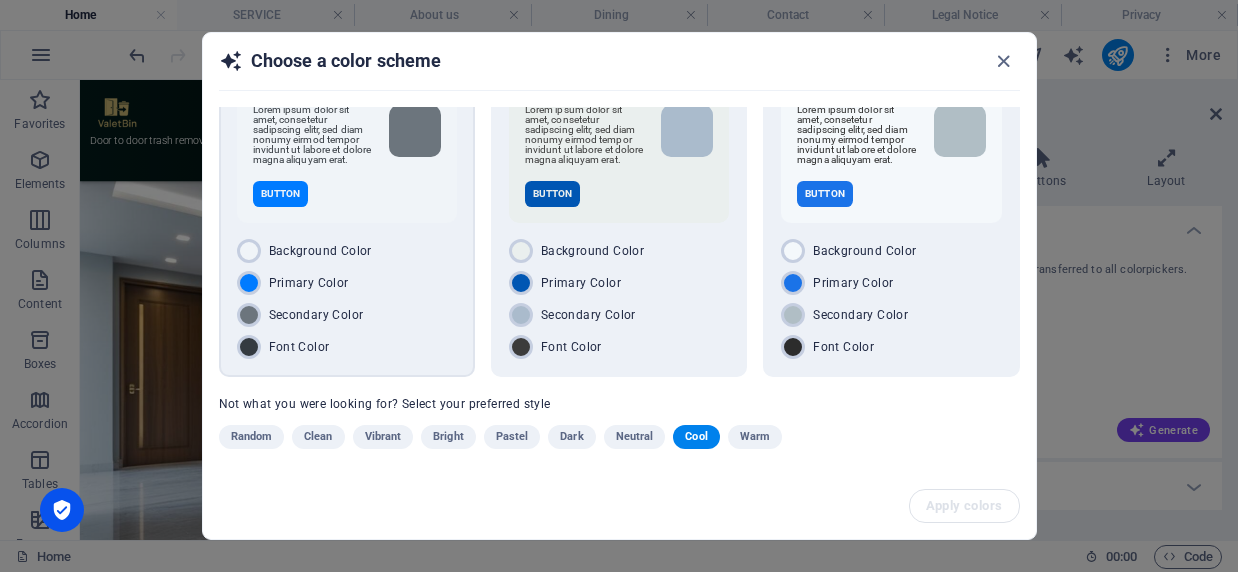 scroll, scrollTop: 88, scrollLeft: 0, axis: vertical 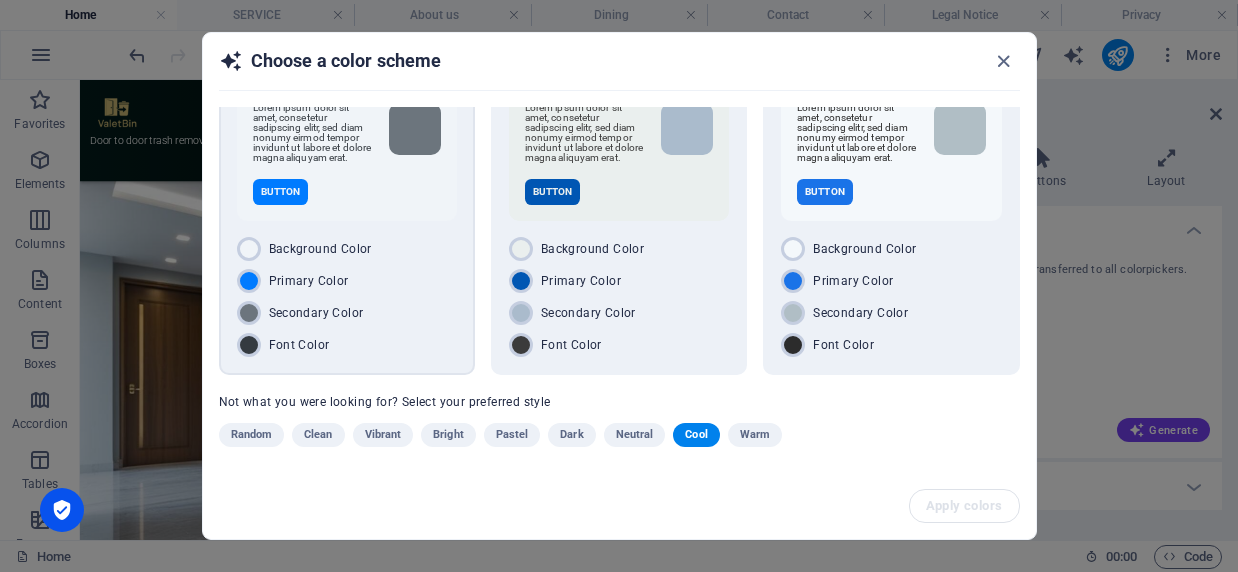 click on "Button" at bounding box center (281, 192) 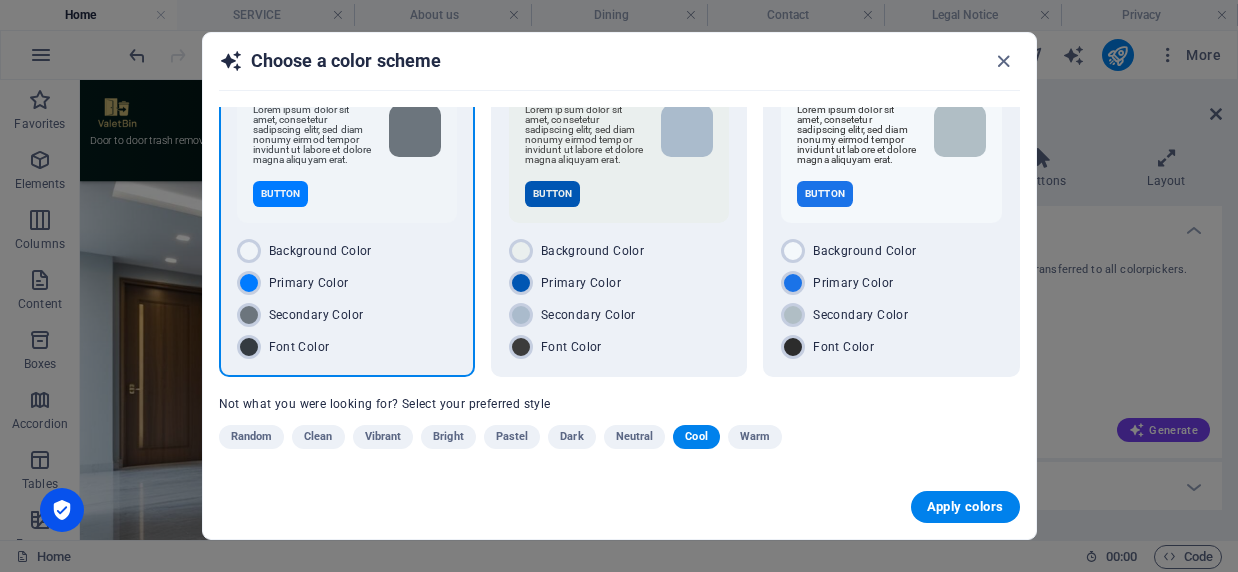 scroll, scrollTop: 87, scrollLeft: 0, axis: vertical 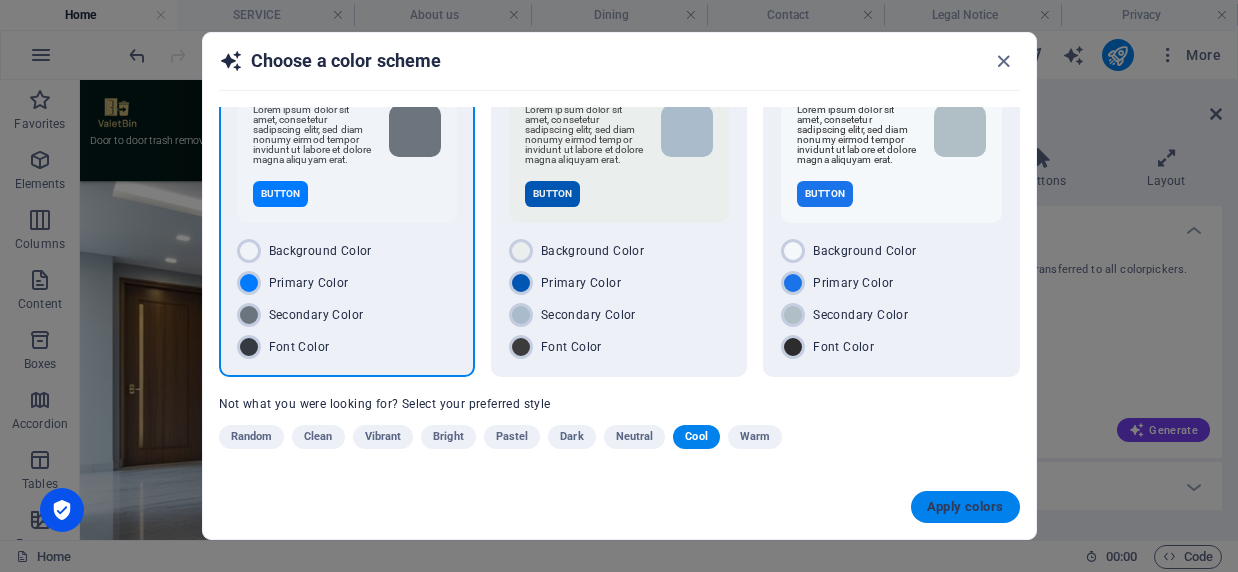 click on "Apply colors" at bounding box center [965, 507] 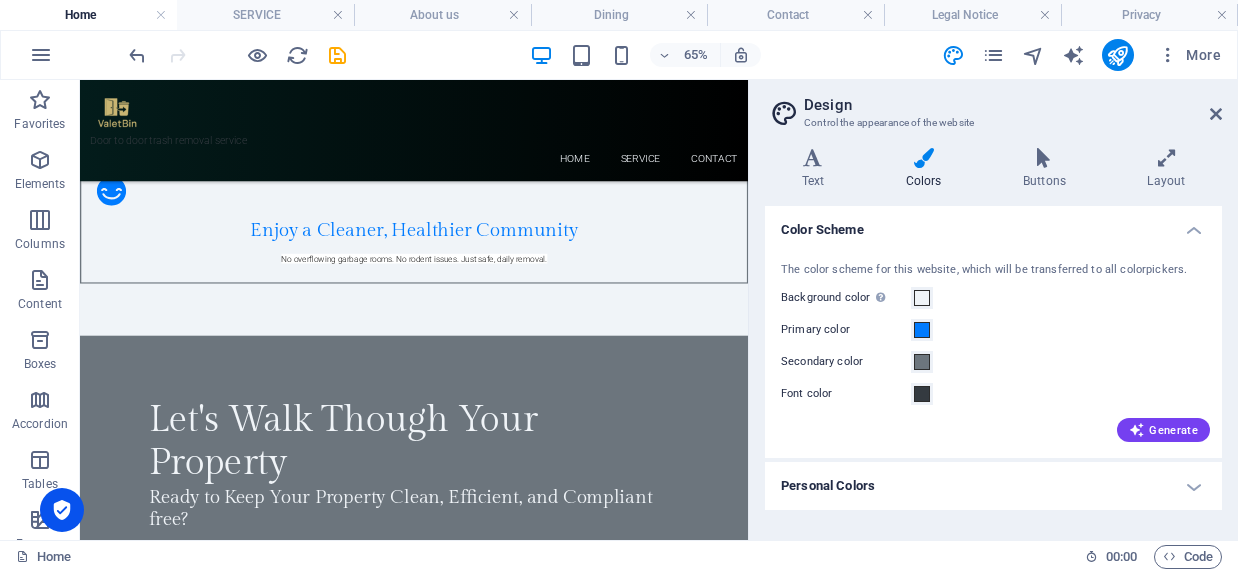 scroll, scrollTop: 3797, scrollLeft: 0, axis: vertical 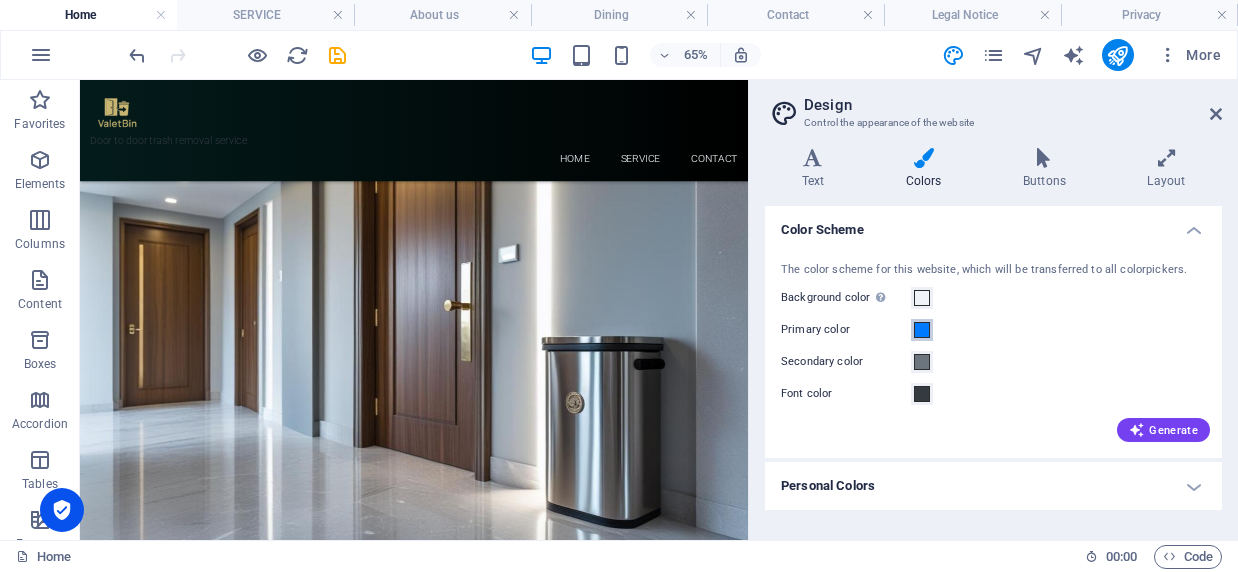 click at bounding box center [922, 330] 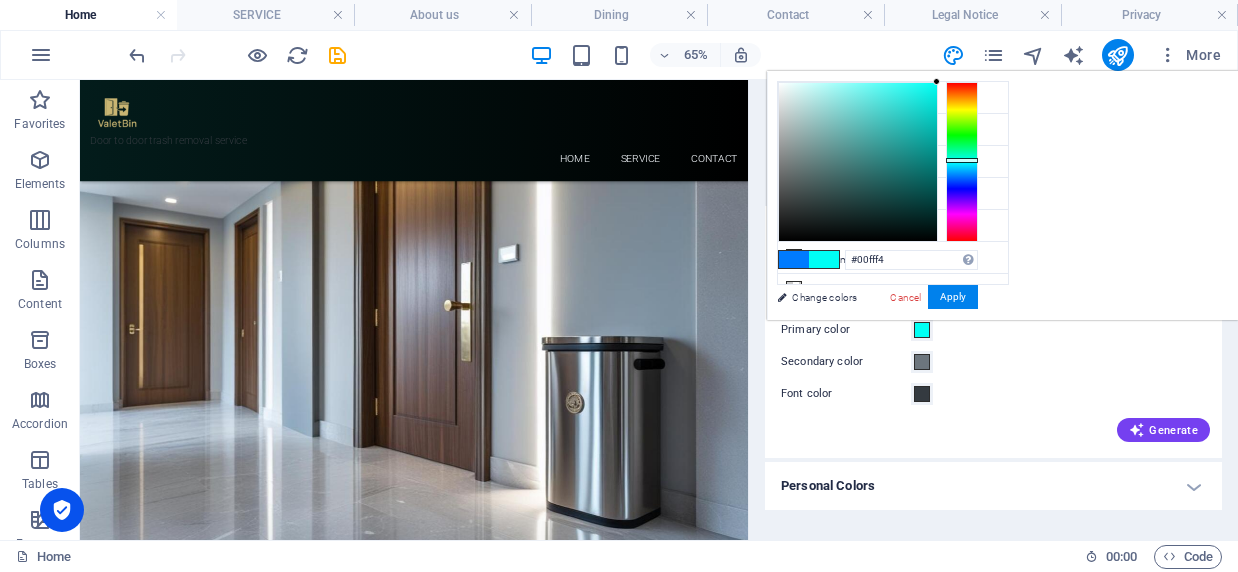 click at bounding box center [962, 162] 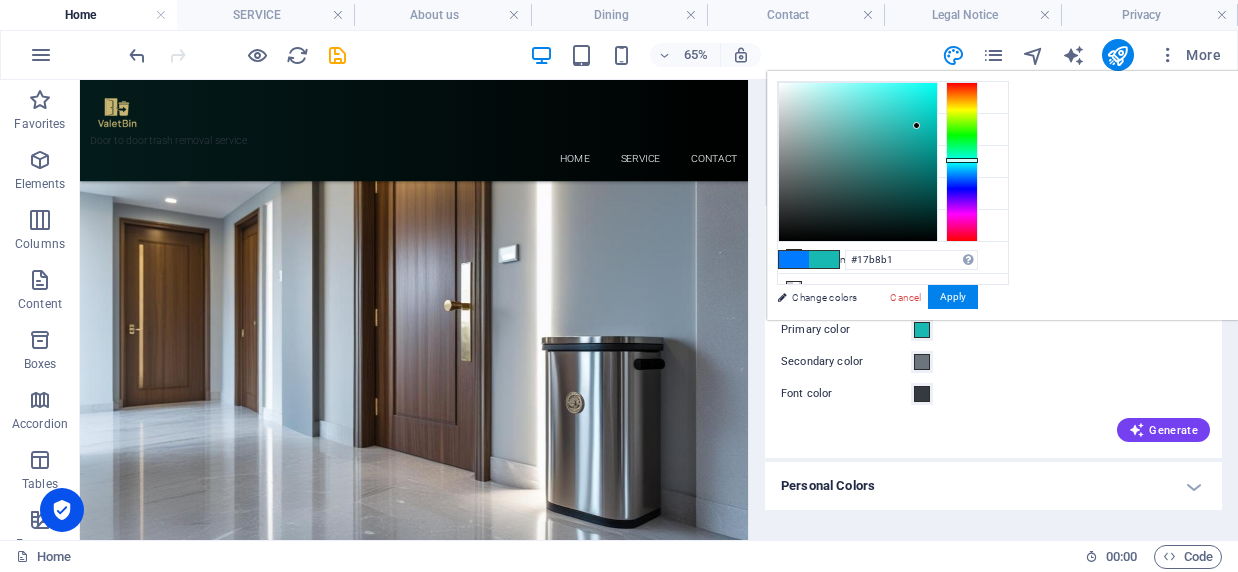 click at bounding box center [858, 162] 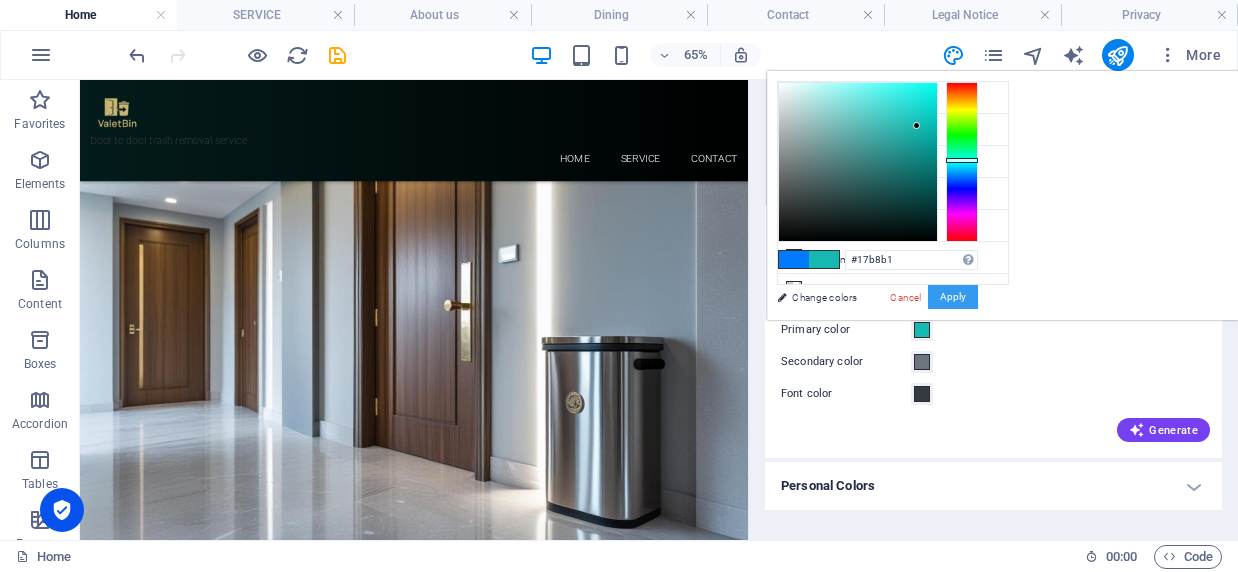 click on "Apply" at bounding box center (953, 297) 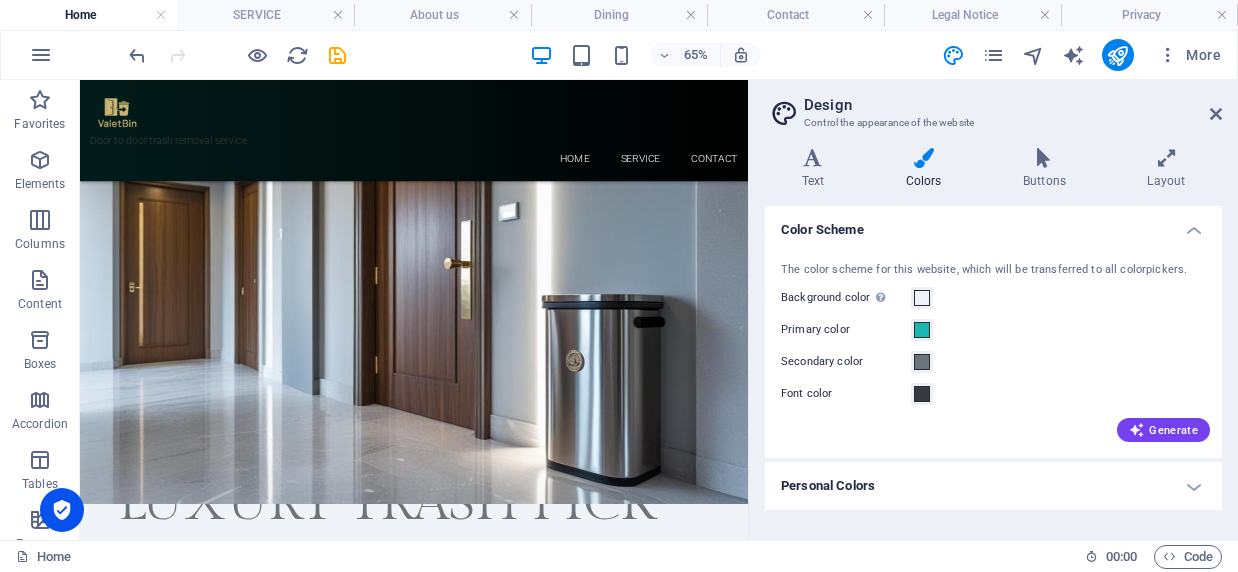 scroll, scrollTop: 0, scrollLeft: 0, axis: both 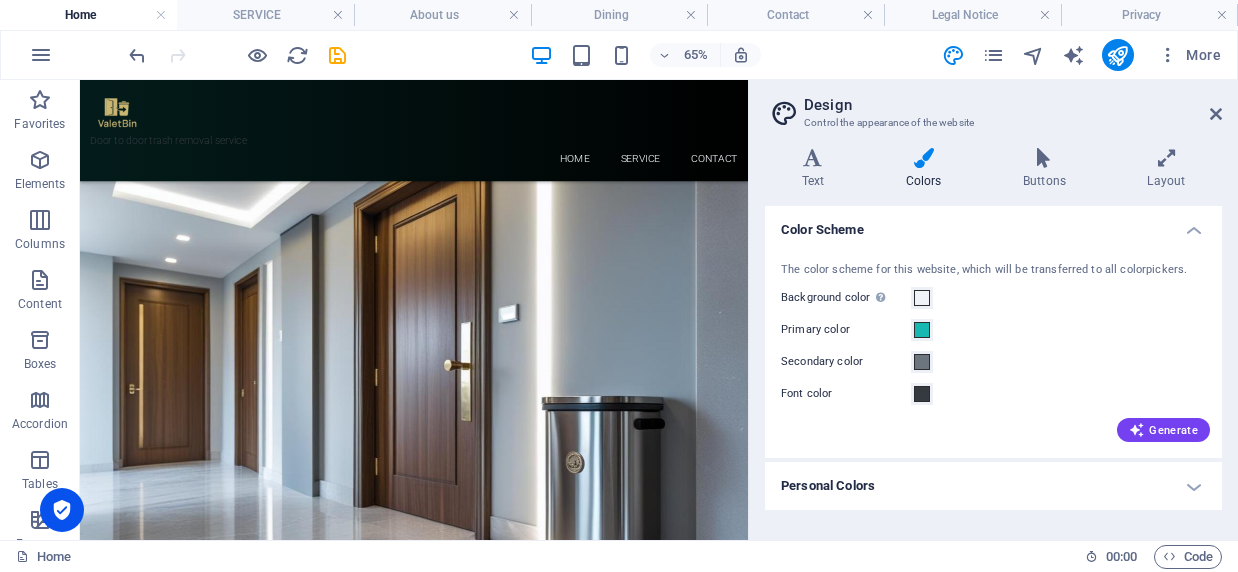 click at bounding box center (923, 158) 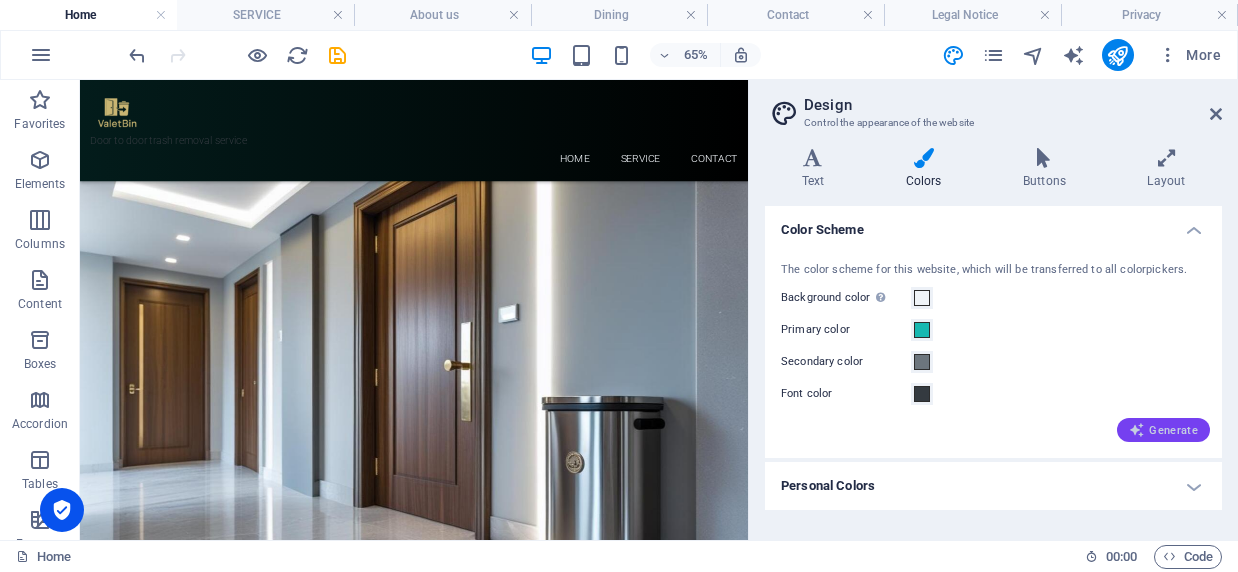 click at bounding box center [1137, 430] 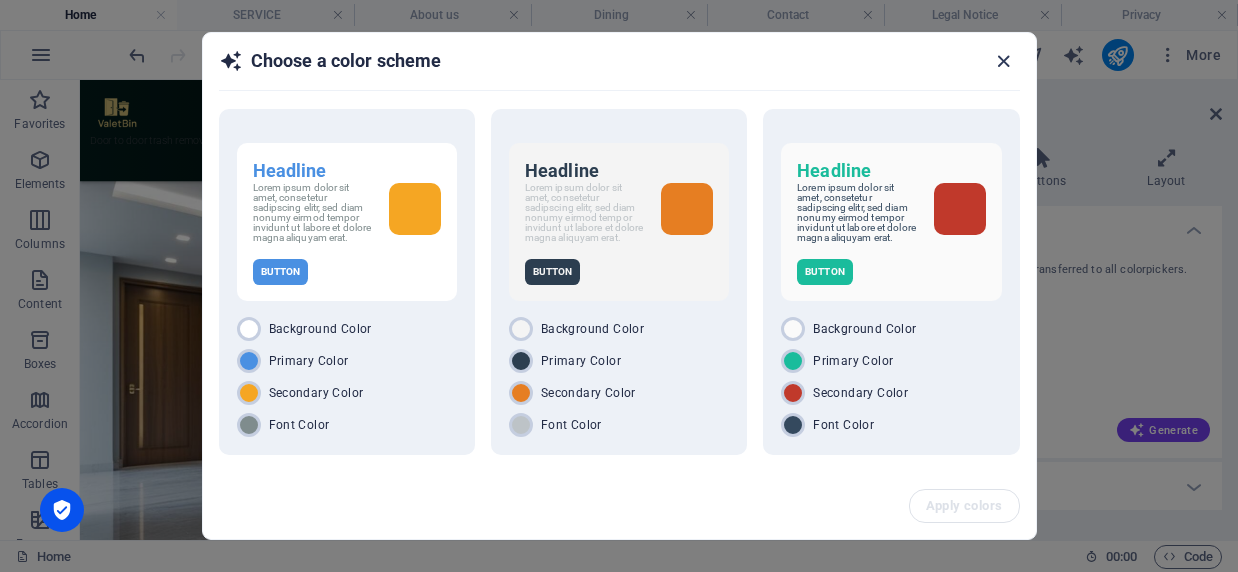 click at bounding box center [1003, 61] 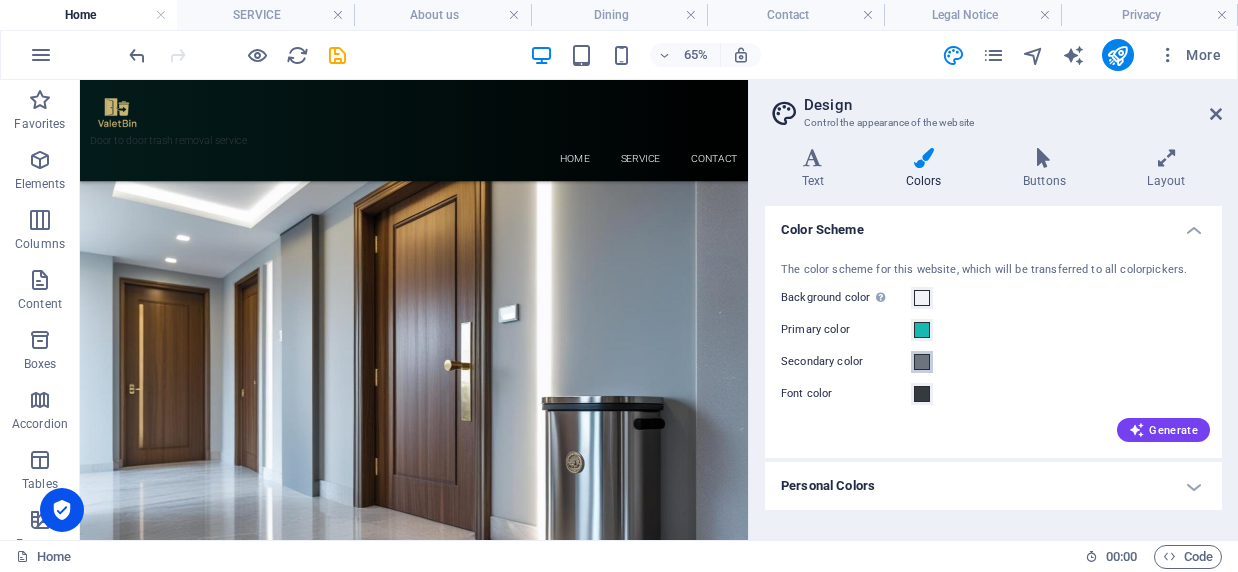 click at bounding box center [922, 362] 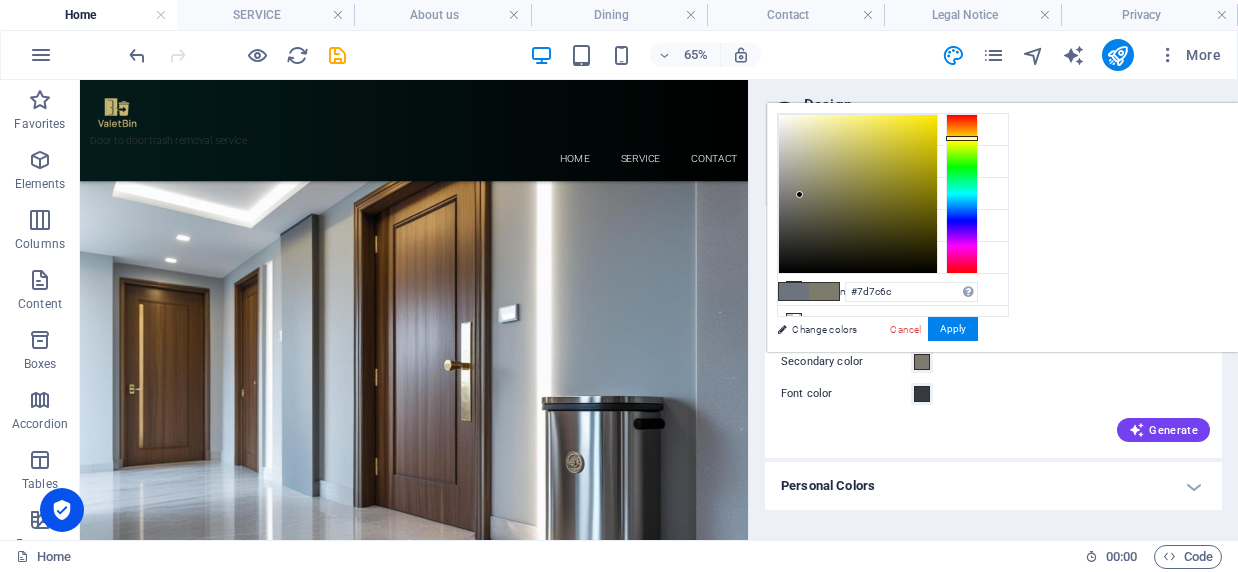 click at bounding box center [962, 194] 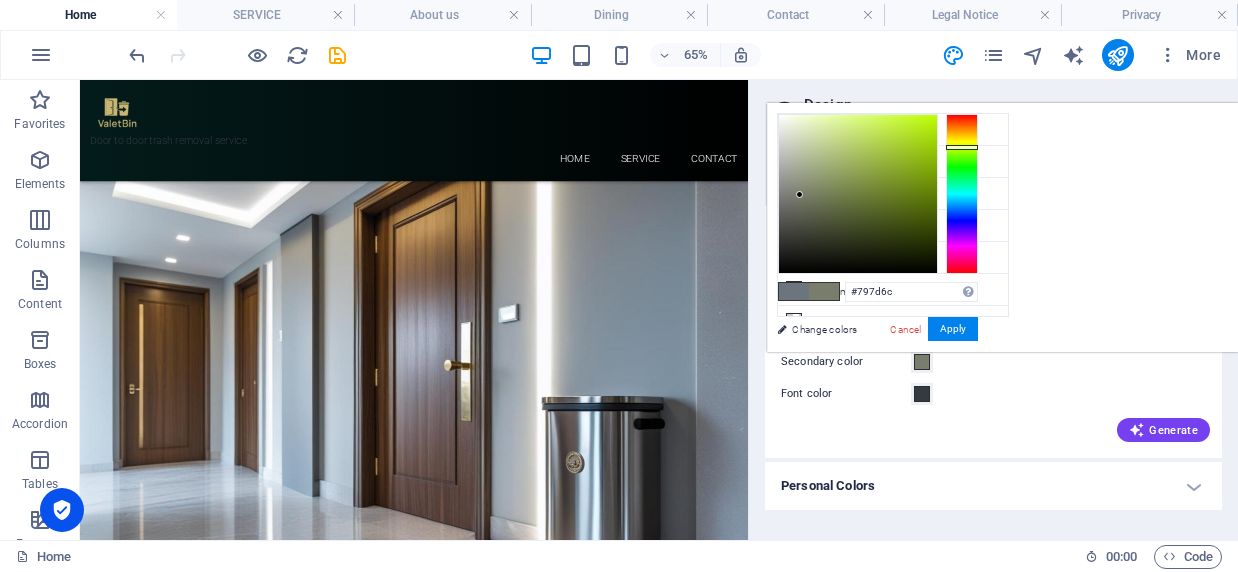 click at bounding box center [962, 194] 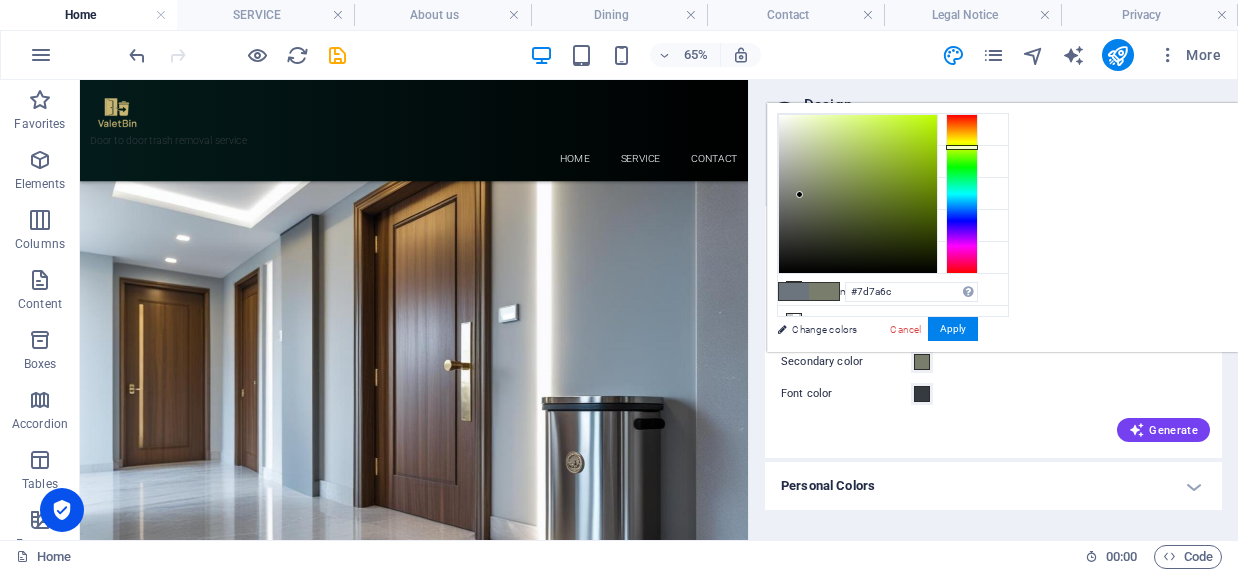 click at bounding box center [962, 194] 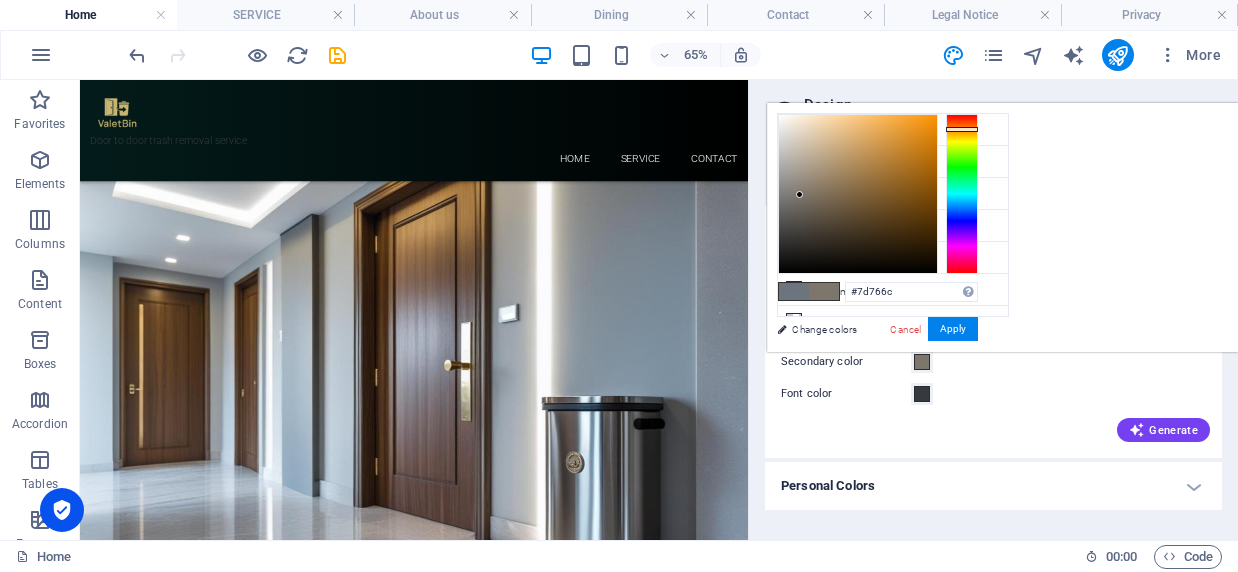 click at bounding box center [962, 194] 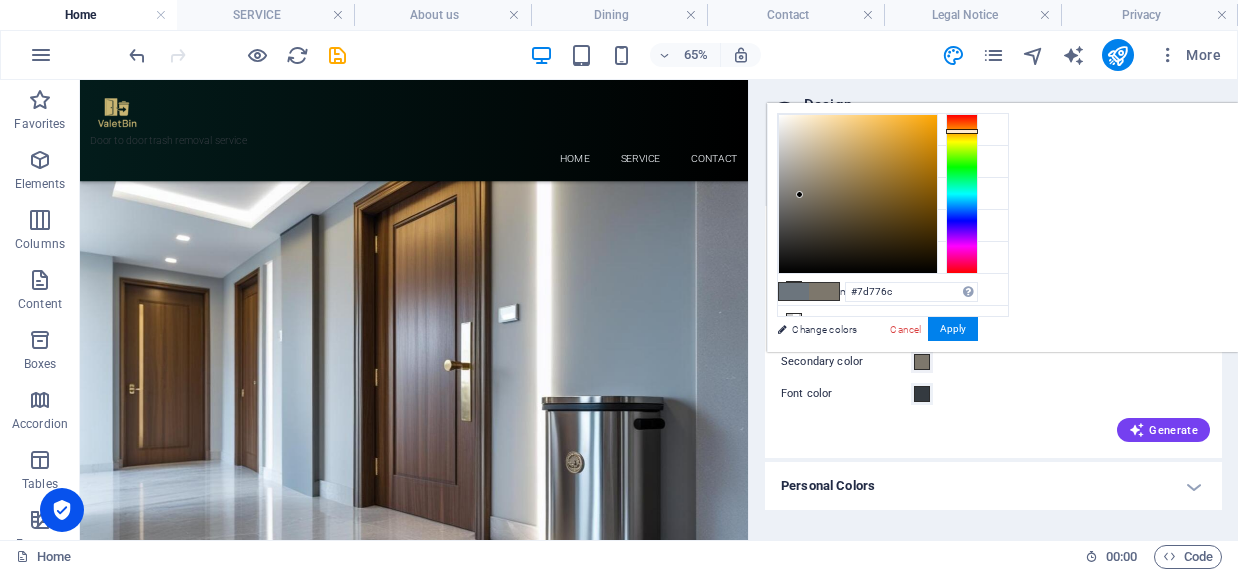 click at bounding box center (962, 194) 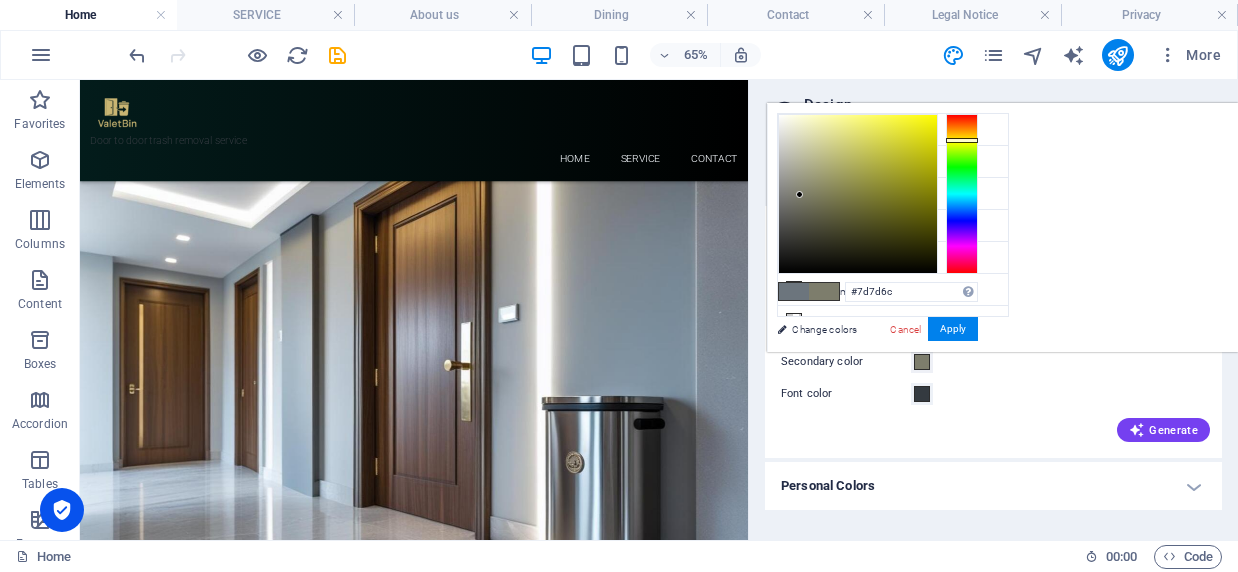 click at bounding box center [962, 140] 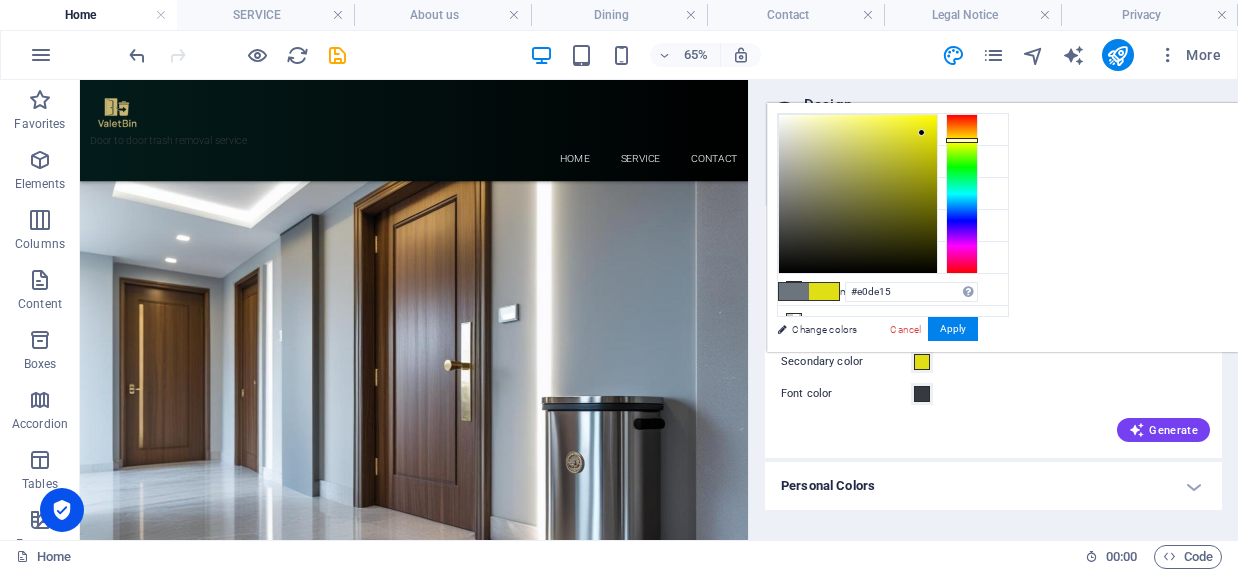 click at bounding box center [858, 194] 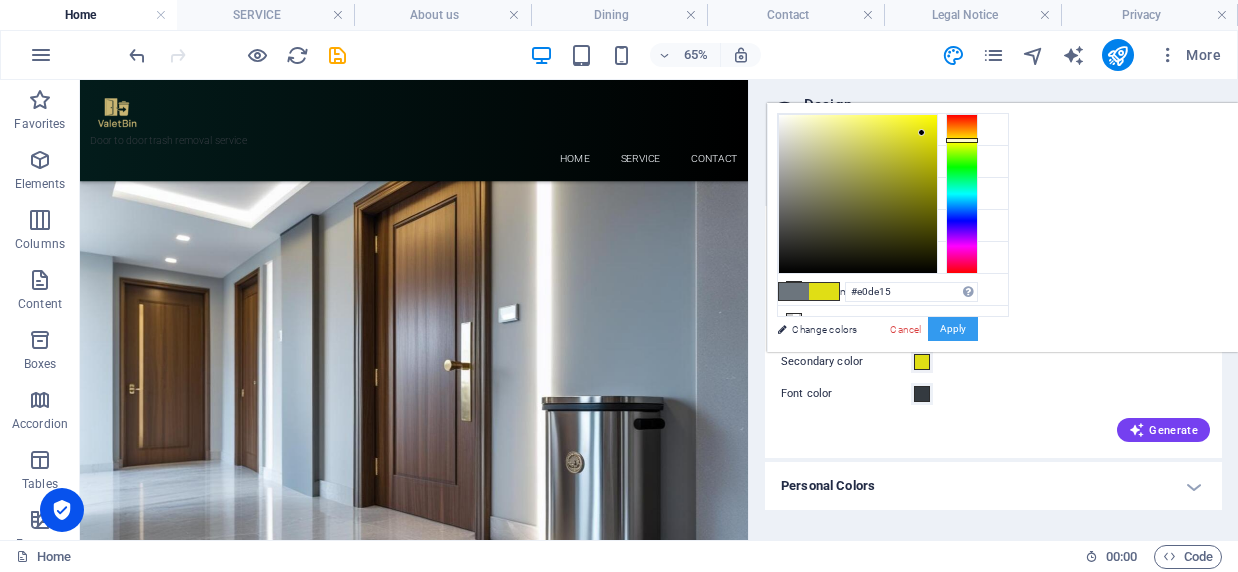 click on "Apply" at bounding box center [953, 329] 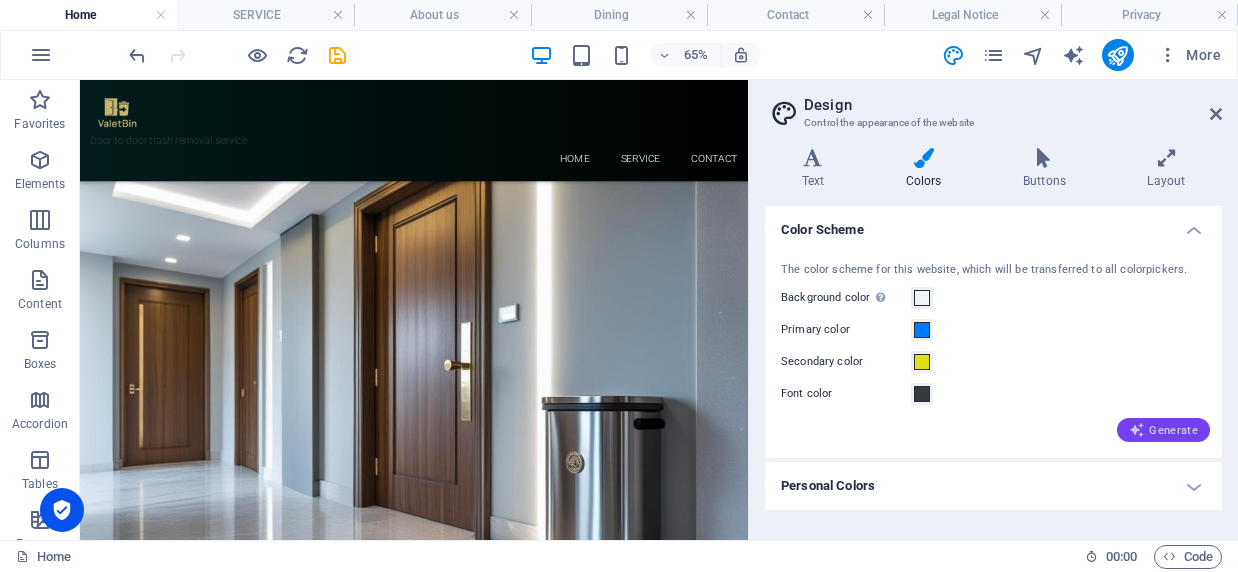 click on "Generate" at bounding box center (1163, 430) 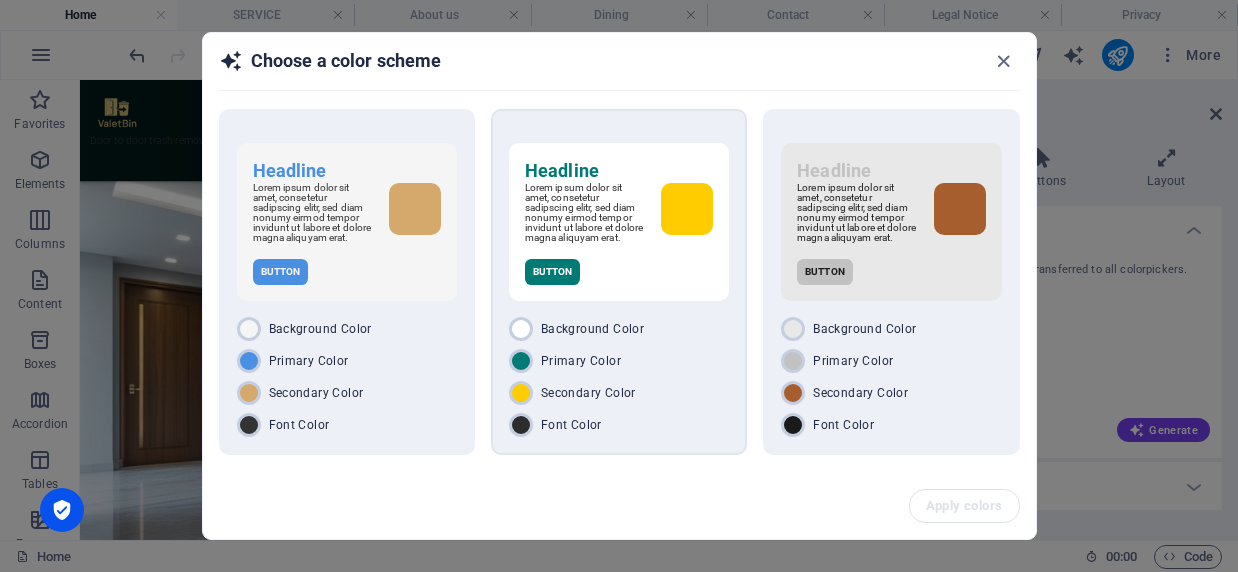 click on "Headline Lorem ipsum dolor sit amet, consetetur sadipscing elitr, sed diam nonumy eirmod tempor invidunt ut labore et dolore magna aliquyam erat. Button" at bounding box center [619, 222] 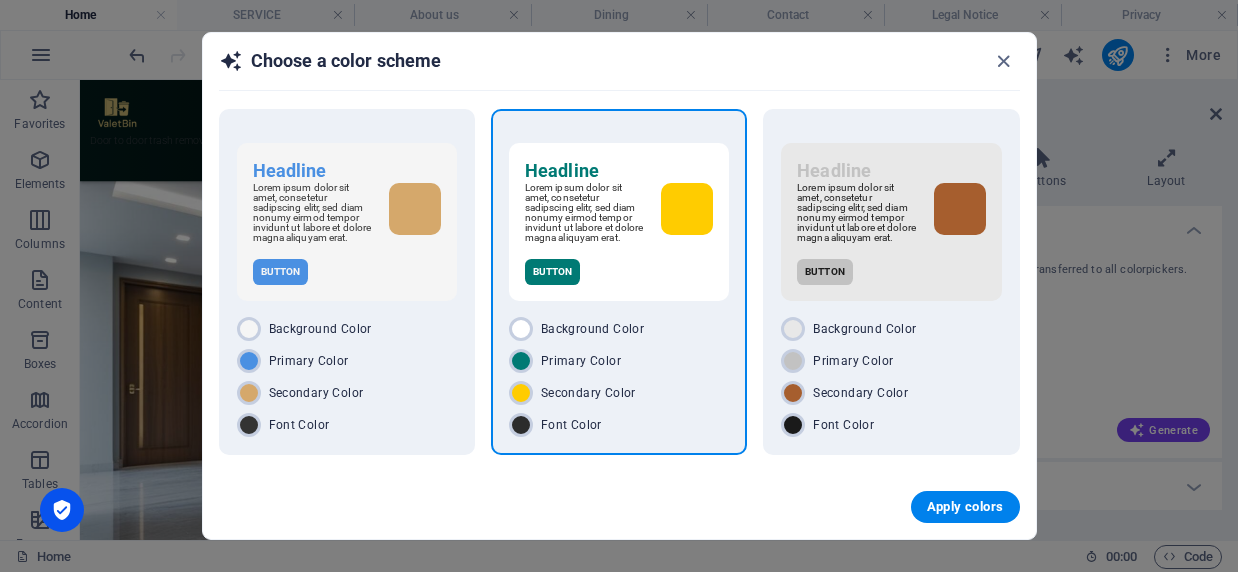 drag, startPoint x: 943, startPoint y: 513, endPoint x: 846, endPoint y: 541, distance: 100.96039 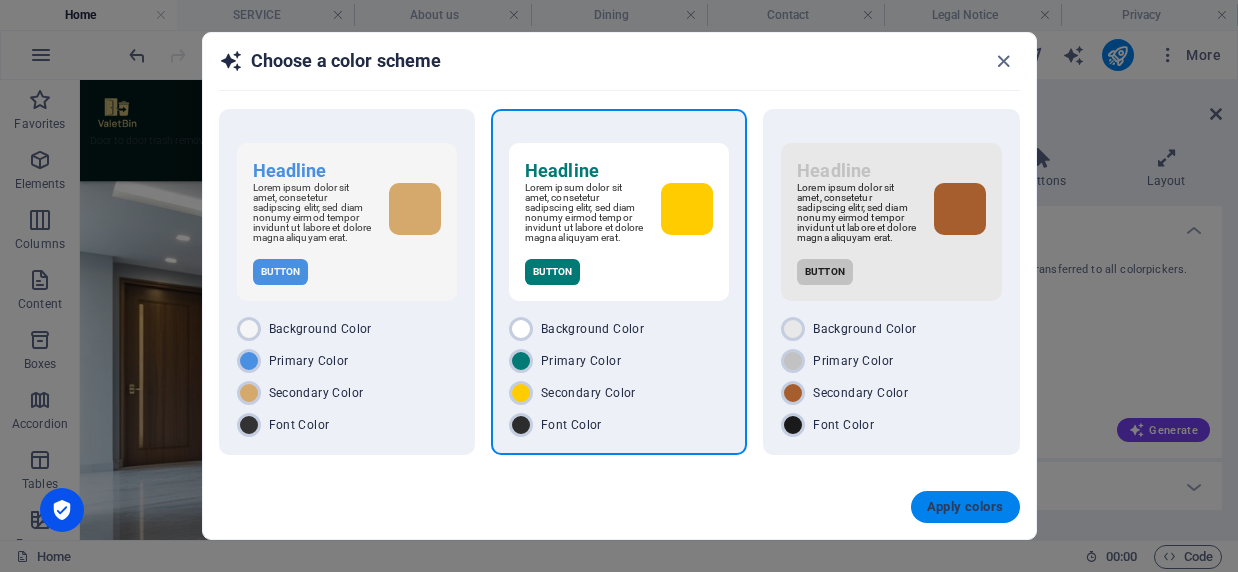 click on "Apply colors" at bounding box center (965, 507) 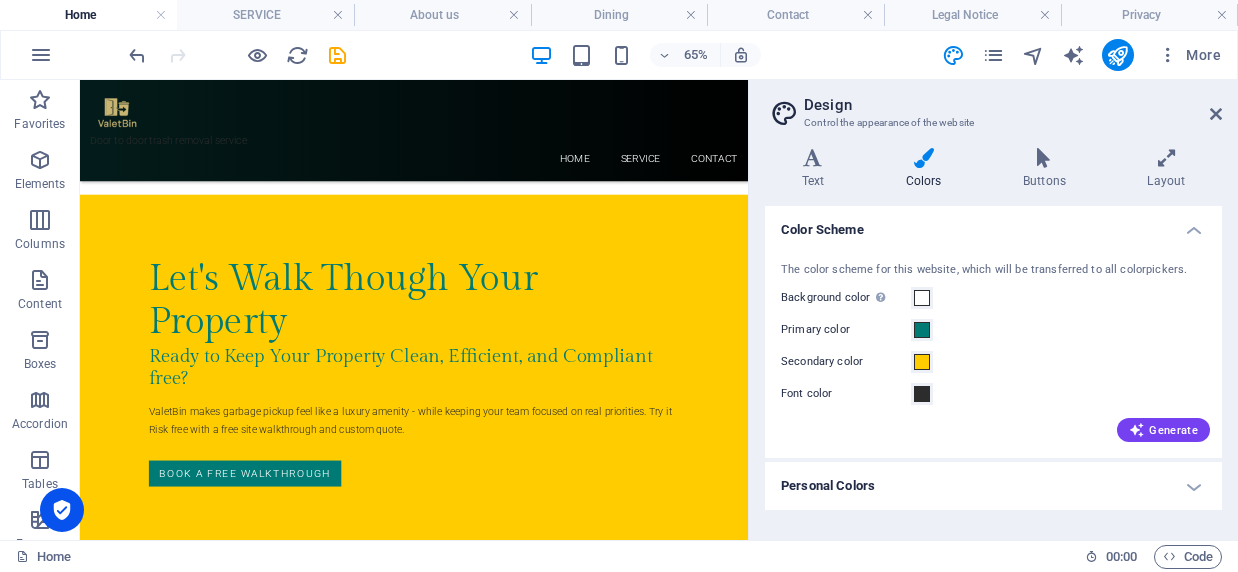 scroll, scrollTop: 4442, scrollLeft: 0, axis: vertical 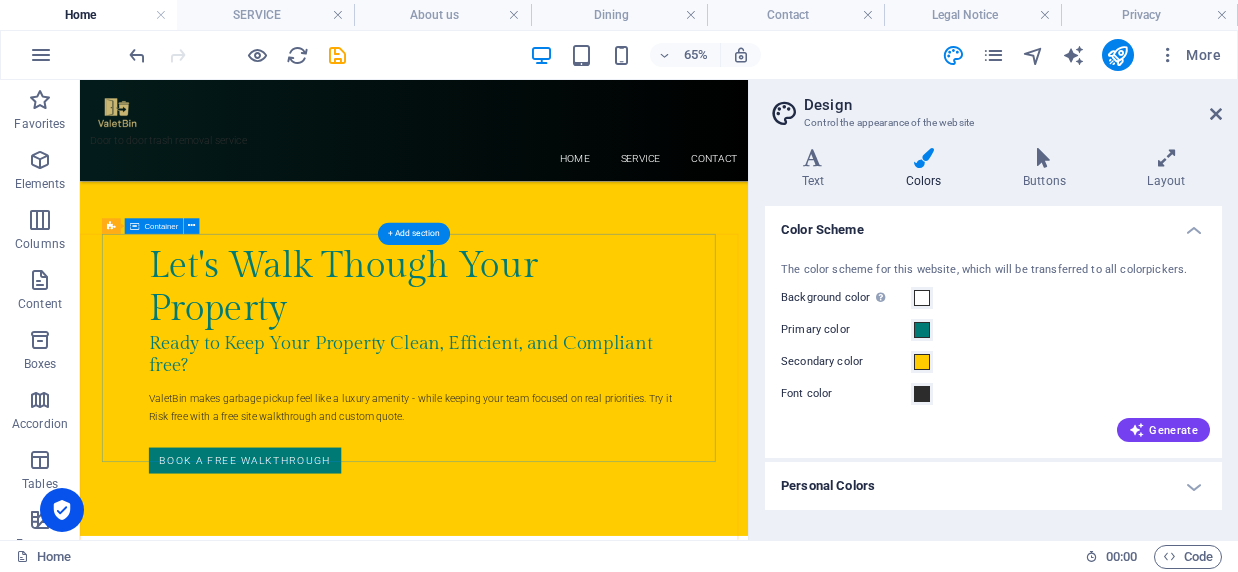 click on "Proudly Serving [GEOGRAPHIC_DATA] AB [GEOGRAPHIC_DATA] AB [GEOGRAPHIC_DATA] [GEOGRAPHIC_DATA] Phone Call us now: [PHONE_NUMBER] SERVICE  [DATE] - [DATE] Contact [EMAIL_ADDRESS][DOMAIN_NAME] 5873301010" at bounding box center (594, 2963) 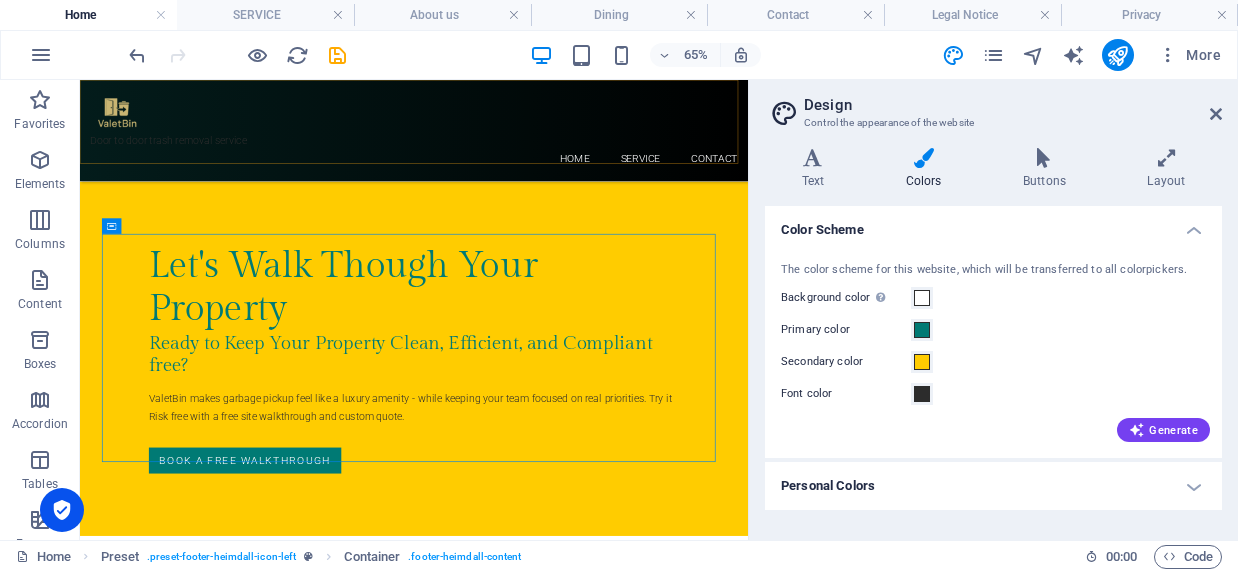 click on "Door to door trash removal service  Home SERVICE Contact" at bounding box center (594, 158) 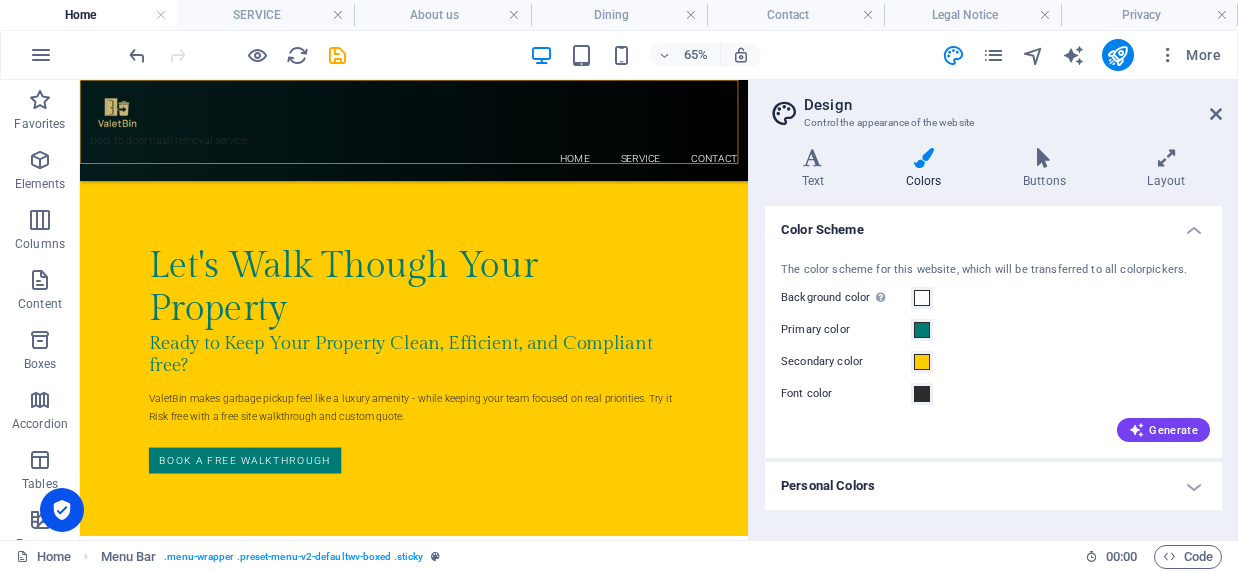 click on "Door to door trash removal service  Home SERVICE Contact" at bounding box center [594, 158] 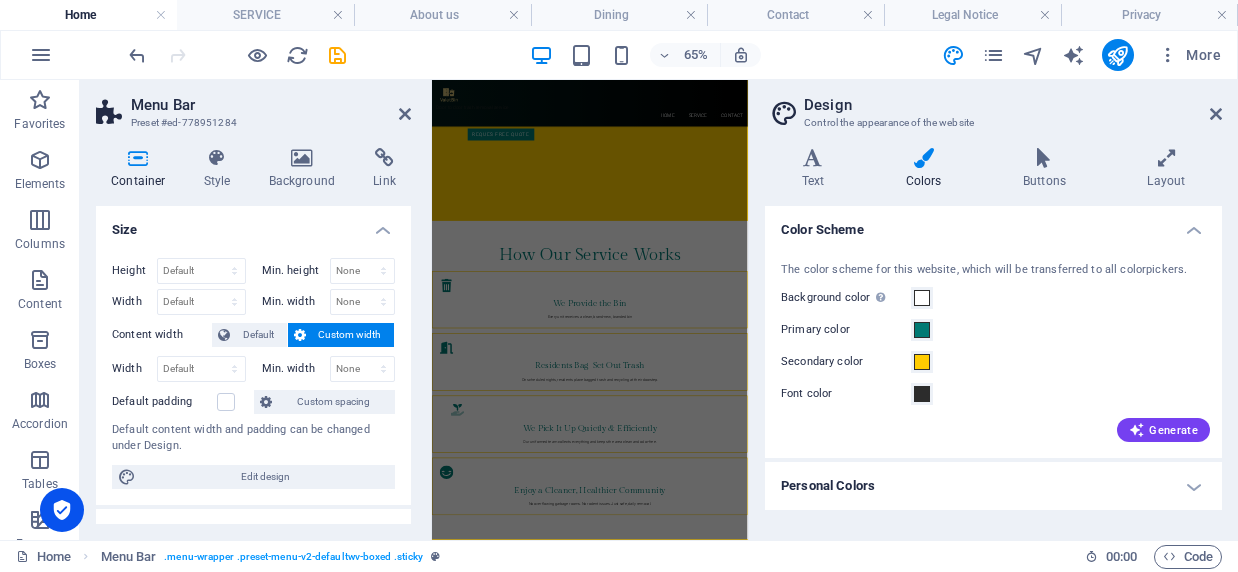 scroll, scrollTop: 4741, scrollLeft: 0, axis: vertical 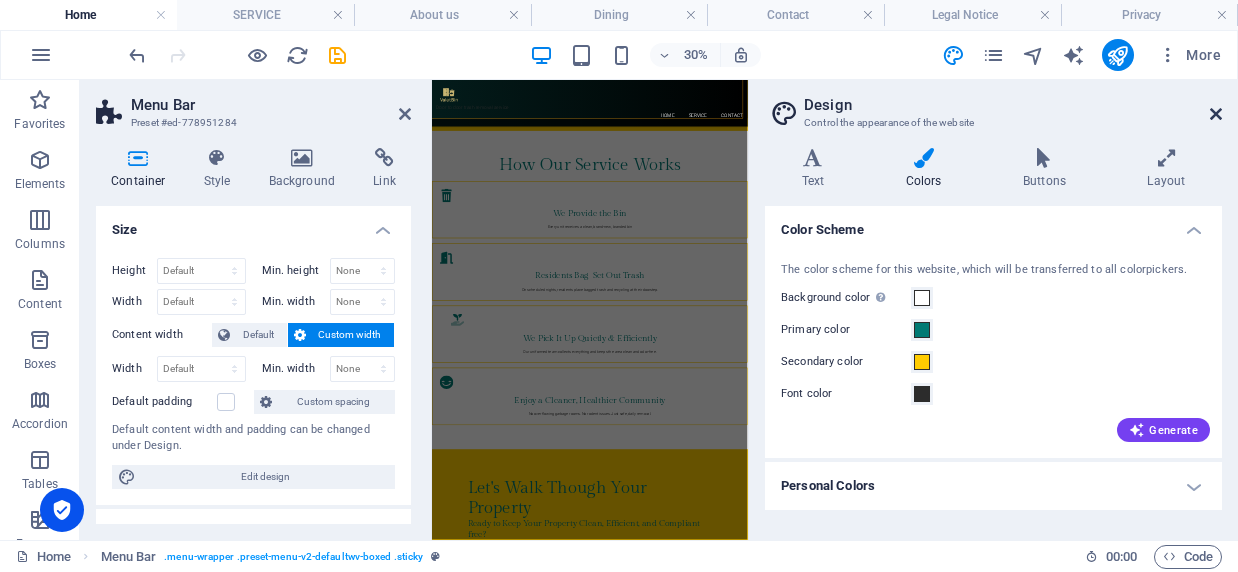 click at bounding box center [1216, 114] 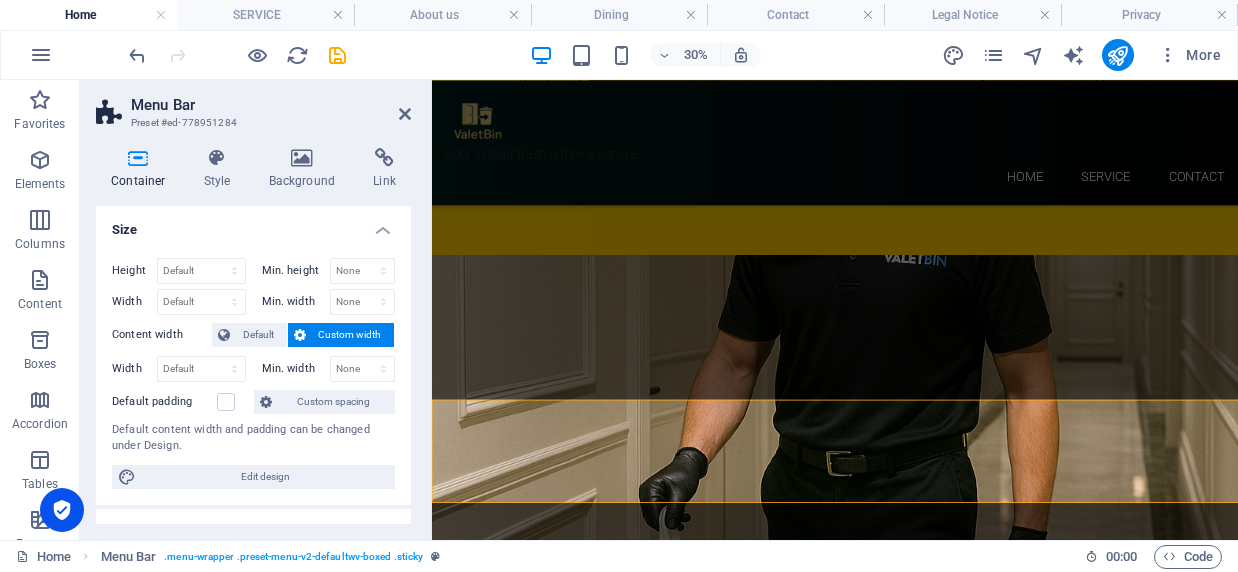scroll, scrollTop: 4342, scrollLeft: 0, axis: vertical 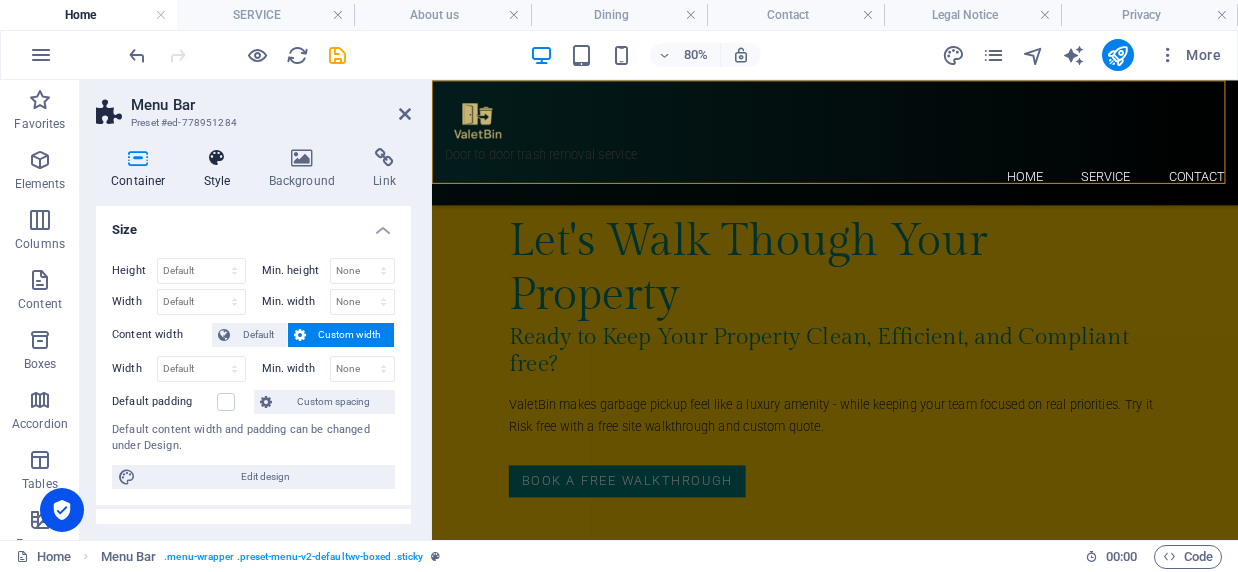 click at bounding box center (217, 158) 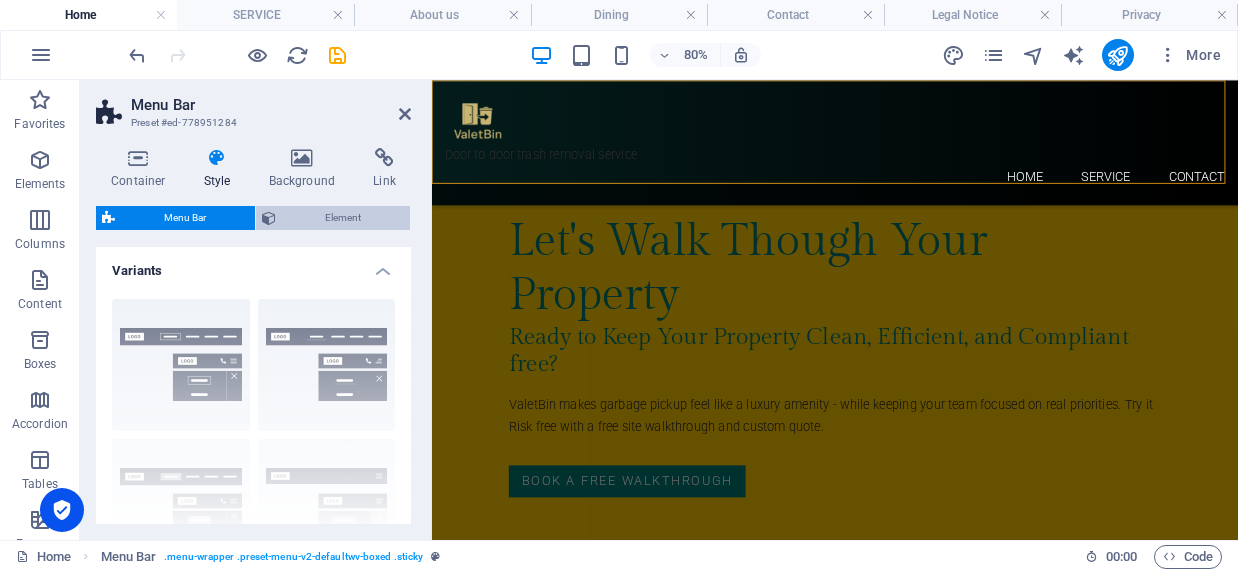 click on "Element" at bounding box center (343, 218) 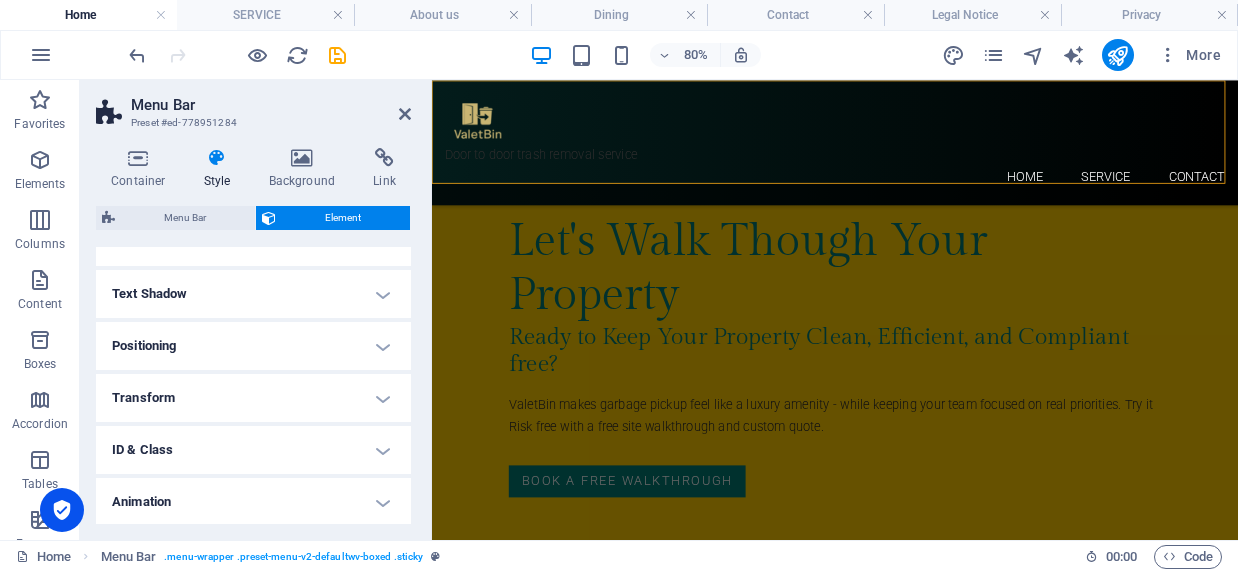 scroll, scrollTop: 357, scrollLeft: 0, axis: vertical 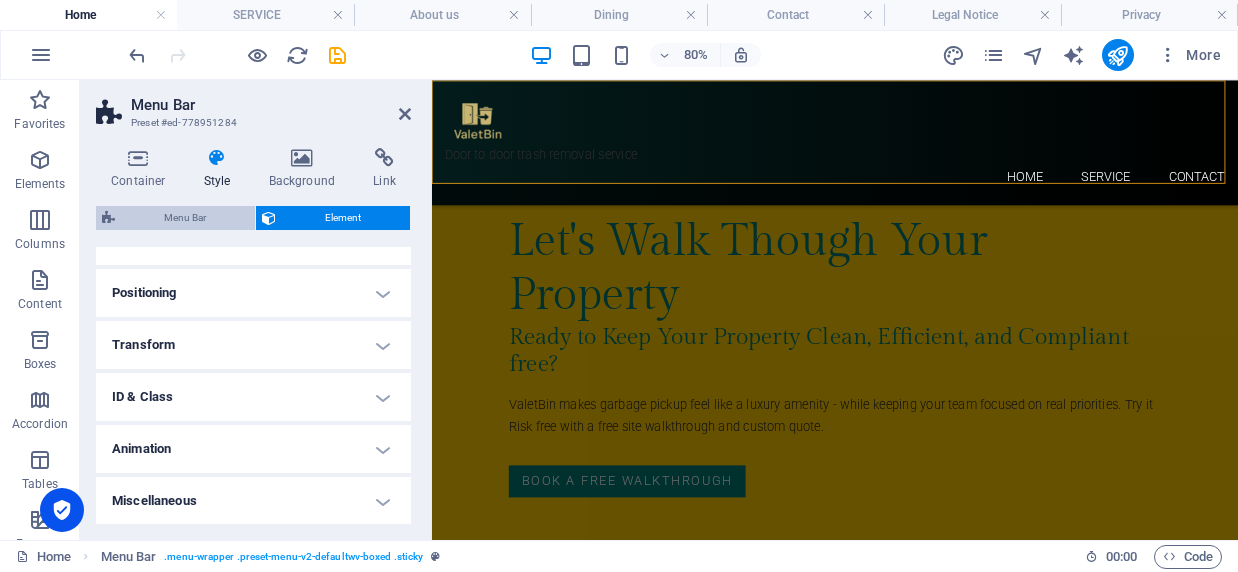 click on "Menu Bar" at bounding box center [185, 218] 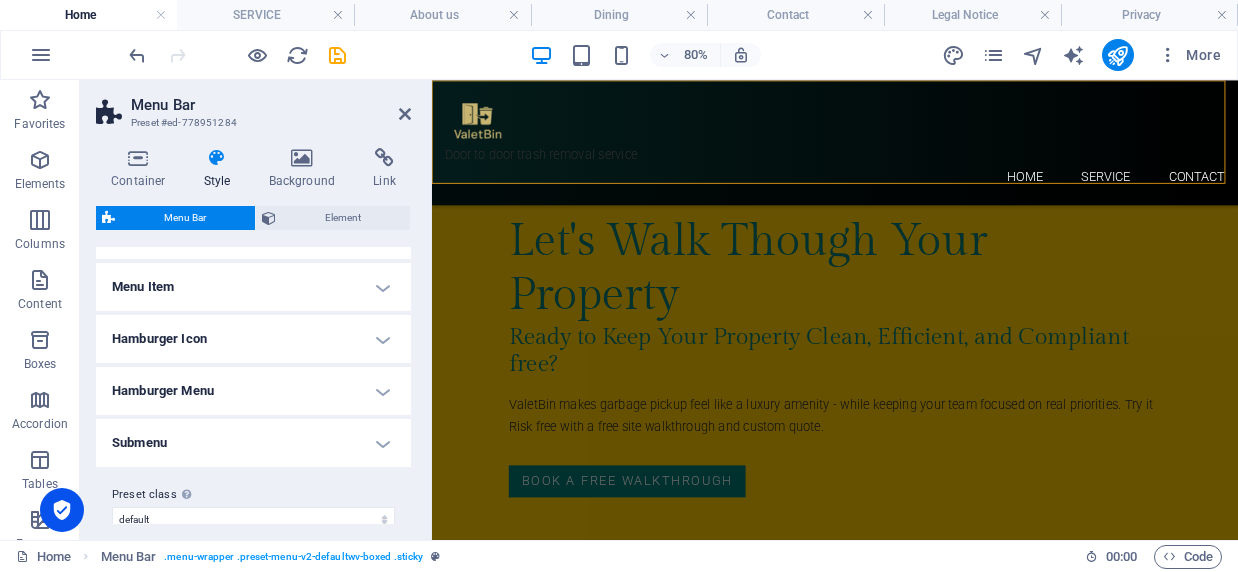 scroll, scrollTop: 675, scrollLeft: 0, axis: vertical 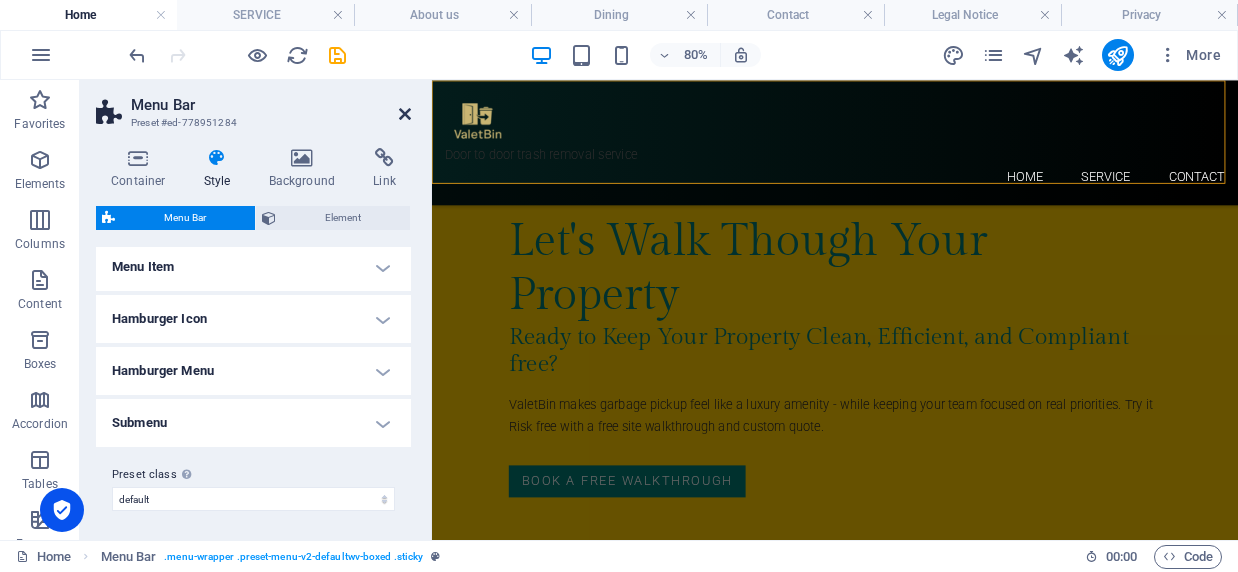 click at bounding box center (405, 114) 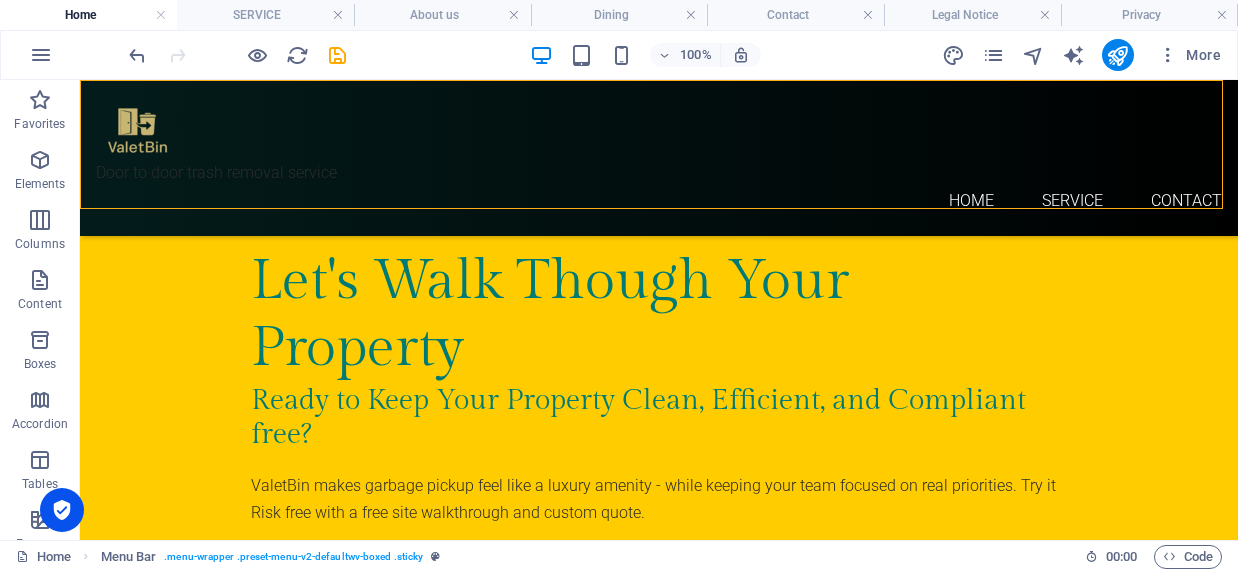 scroll, scrollTop: 4253, scrollLeft: 0, axis: vertical 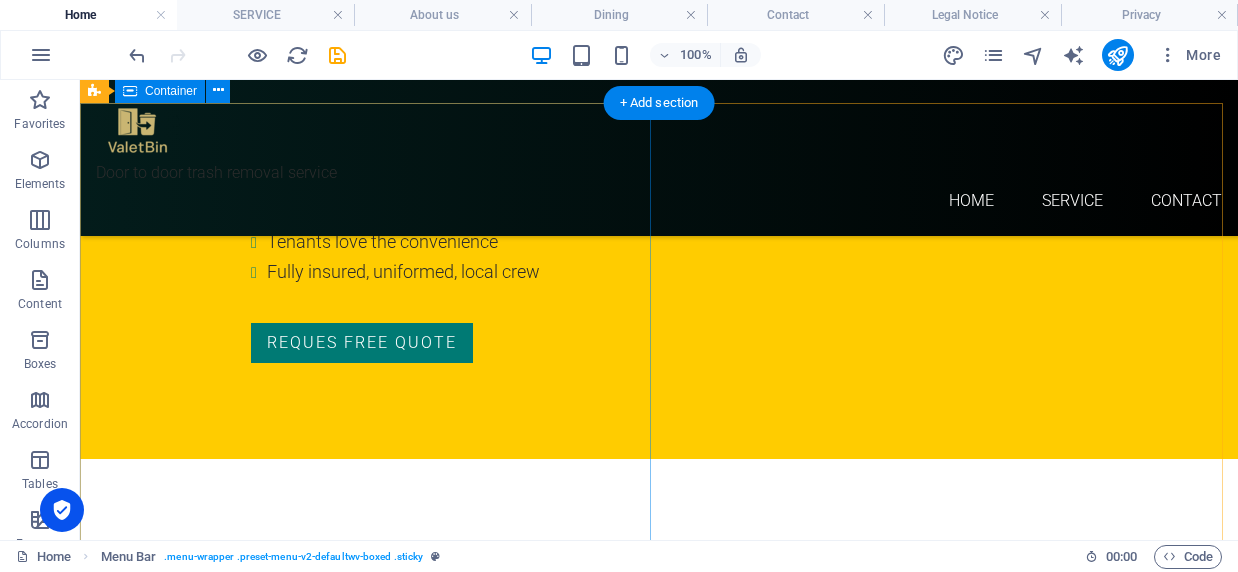 click on "Let's Walk Though Your Property Ready to Keep Your Property Clean, Efficient, and Compliant free? ValetBin makes garbage pickup feel like a luxury amenity - while keeping your team focused on real priorities. Try it Risk free with a free site walkthrough and custom quote. book a free walkthrough" at bounding box center [659, 1792] 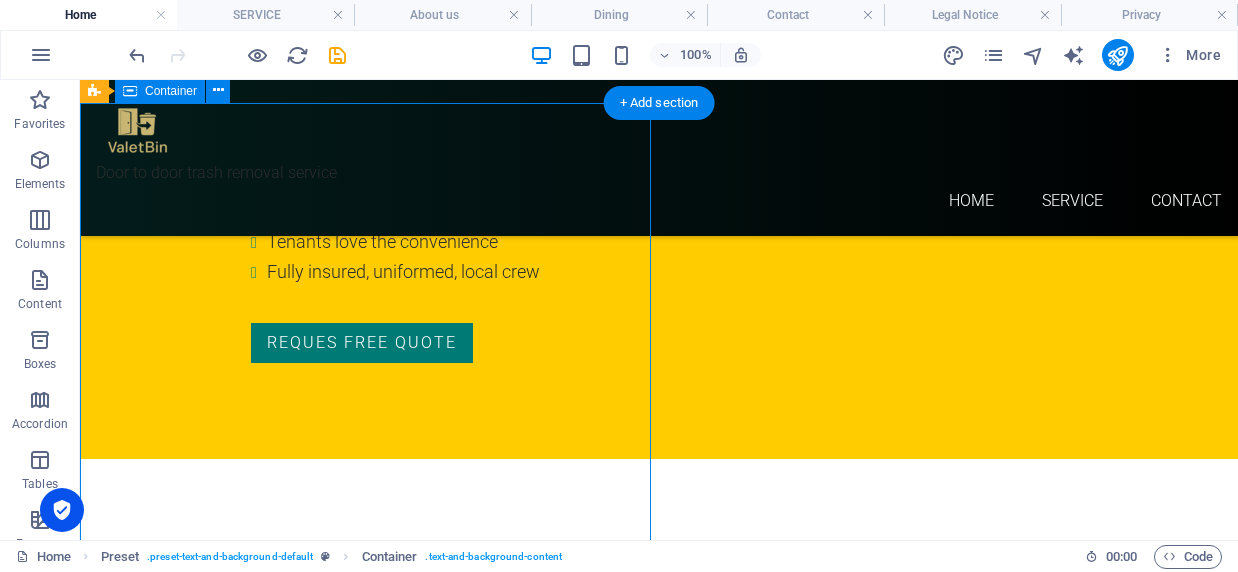 click on "Let's Walk Though Your Property Ready to Keep Your Property Clean, Efficient, and Compliant free? ValetBin makes garbage pickup feel like a luxury amenity - while keeping your team focused on real priorities. Try it Risk free with a free site walkthrough and custom quote. book a free walkthrough" at bounding box center [659, 1792] 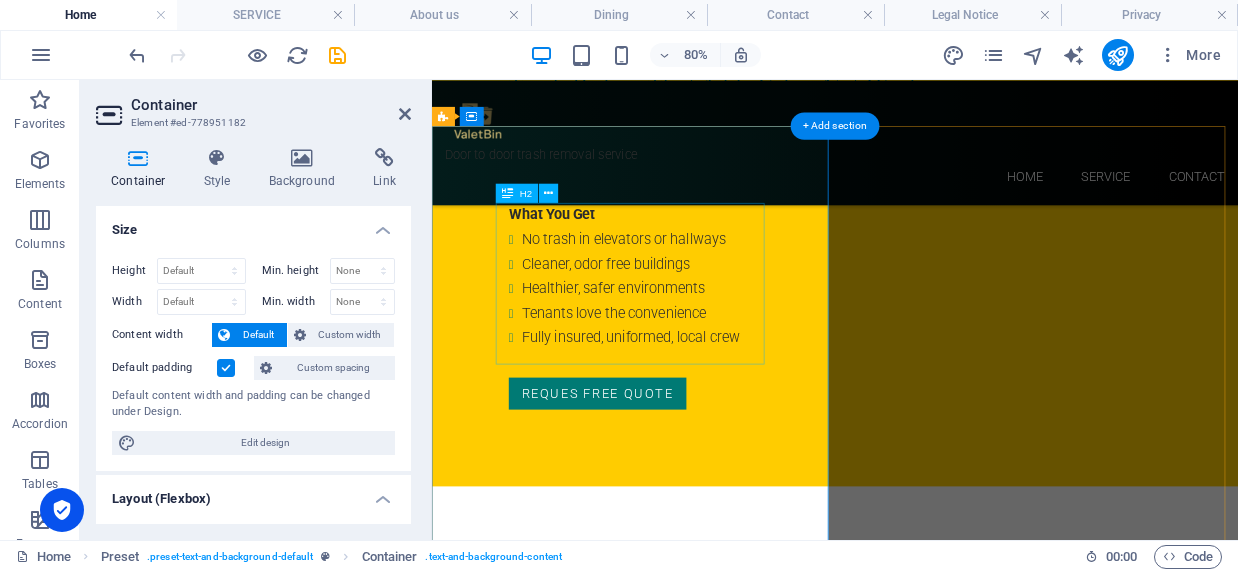 scroll, scrollTop: 2873, scrollLeft: 0, axis: vertical 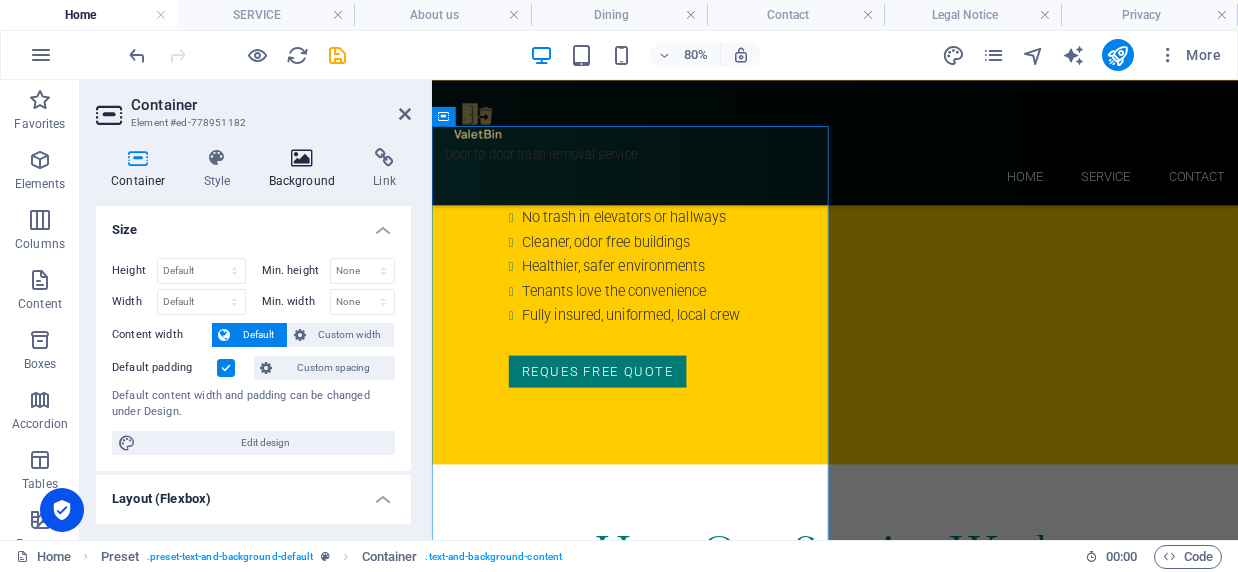 click on "Background" at bounding box center (306, 169) 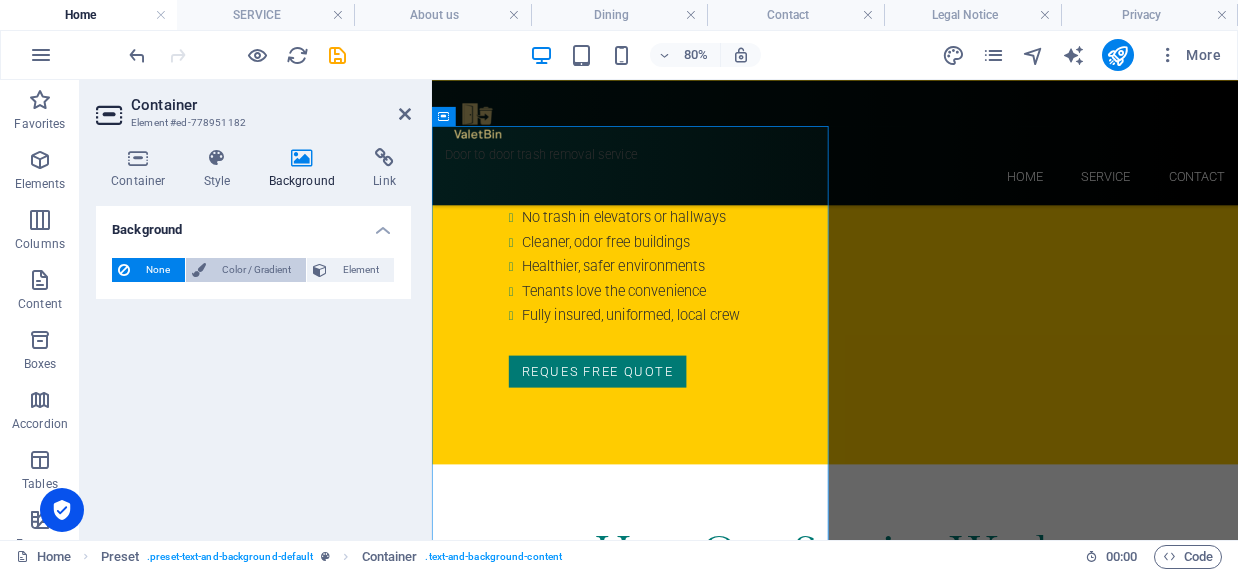 click on "Color / Gradient" at bounding box center (256, 270) 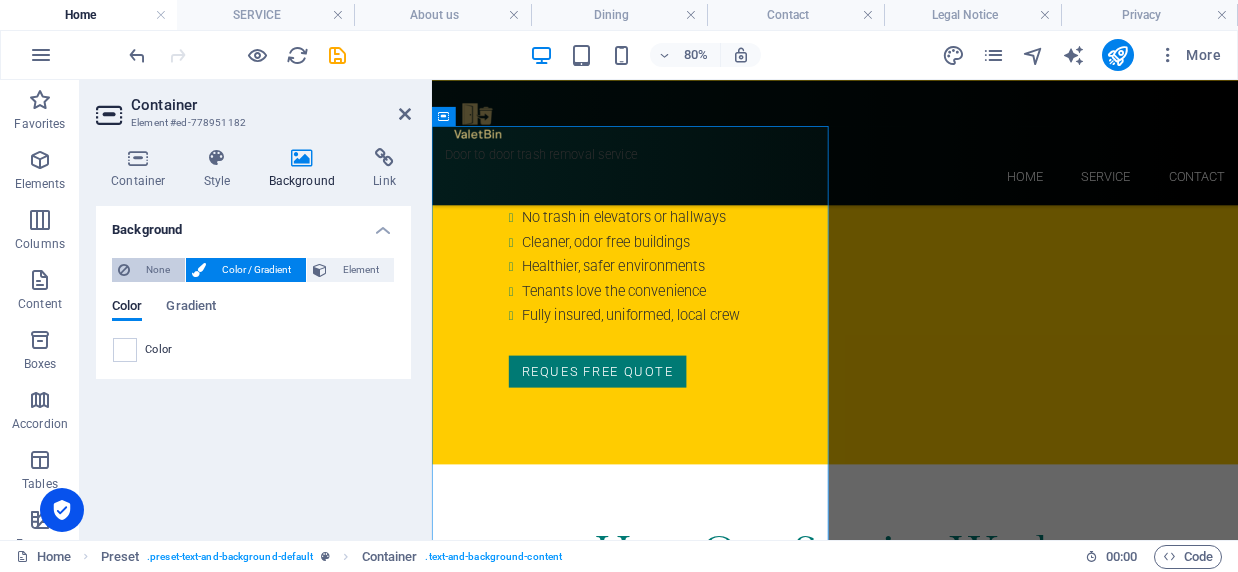 click on "None" at bounding box center [157, 270] 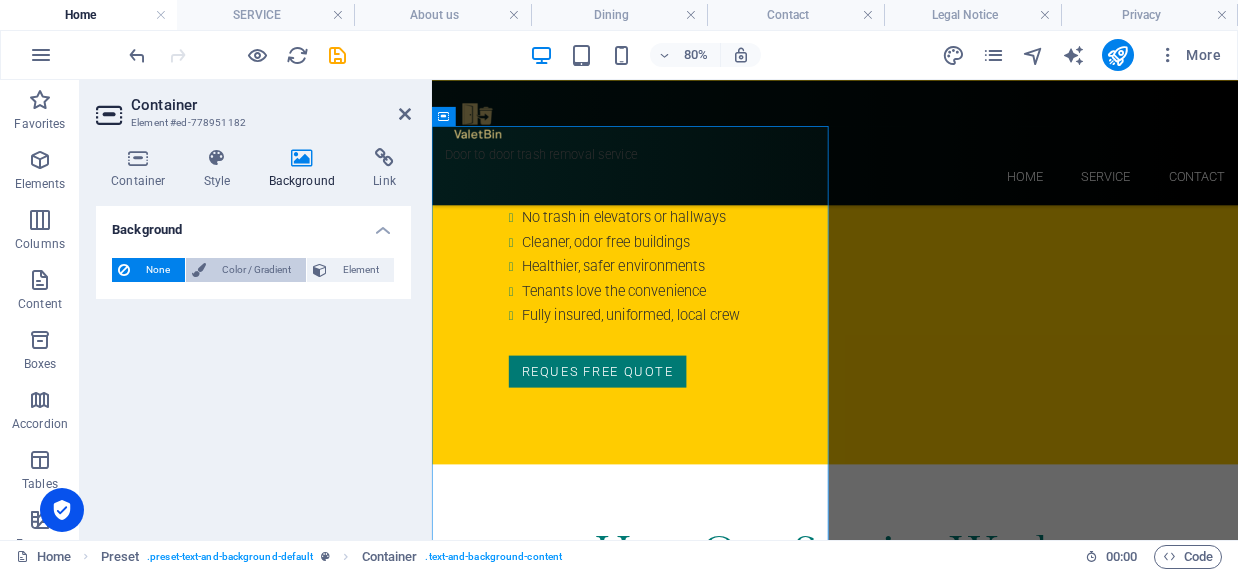 click on "Color / Gradient" at bounding box center (256, 270) 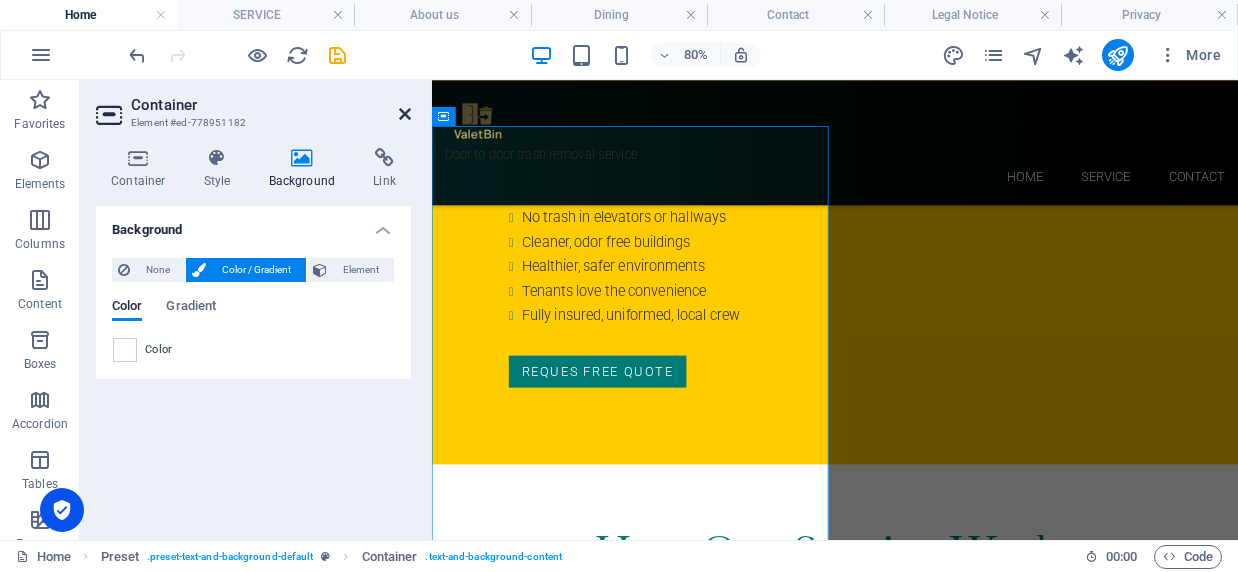 click at bounding box center (405, 114) 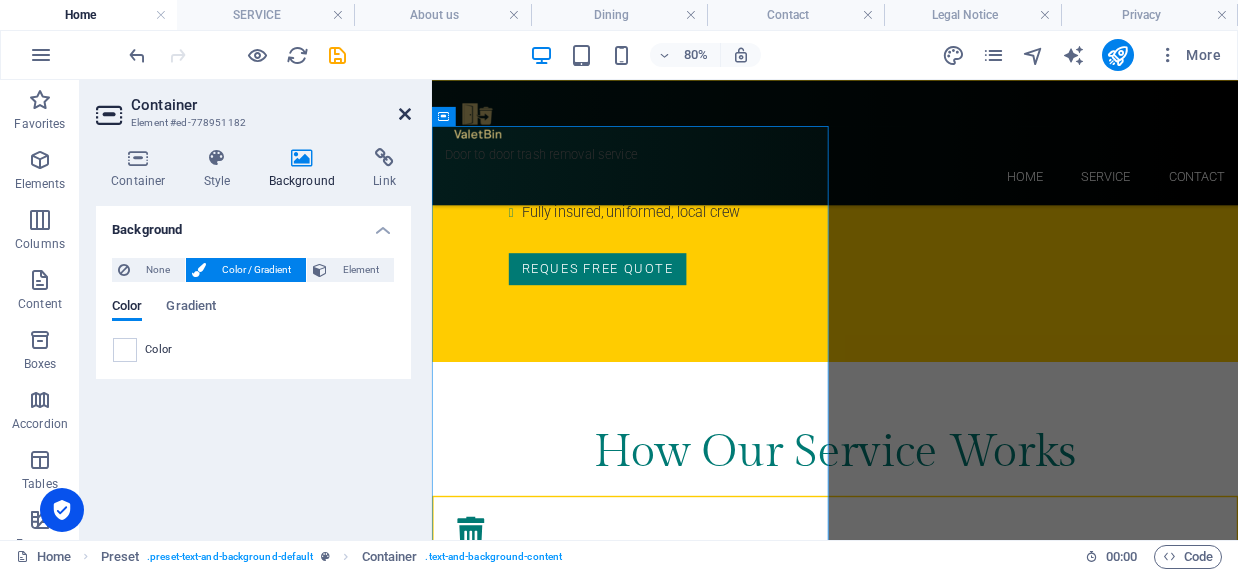 scroll, scrollTop: 2846, scrollLeft: 0, axis: vertical 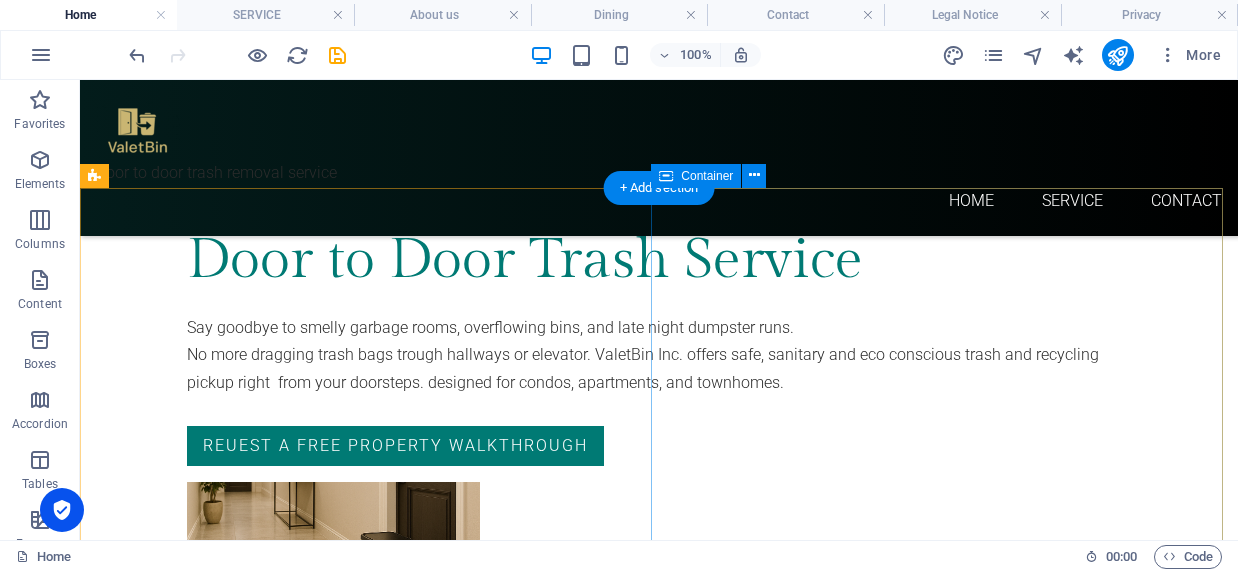 click on "Built for Property Management Companies Trash Pickup That Adds Value Not Work Managing a building is complex, Waste removal shouldn’t be. ValetBin partners with property managers, condo boards and HOAs to eliminate garbage hassles and transform the tenant experience. Our discreet, uniformed staff collect bagged trash and recycling directly from each unit’s doorstep 5 days a week. No more overflowing garbage rooms, No more hallways messes. No more bags in elevators. What You Get No trash in elevators or   hallways Cleaner, odor free buildings Healthier, safer environments Tenants love the convenience Fully insured, uniformed, local crew Reques free quote" at bounding box center (659, 1921) 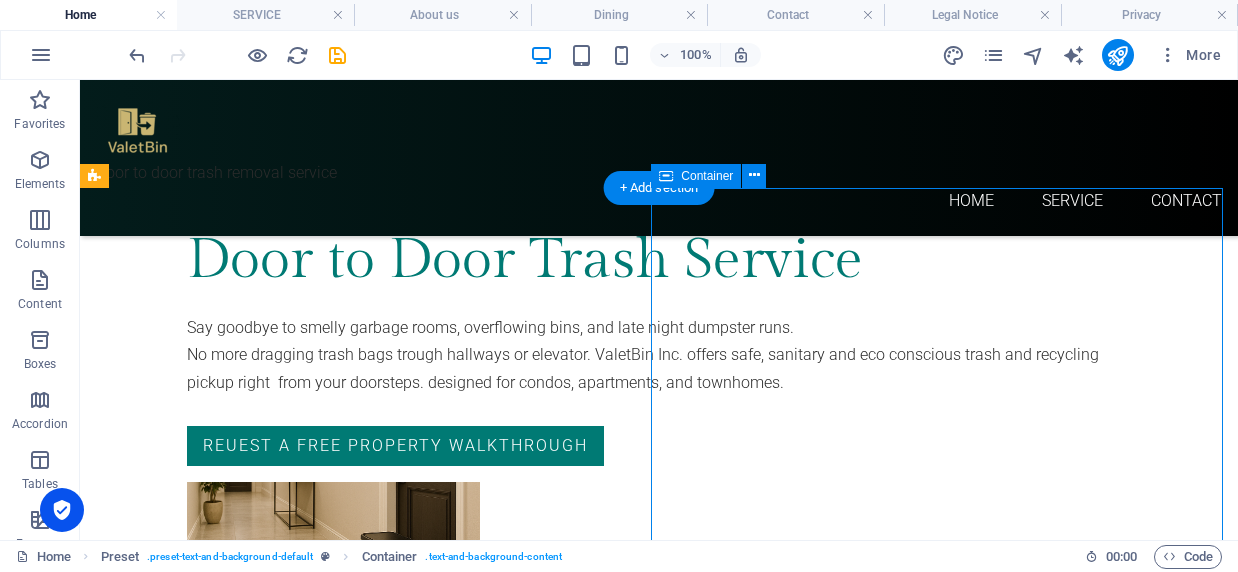 click on "Built for Property Management Companies Trash Pickup That Adds Value Not Work Managing a building is complex, Waste removal shouldn’t be. ValetBin partners with property managers, condo boards and HOAs to eliminate garbage hassles and transform the tenant experience. Our discreet, uniformed staff collect bagged trash and recycling directly from each unit’s doorstep 5 days a week. No more overflowing garbage rooms, No more hallways messes. No more bags in elevators. What You Get No trash in elevators or   hallways Cleaner, odor free buildings Healthier, safer environments Tenants love the convenience Fully insured, uniformed, local crew Reques free quote" at bounding box center (659, 1921) 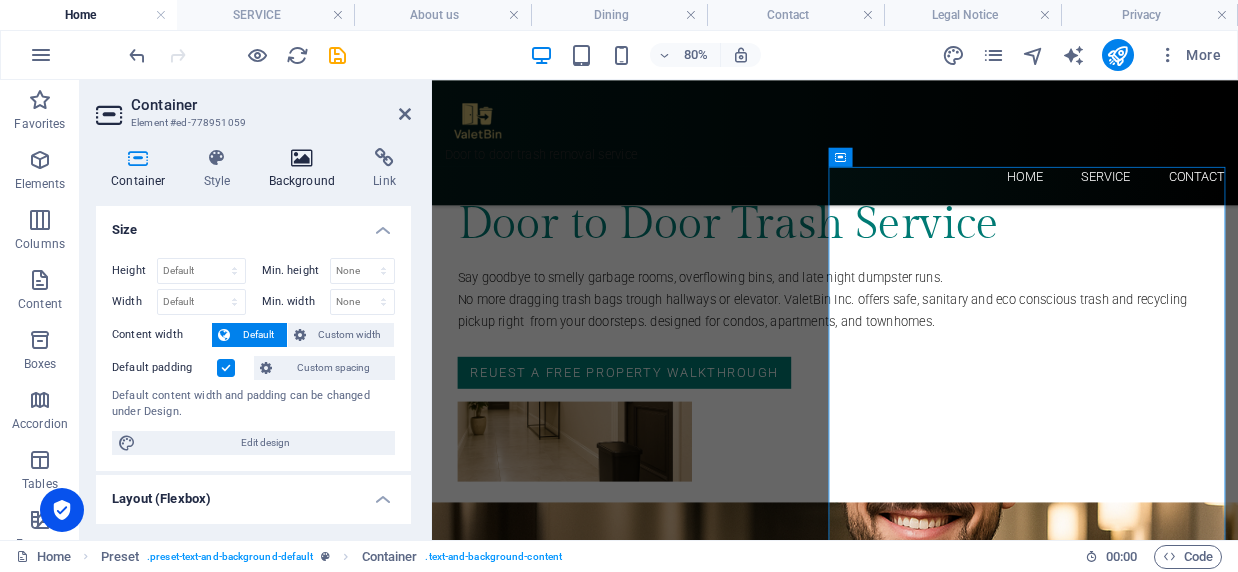 click on "Background" at bounding box center [306, 169] 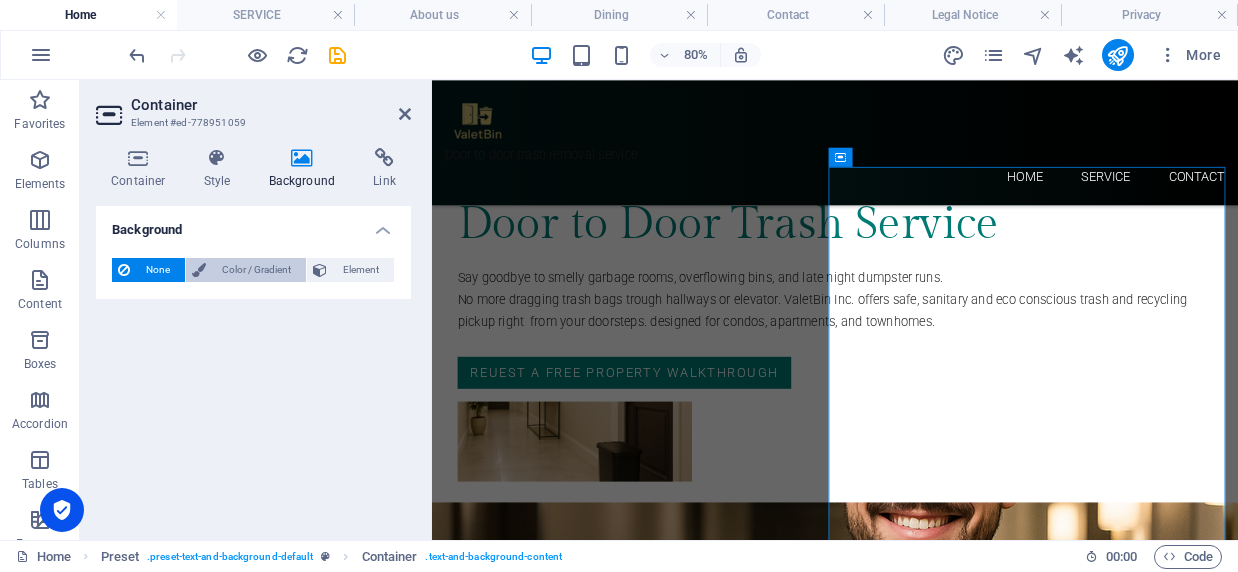click at bounding box center (199, 270) 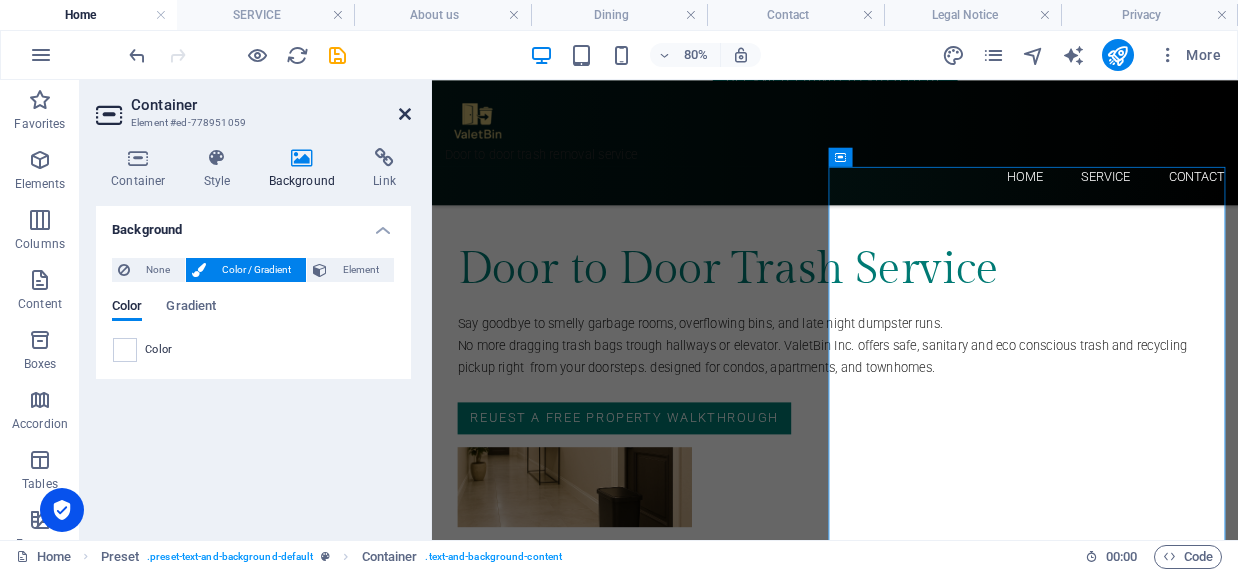 click at bounding box center [405, 114] 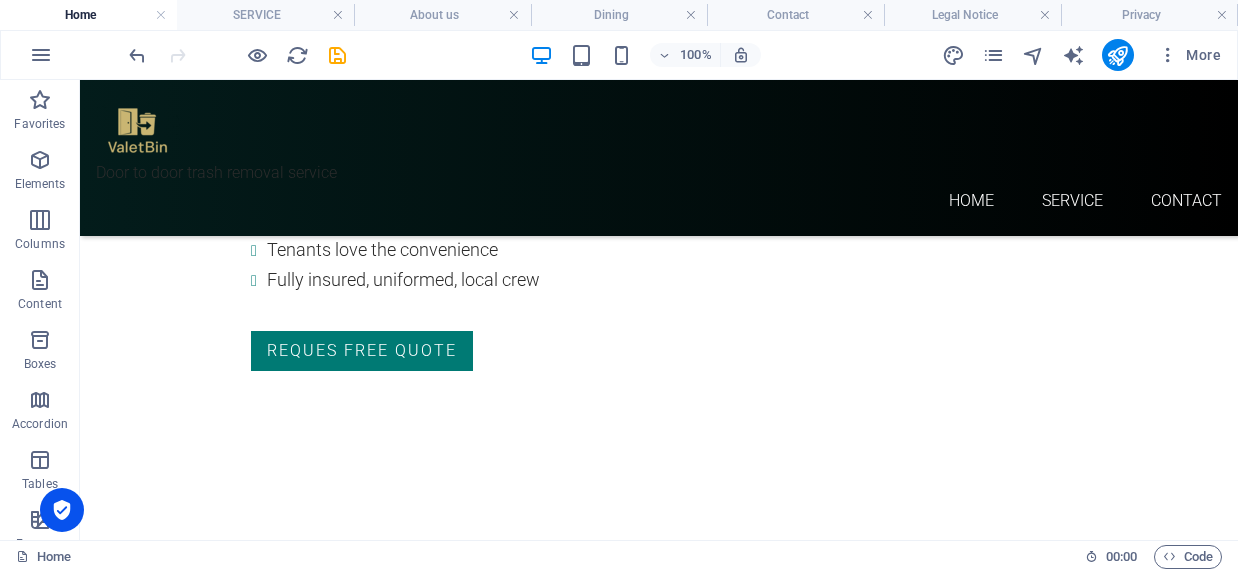 scroll, scrollTop: 2854, scrollLeft: 0, axis: vertical 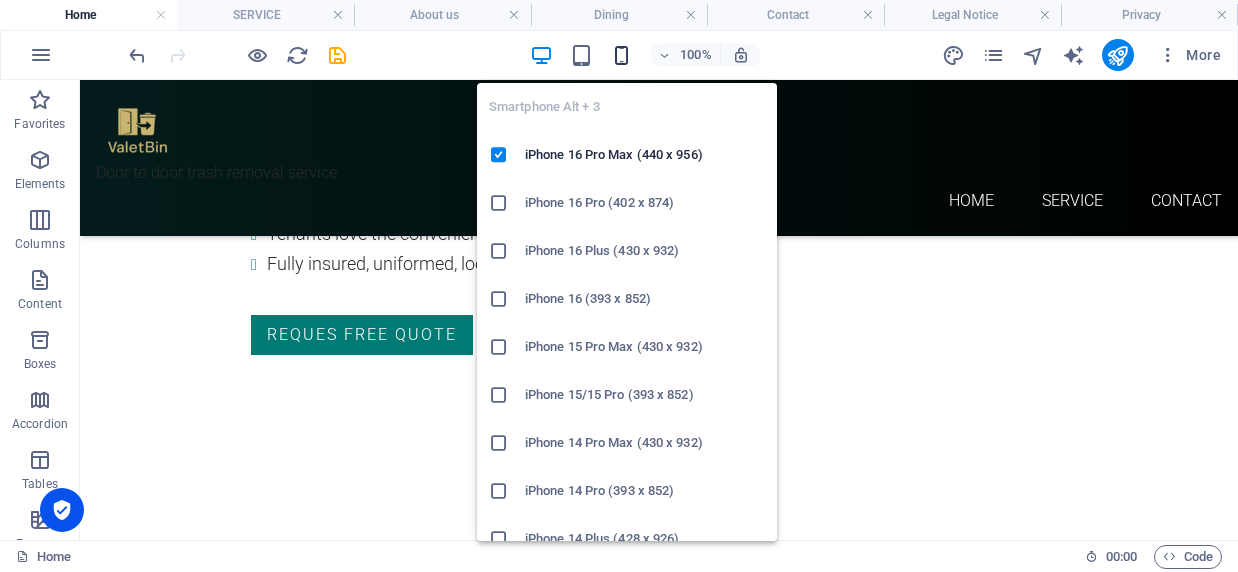 click at bounding box center [621, 55] 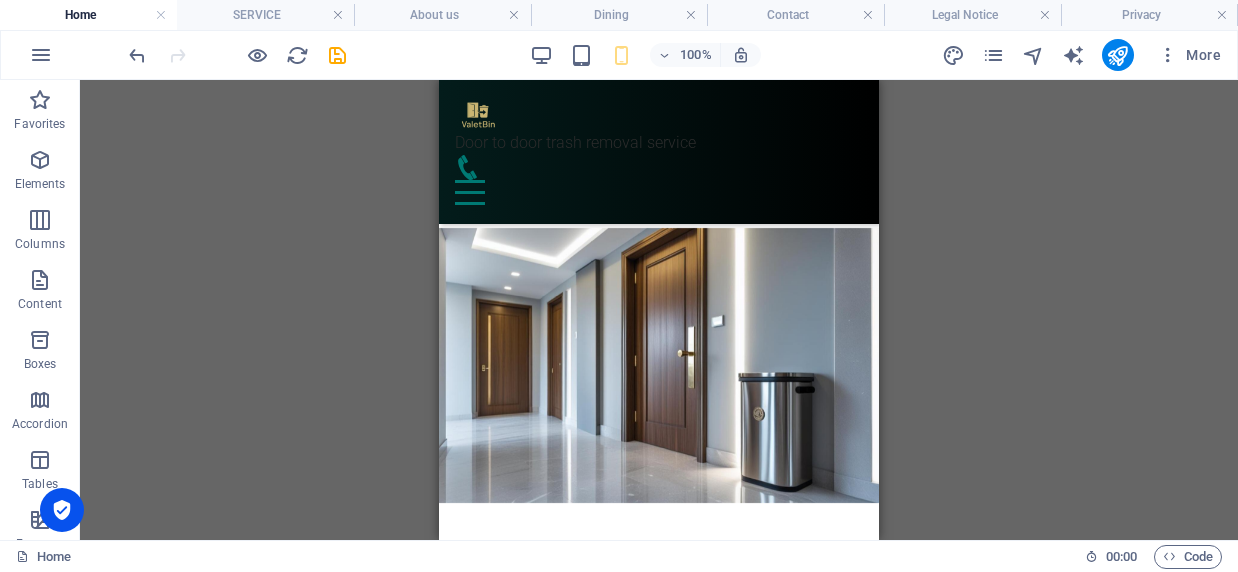 scroll, scrollTop: 0, scrollLeft: 0, axis: both 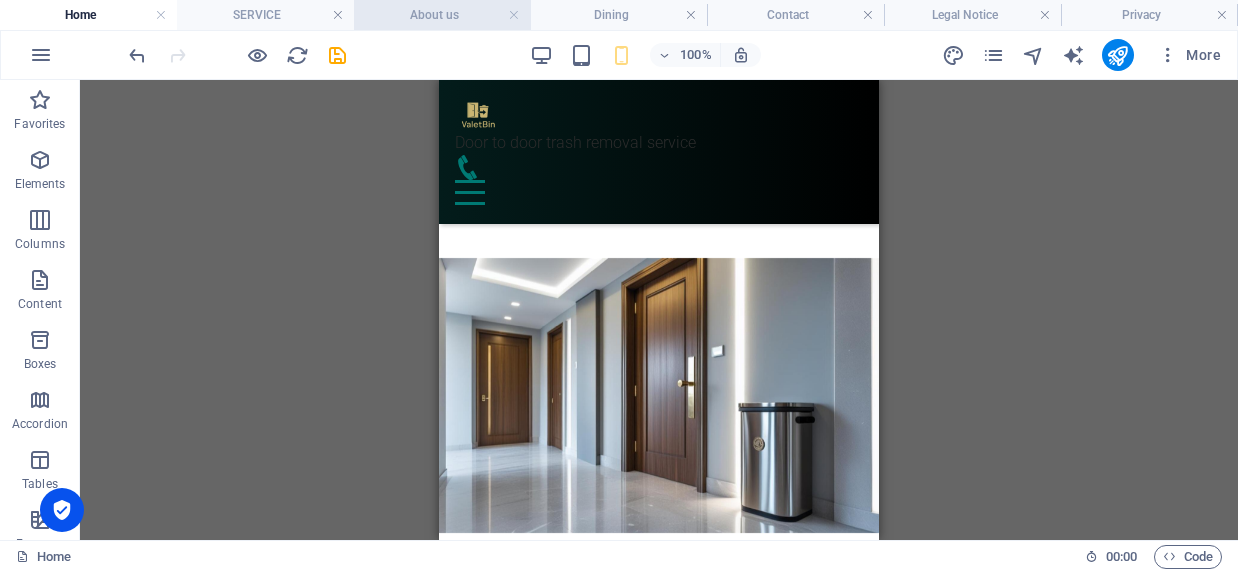 click on "About us" at bounding box center [442, 15] 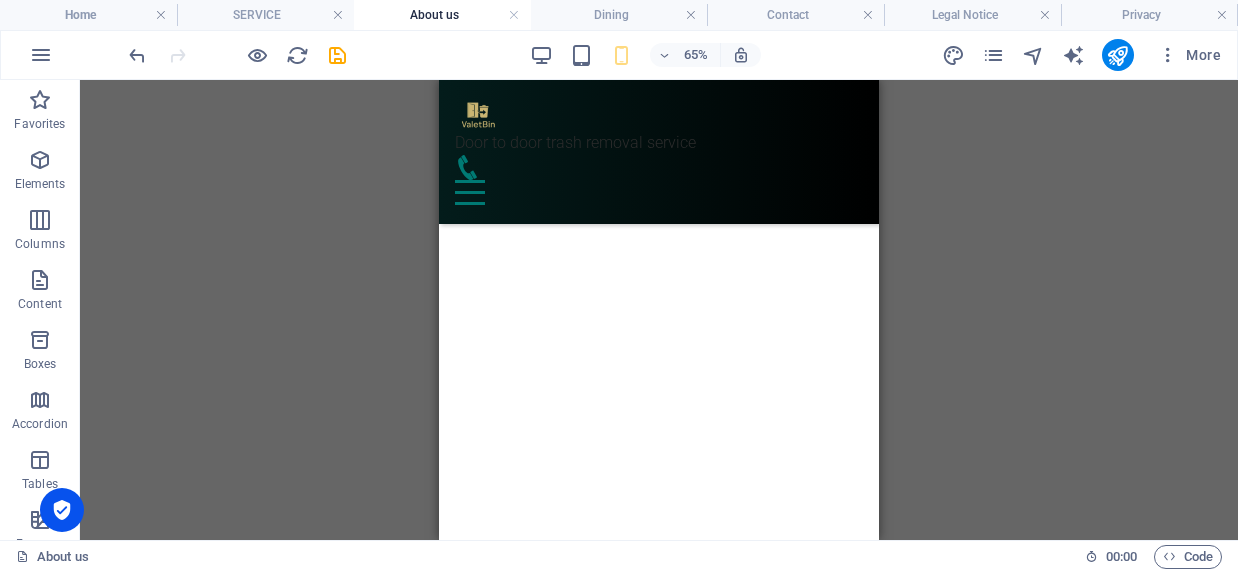 scroll, scrollTop: 2031, scrollLeft: 0, axis: vertical 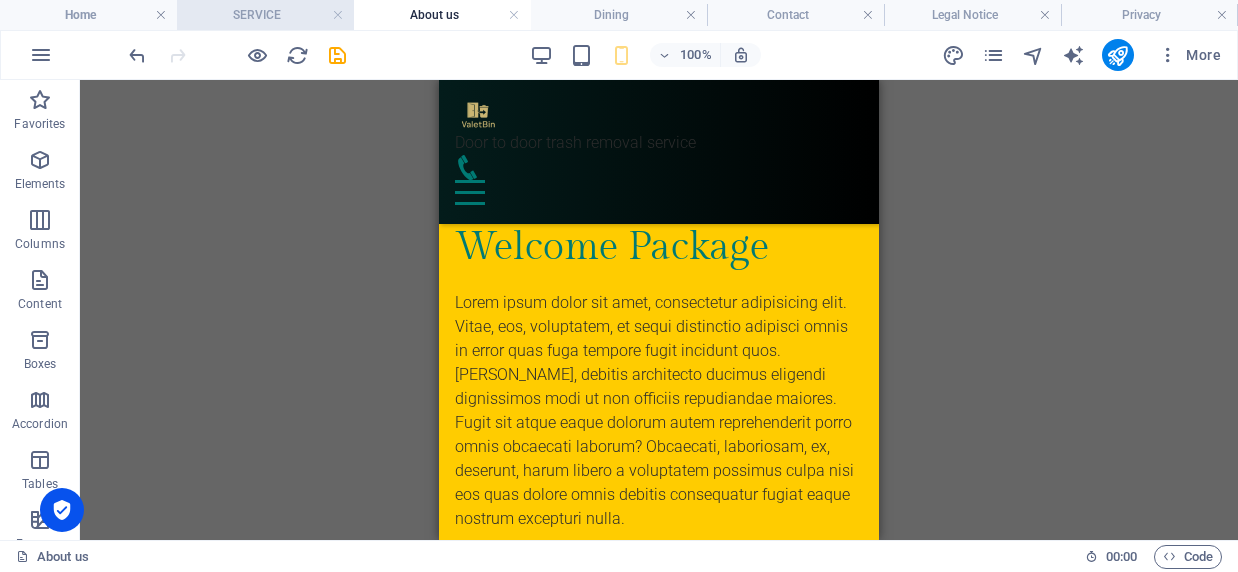 click on "SERVICE" at bounding box center [265, 15] 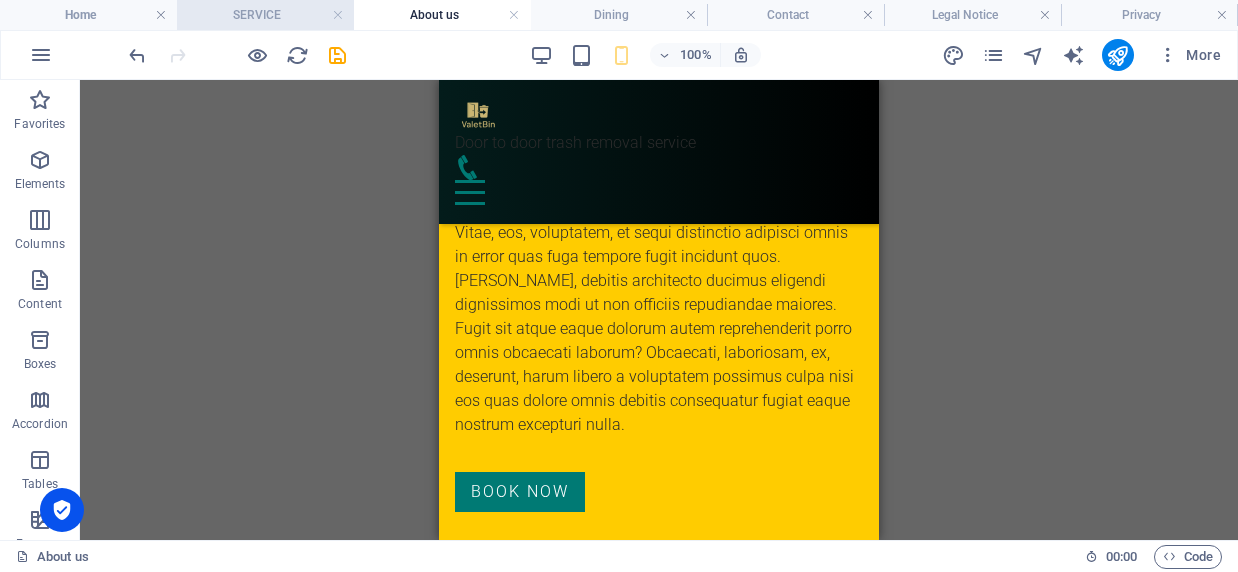 scroll, scrollTop: 0, scrollLeft: 0, axis: both 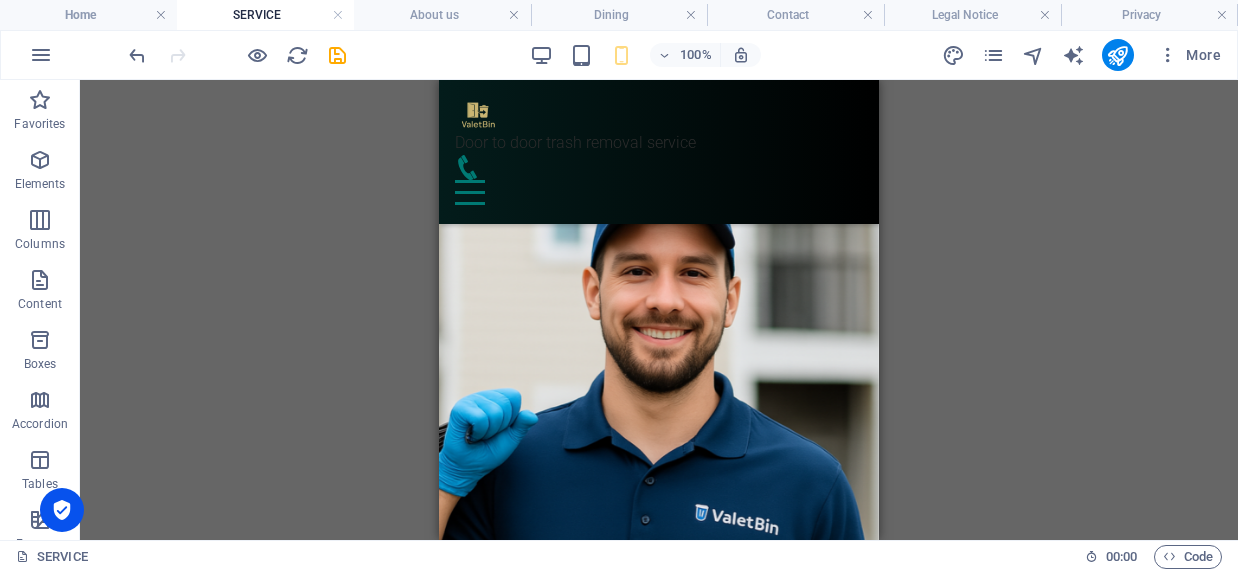 drag, startPoint x: 869, startPoint y: 376, endPoint x: 1204, endPoint y: 122, distance: 420.40576 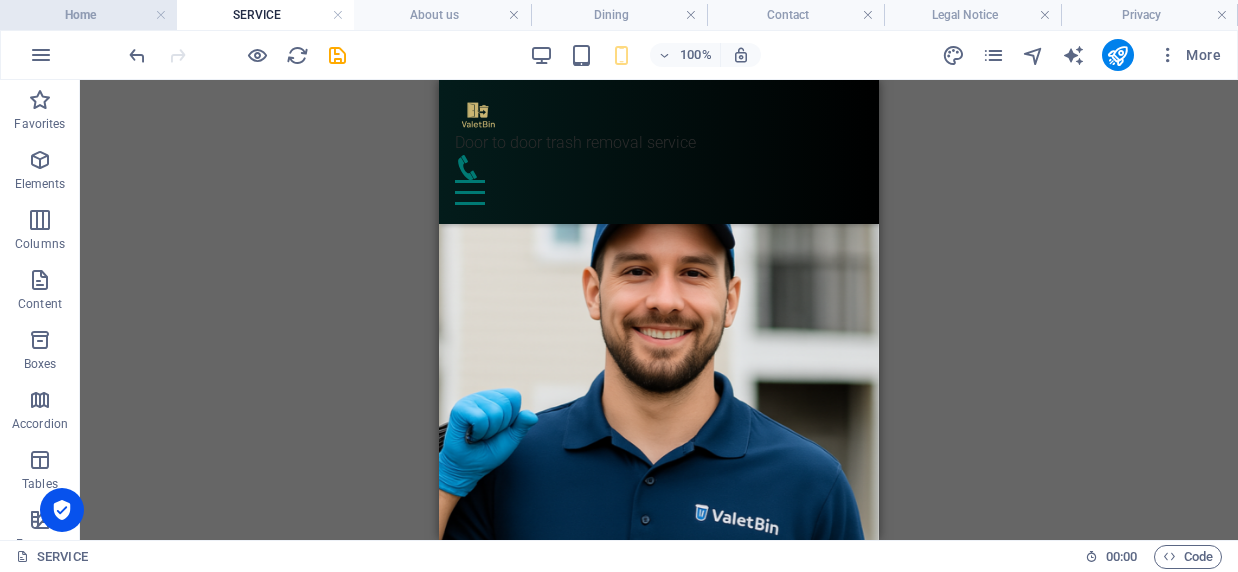click on "Home" at bounding box center [88, 15] 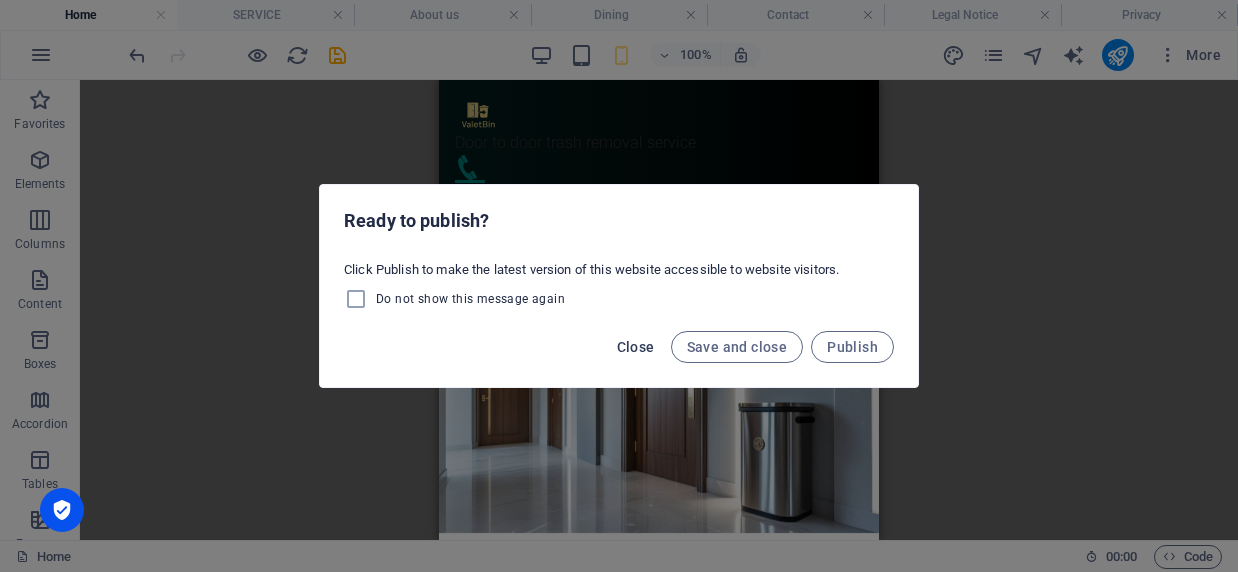 click on "Close" at bounding box center (636, 347) 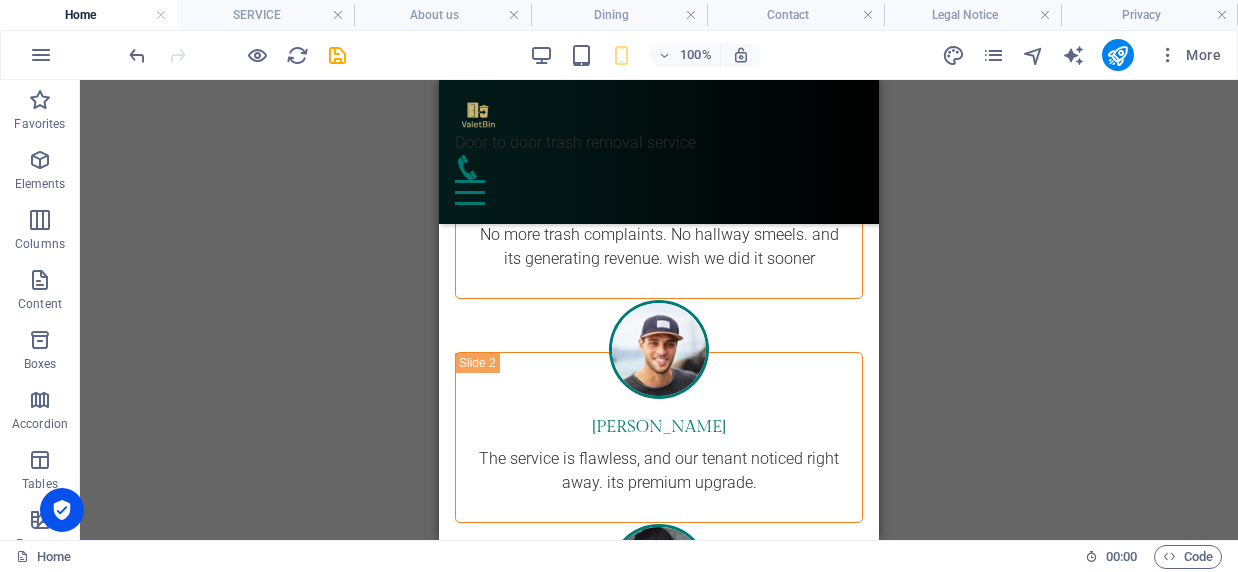 scroll, scrollTop: 4912, scrollLeft: 0, axis: vertical 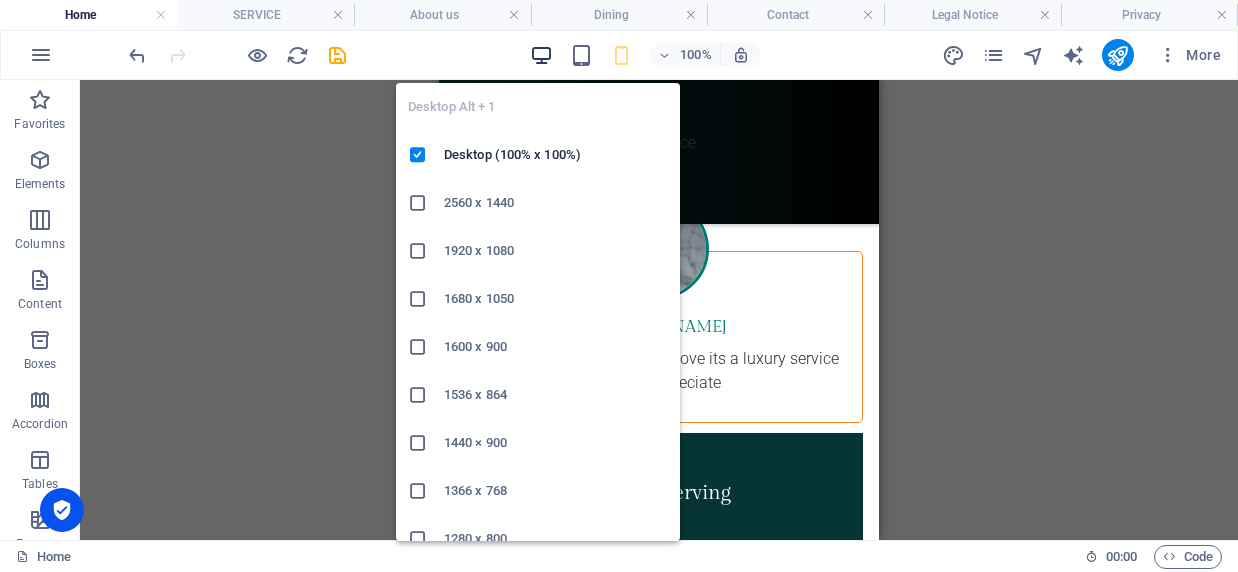 click at bounding box center [542, 55] 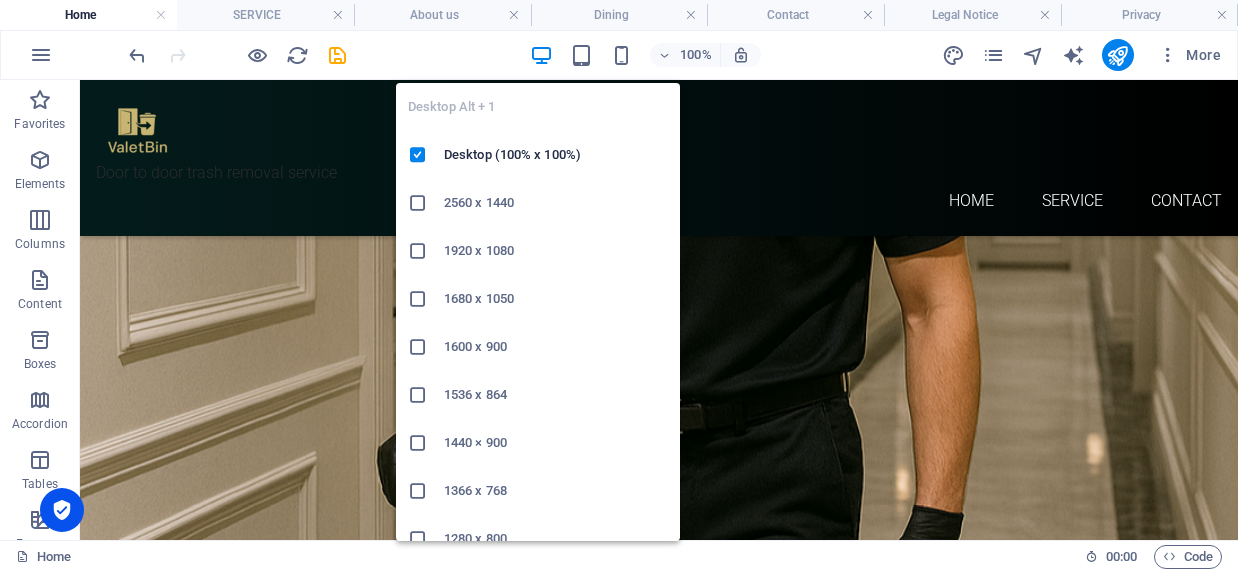 scroll, scrollTop: 4681, scrollLeft: 0, axis: vertical 